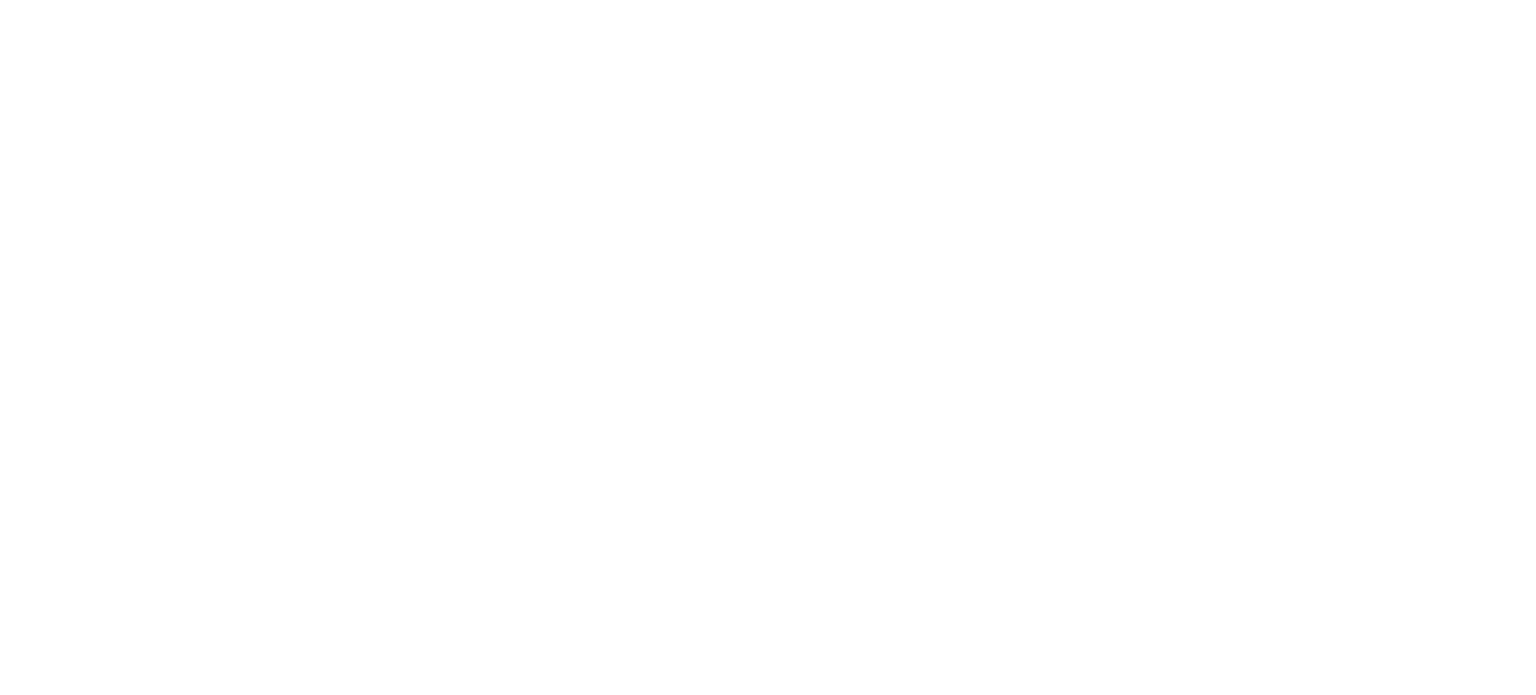 scroll, scrollTop: 0, scrollLeft: 0, axis: both 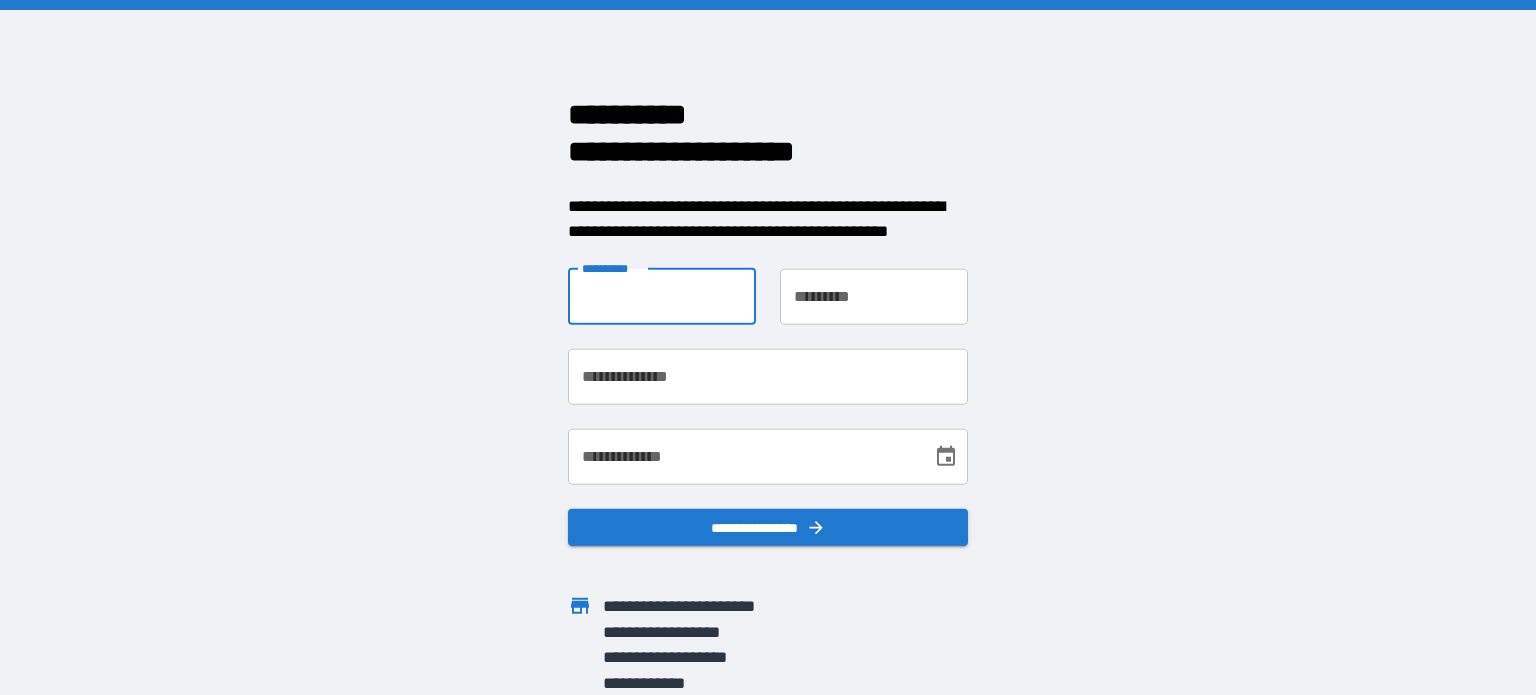 click on "**********" at bounding box center (662, 296) 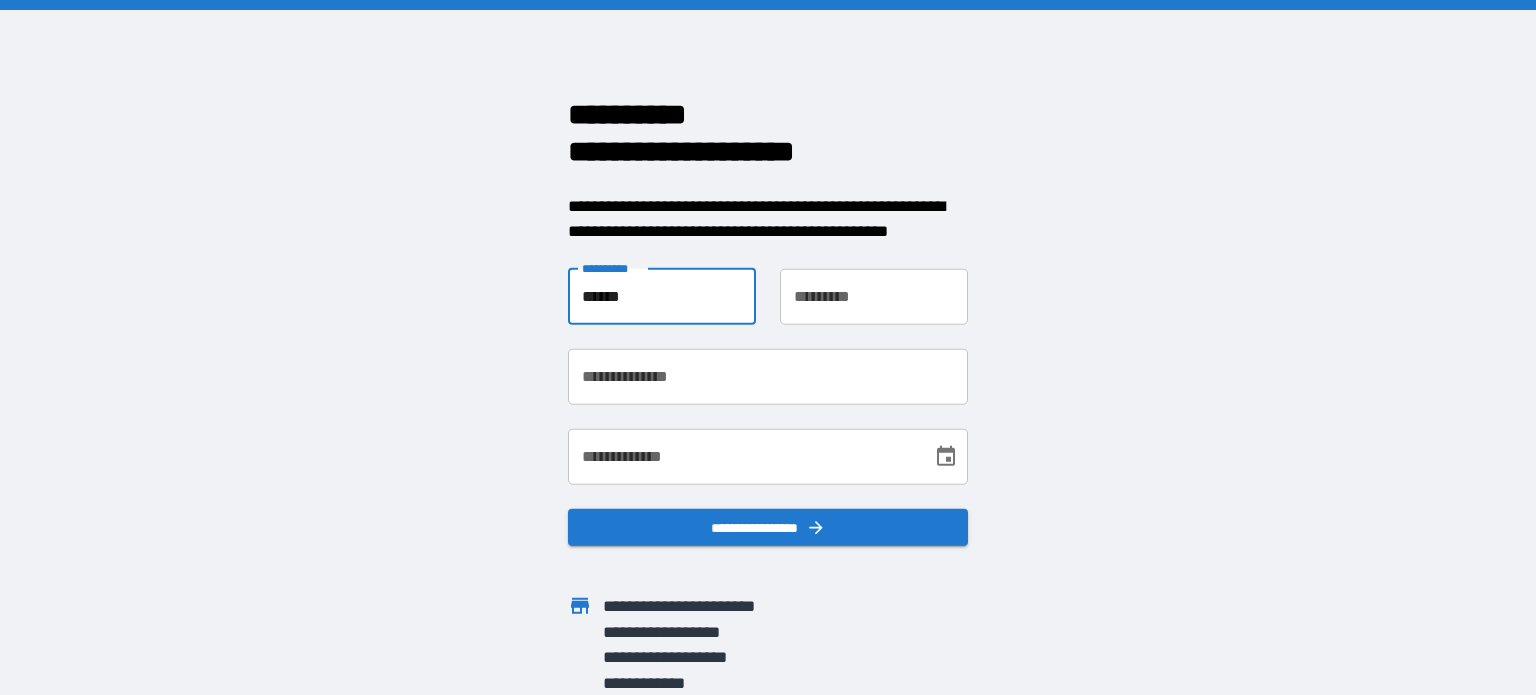 type on "******" 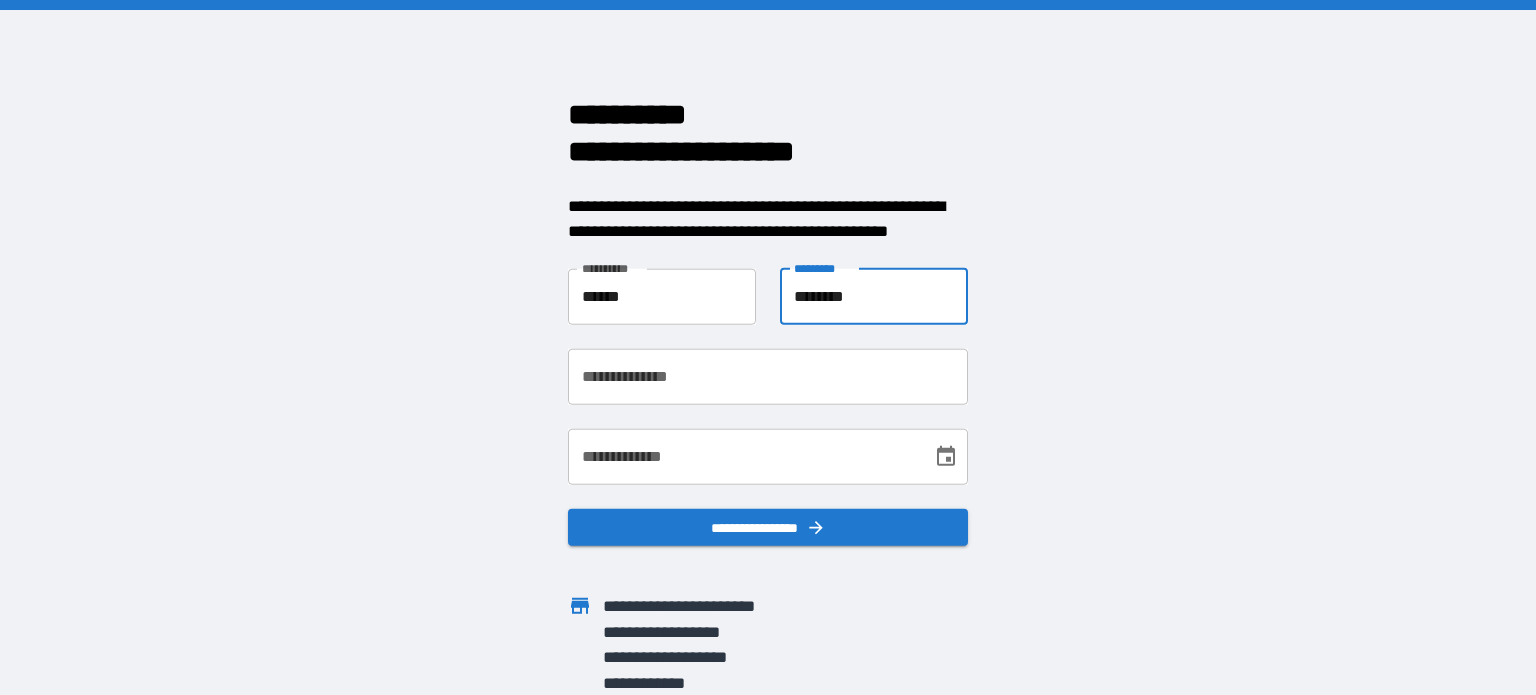 type on "********" 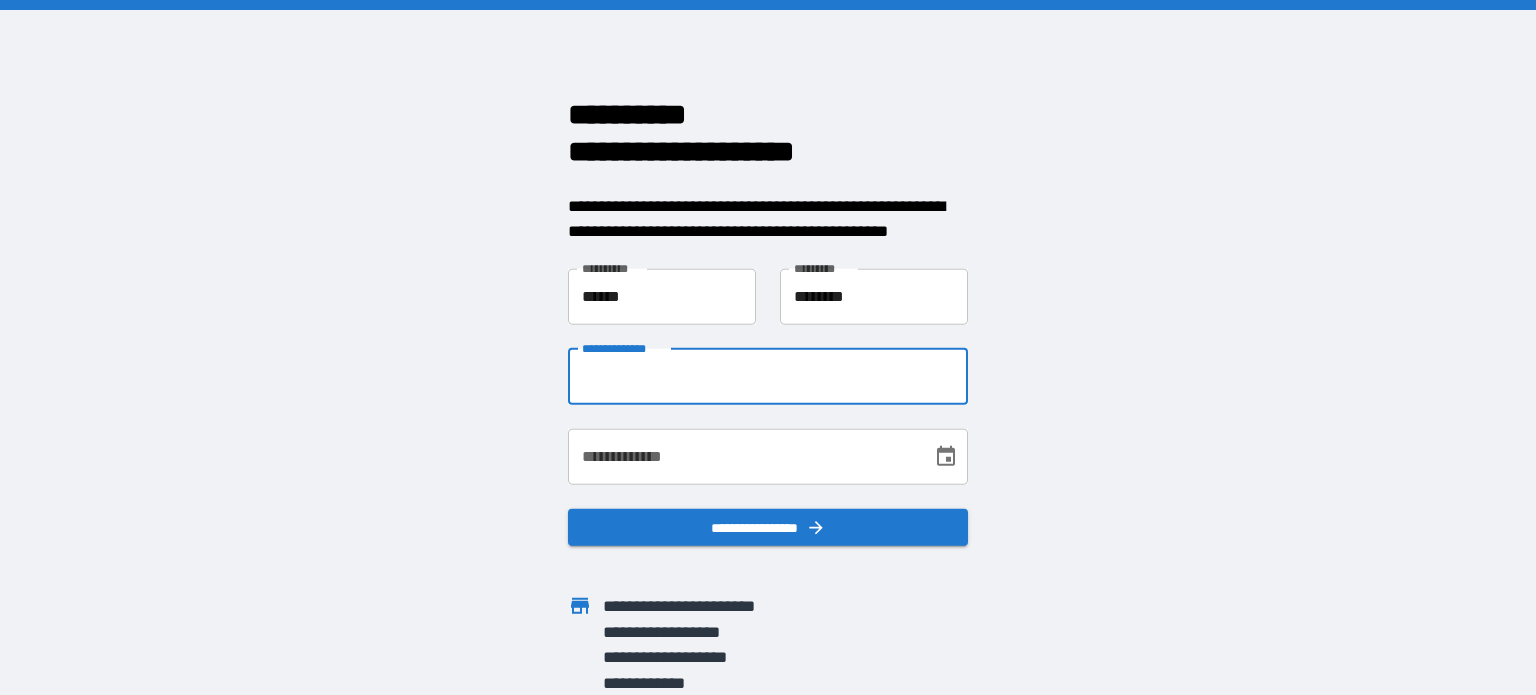 click on "**********" at bounding box center [768, 376] 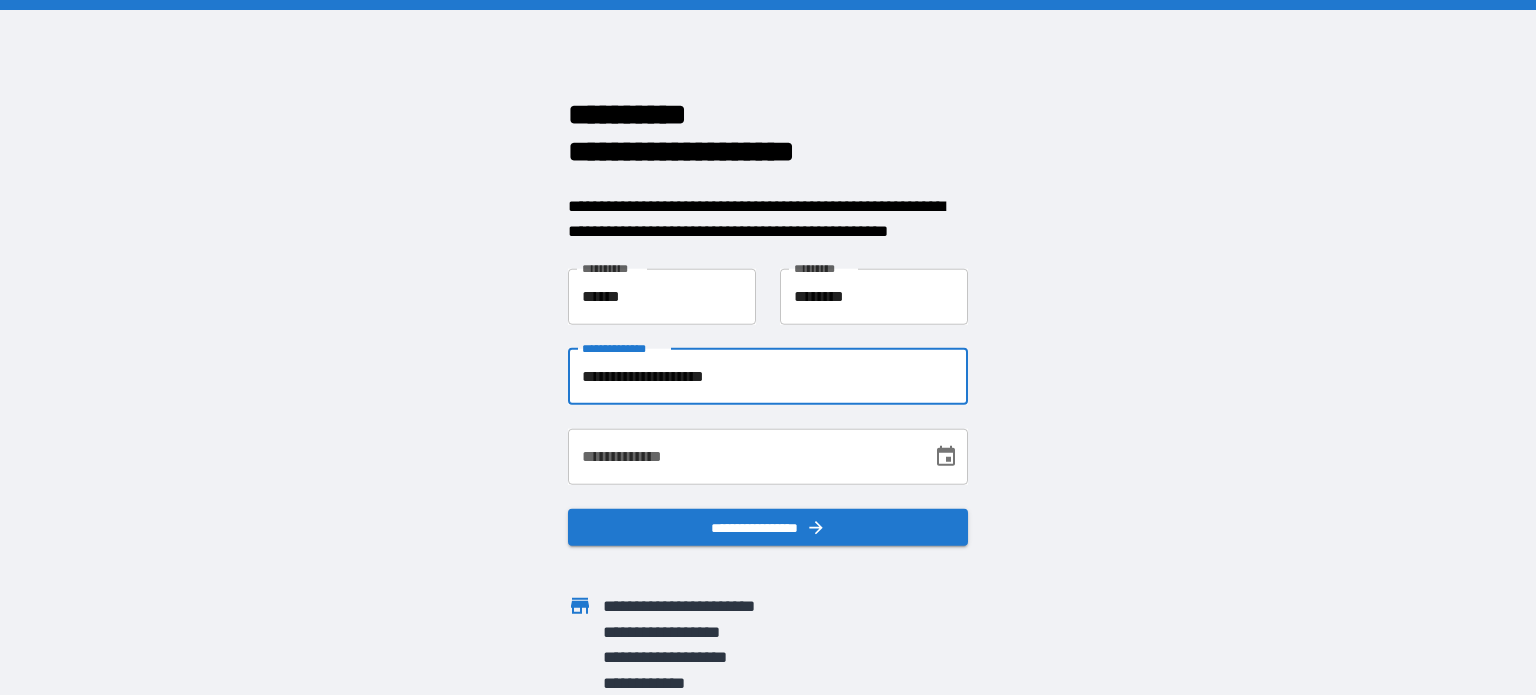 type on "**********" 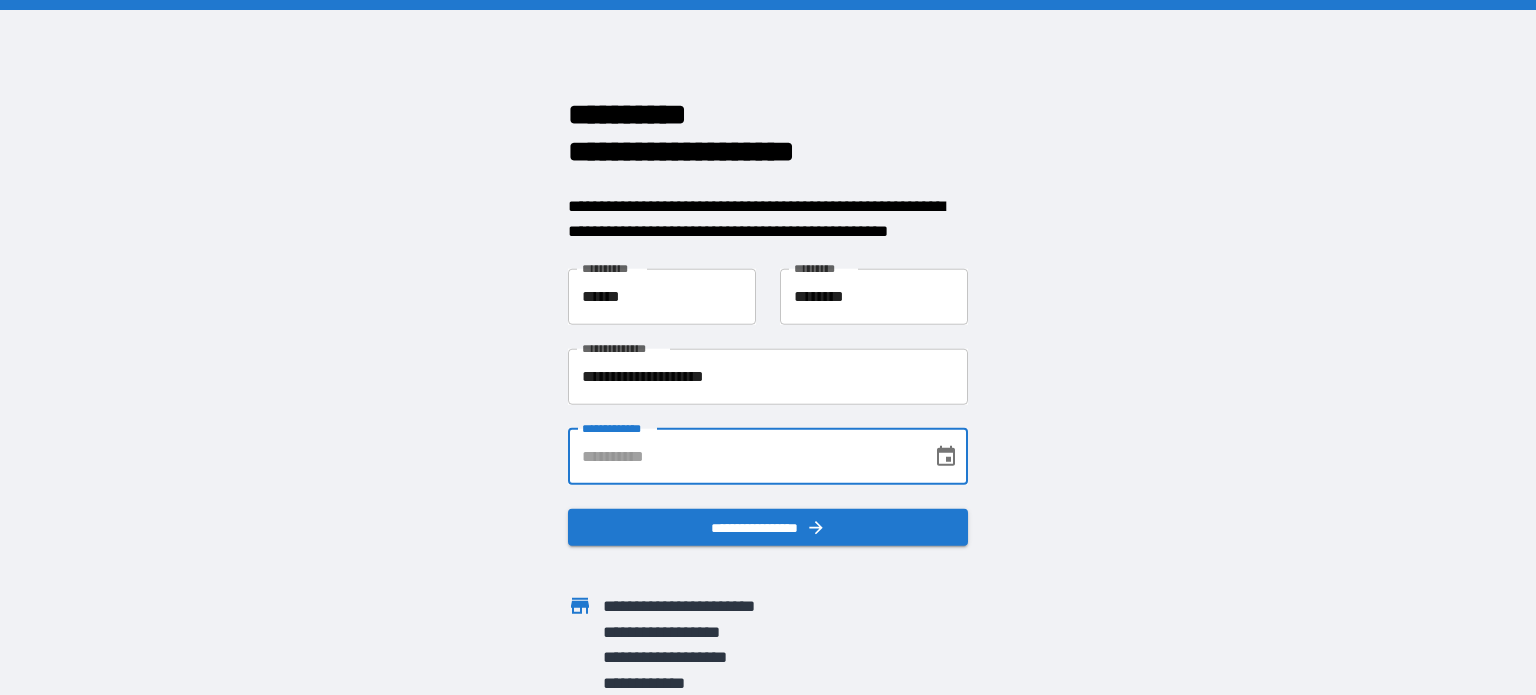 click on "**********" at bounding box center [743, 456] 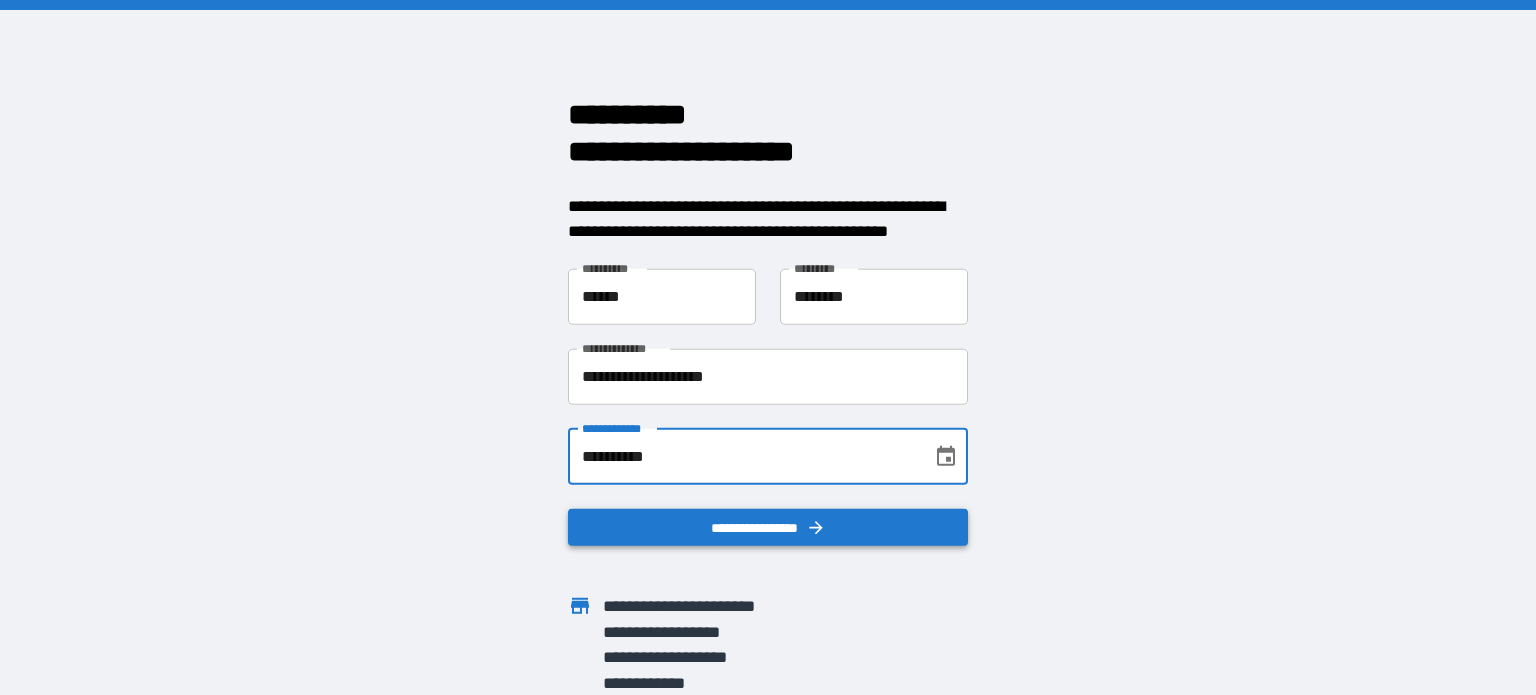 type on "**********" 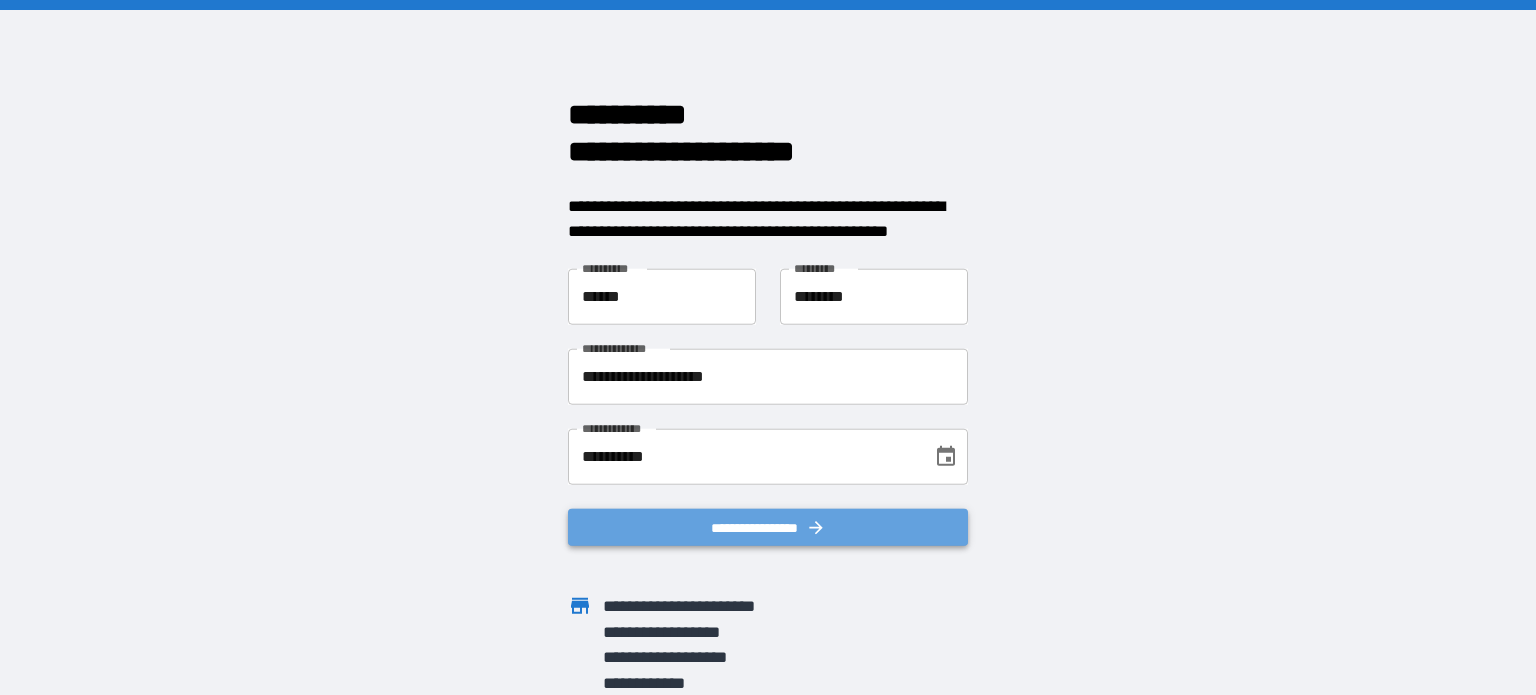 click on "**********" at bounding box center (768, 527) 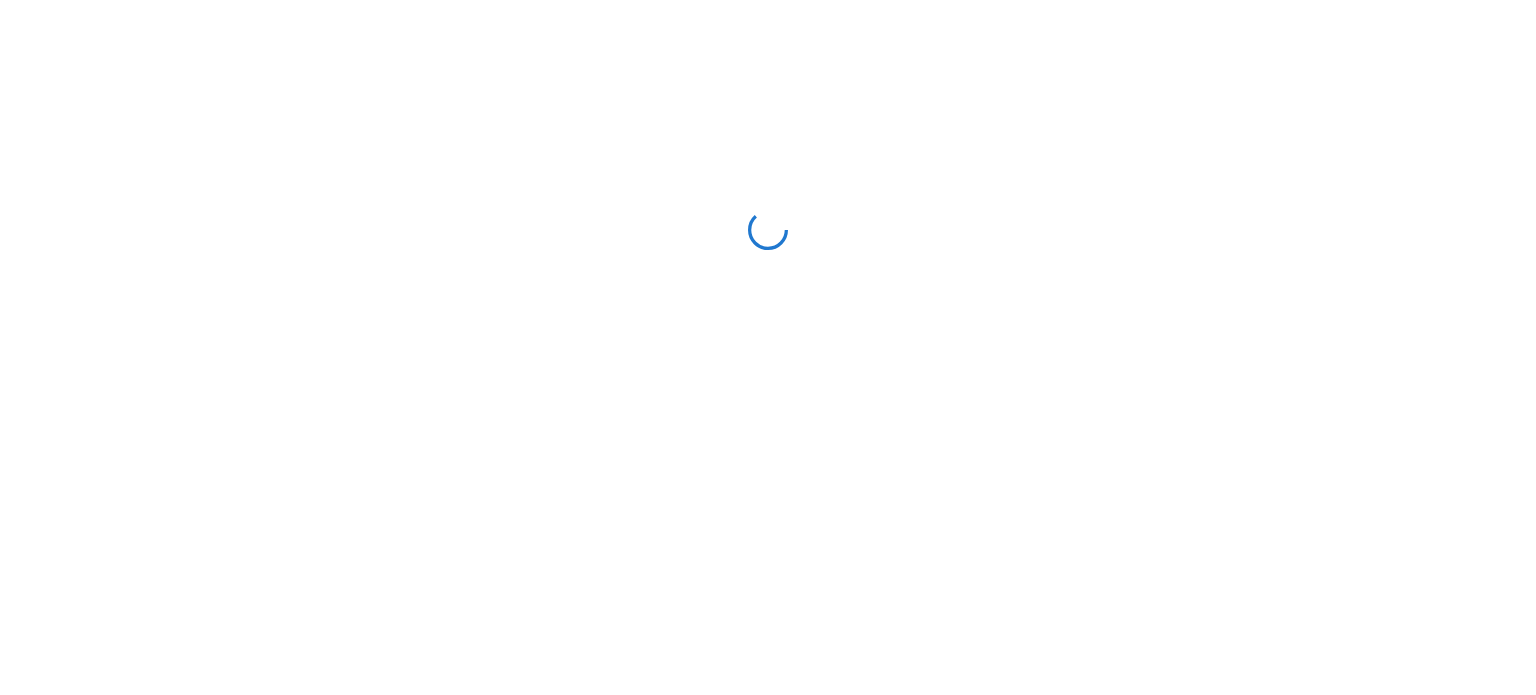 scroll, scrollTop: 0, scrollLeft: 0, axis: both 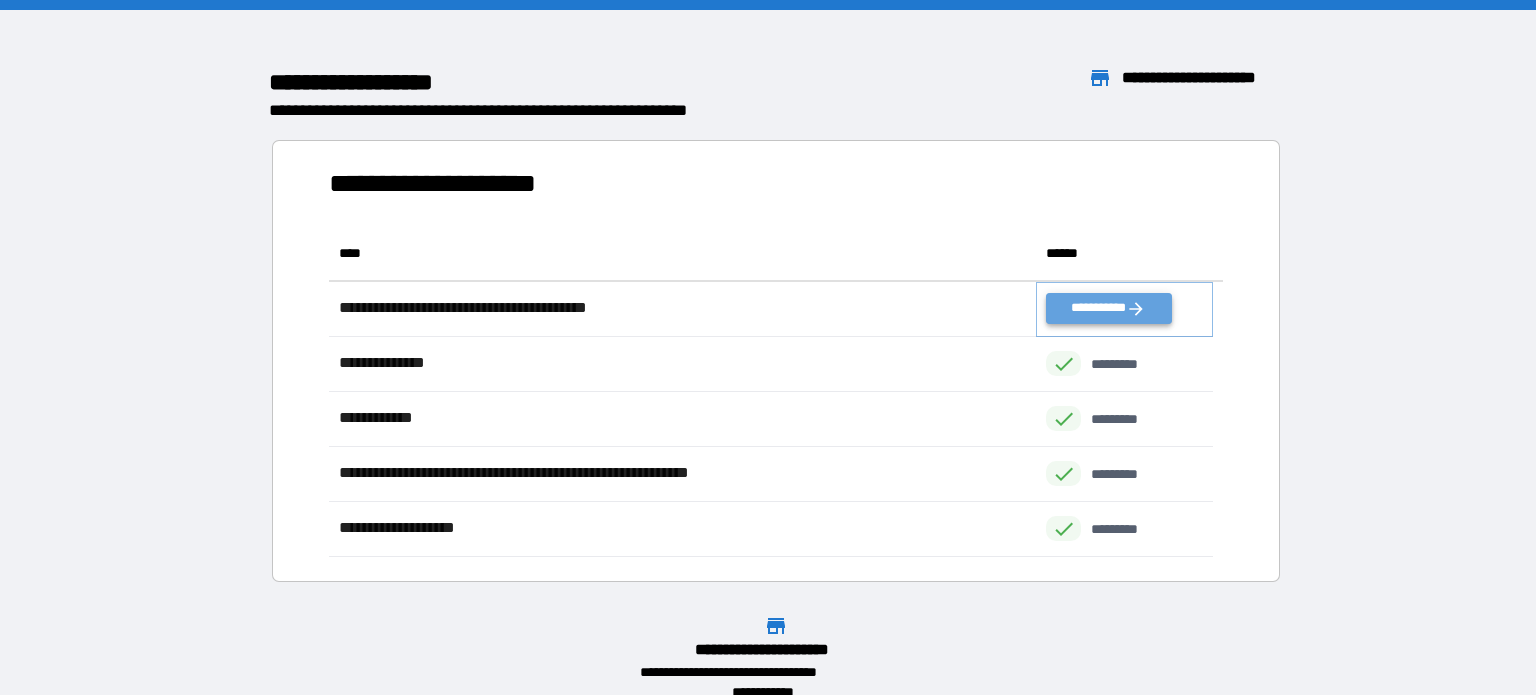 click on "**********" at bounding box center [1108, 308] 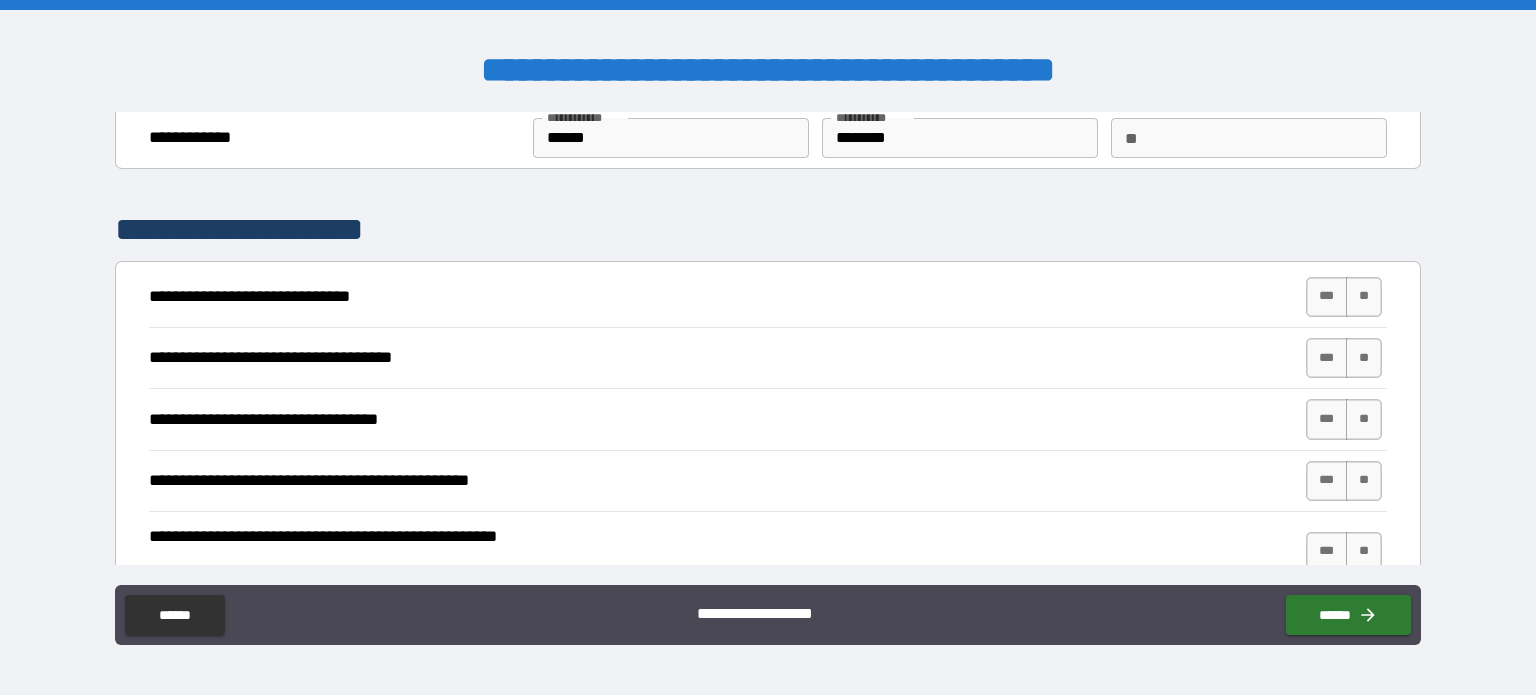 scroll, scrollTop: 100, scrollLeft: 0, axis: vertical 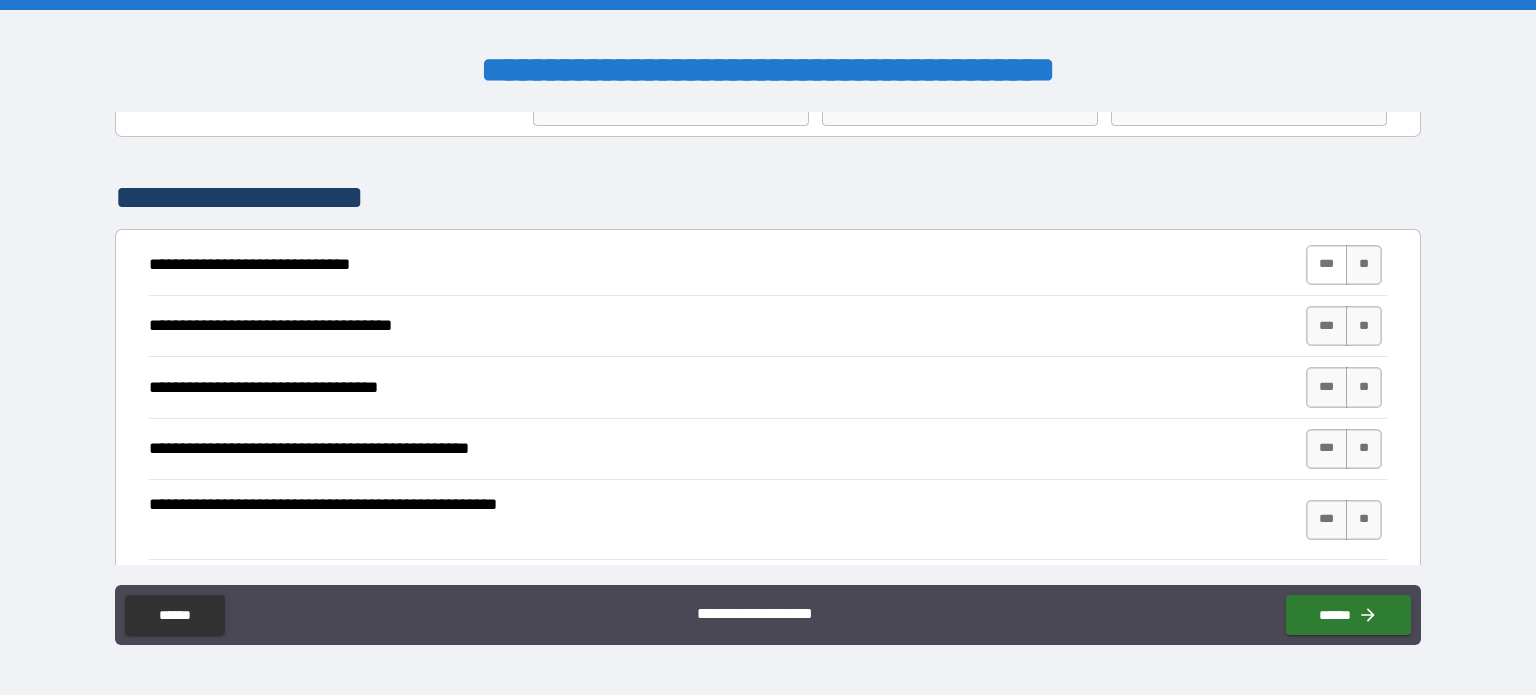 click on "***" at bounding box center [1327, 265] 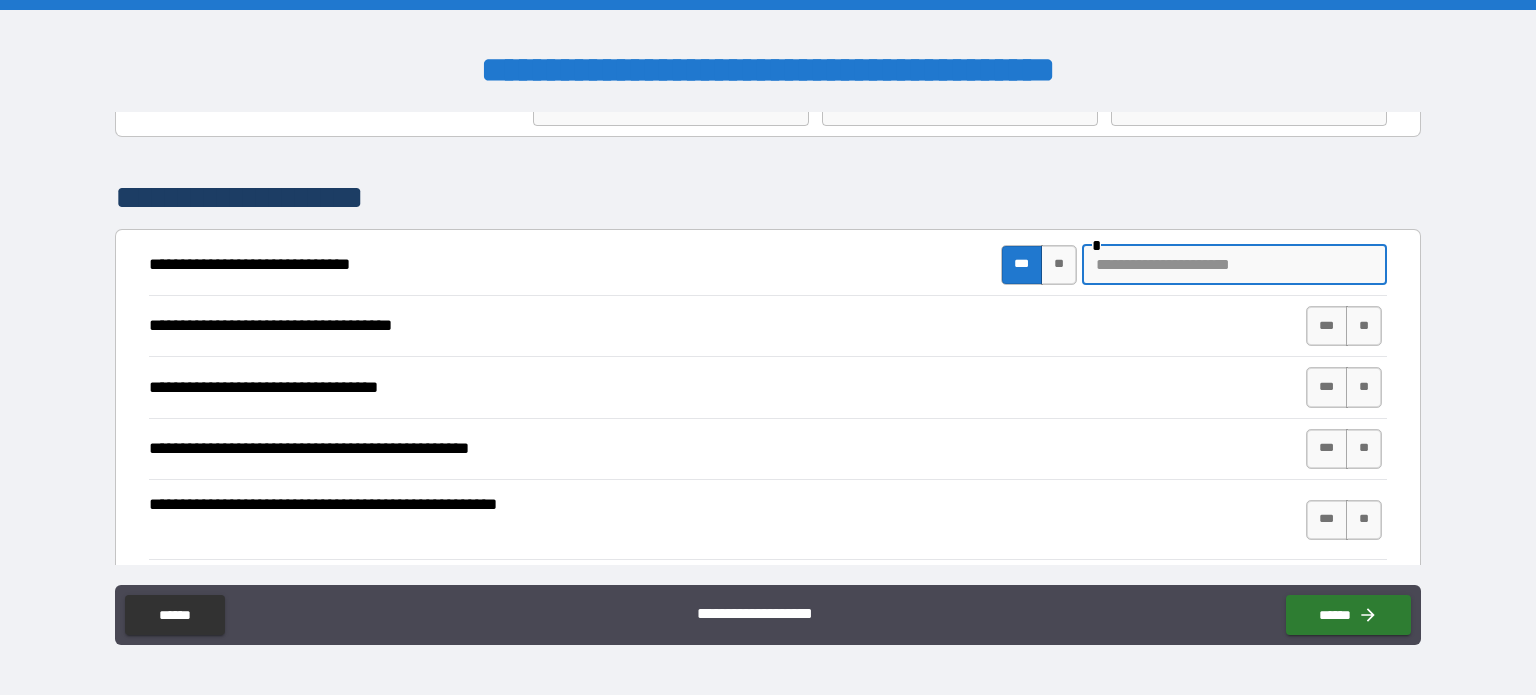 click at bounding box center (1234, 265) 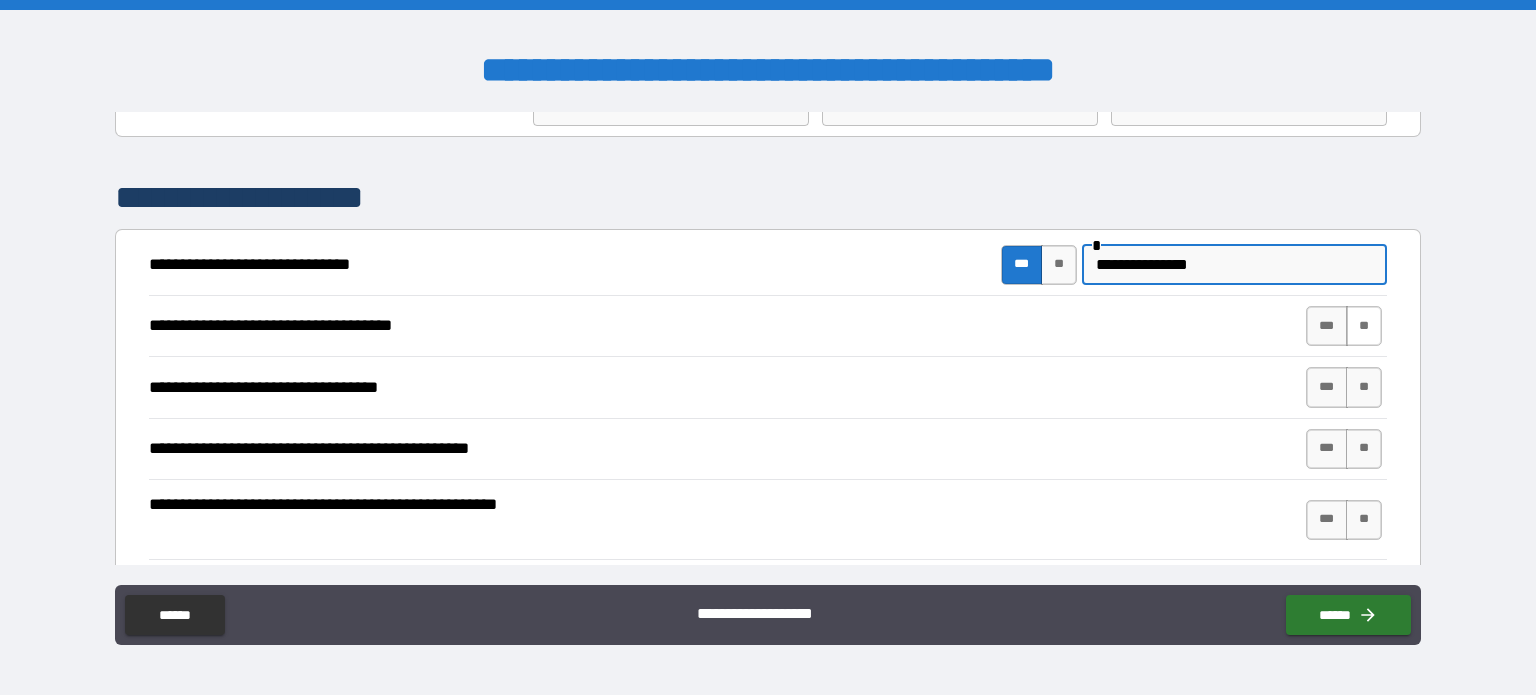 type on "**********" 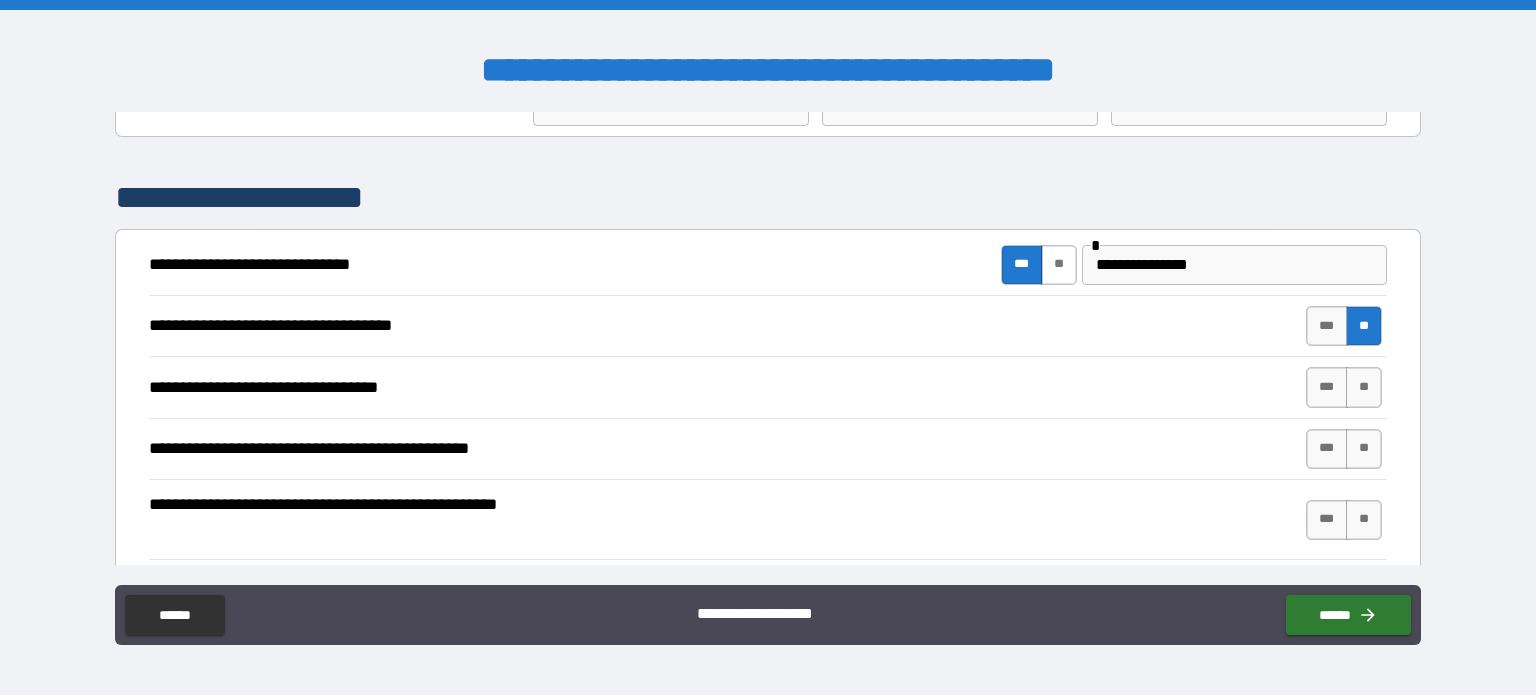 click on "**" at bounding box center (1059, 265) 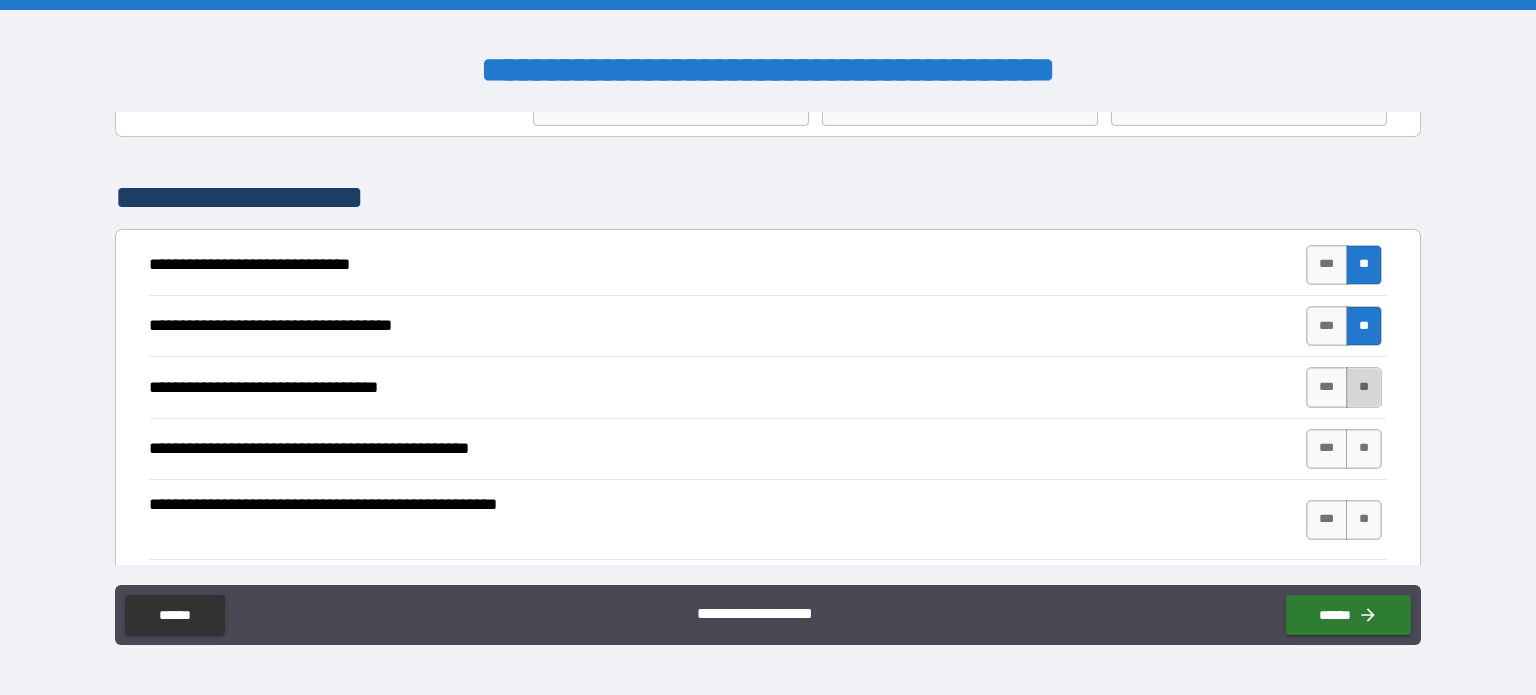 click on "**" at bounding box center [1364, 387] 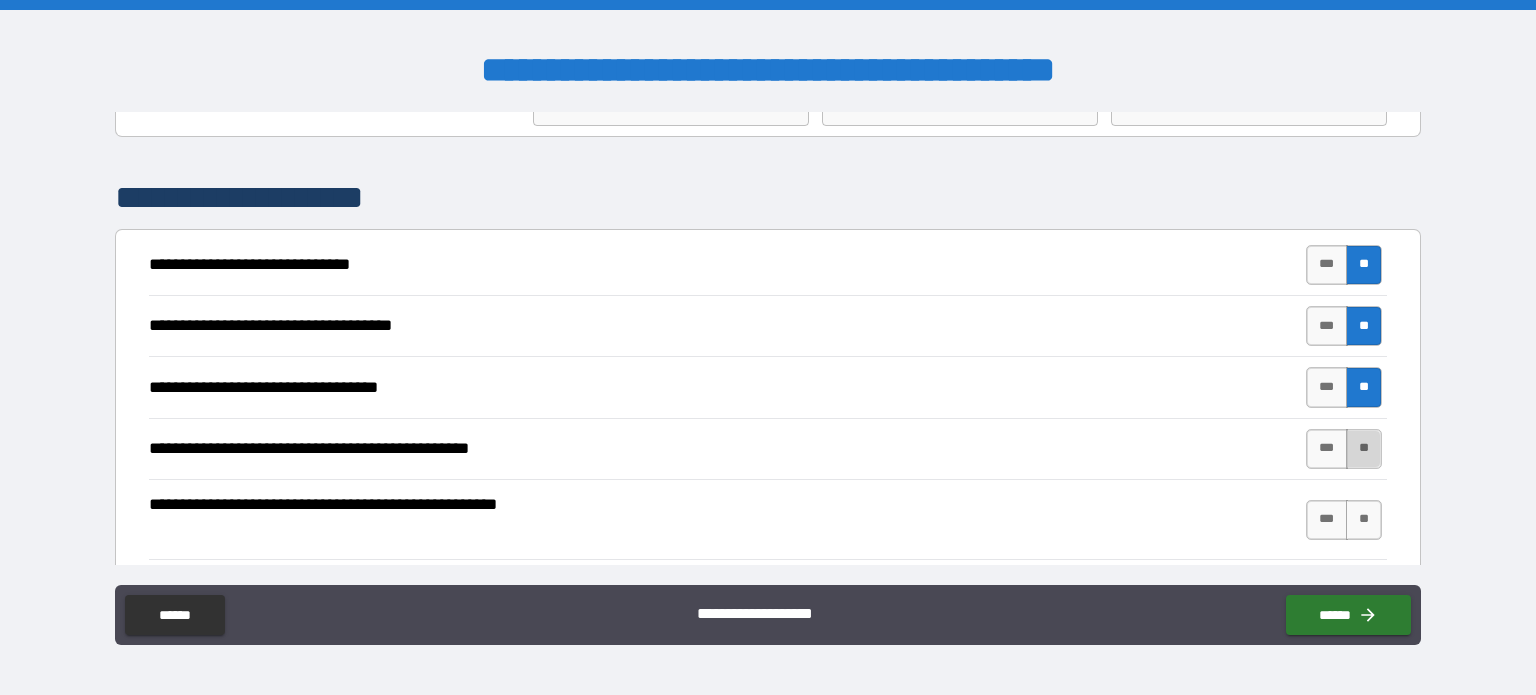 click on "**" at bounding box center [1364, 449] 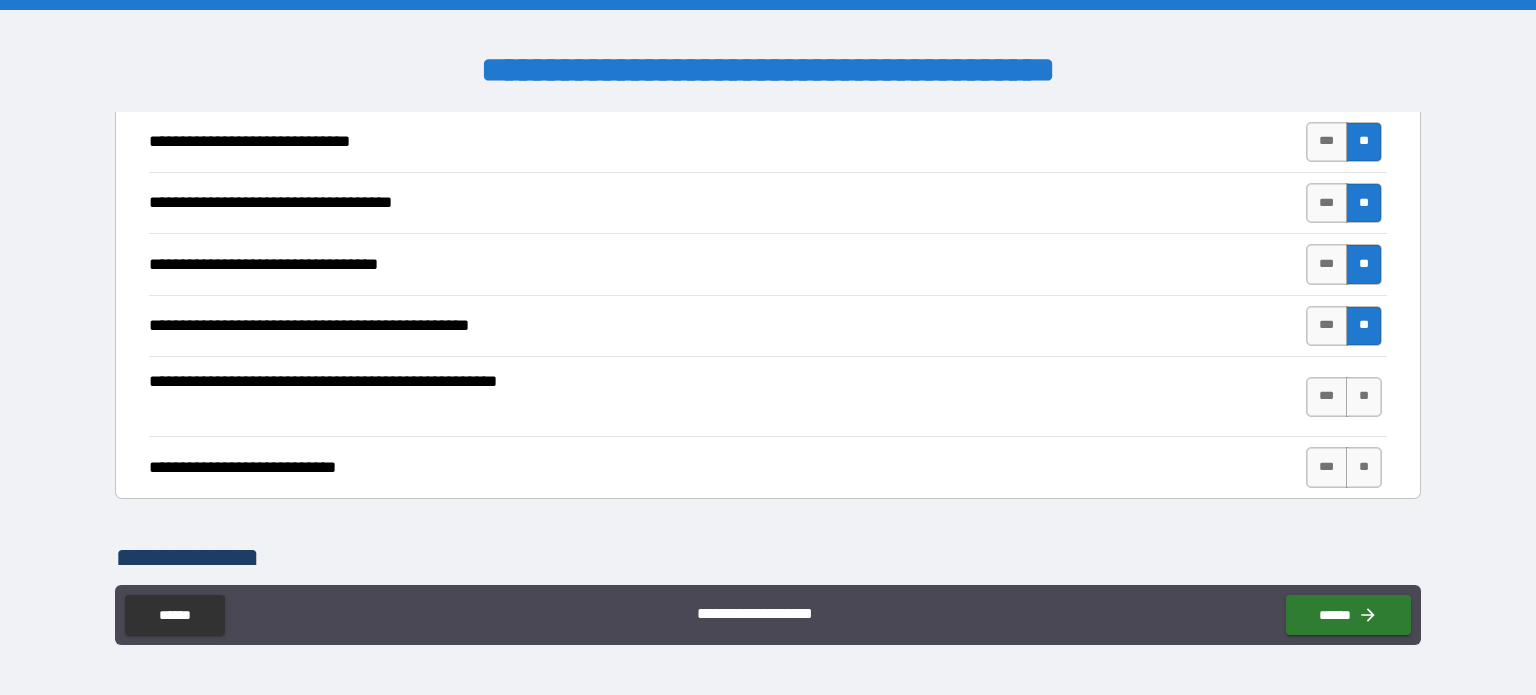 scroll, scrollTop: 300, scrollLeft: 0, axis: vertical 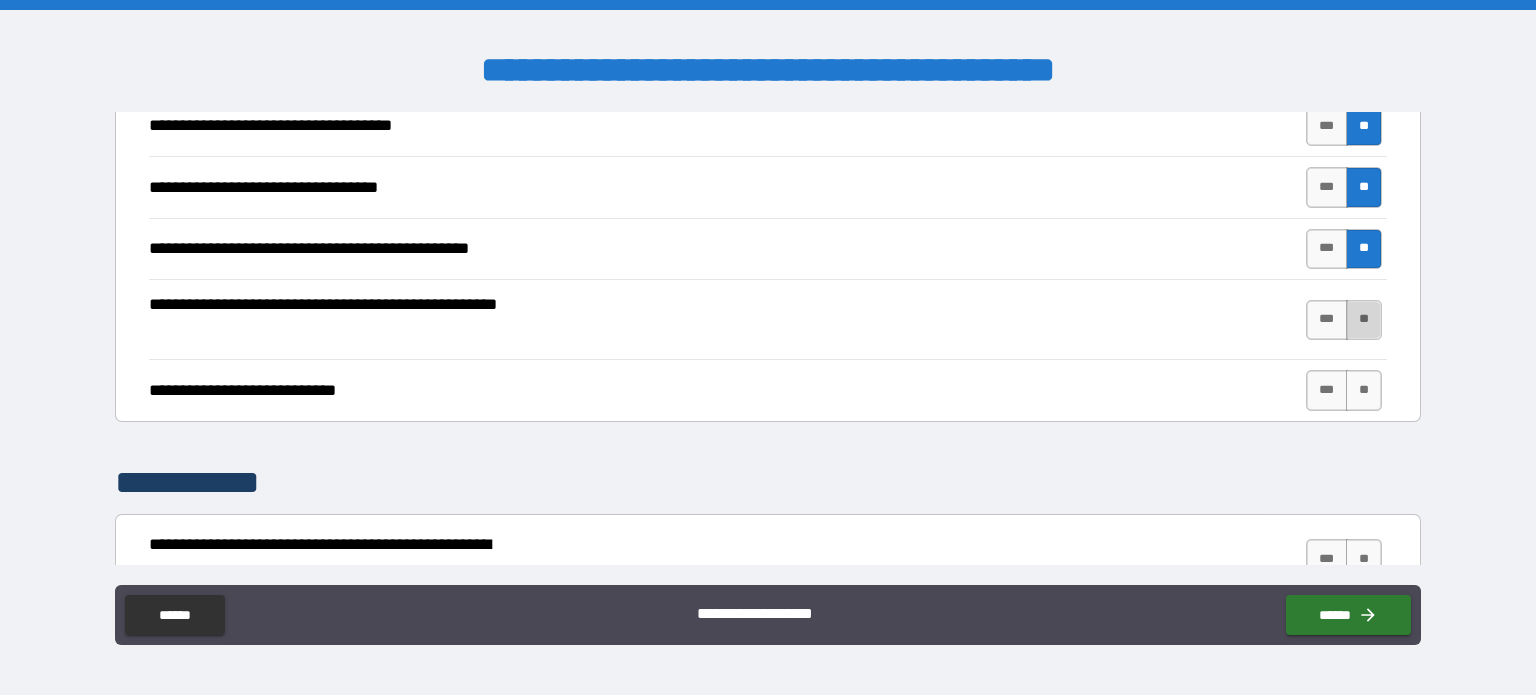 click on "**" at bounding box center [1364, 320] 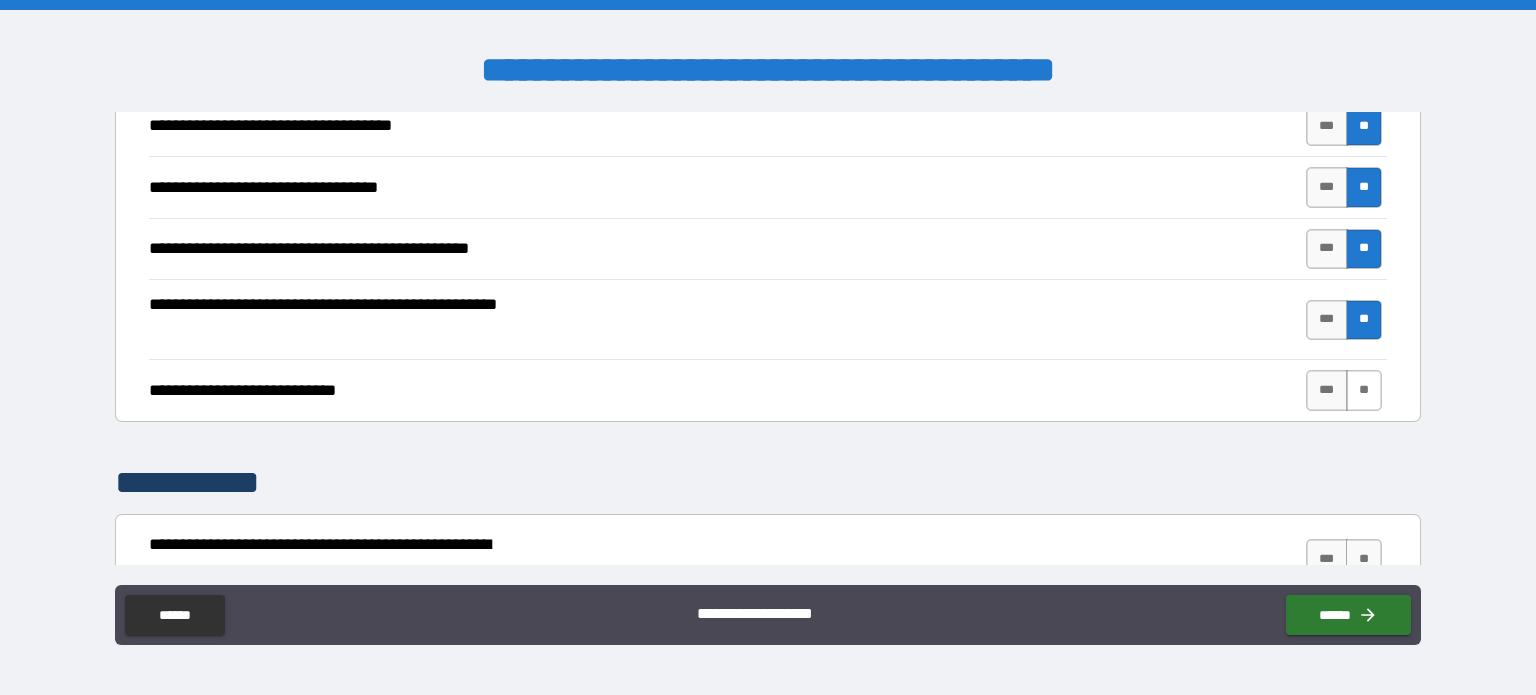 click on "**" at bounding box center [1364, 390] 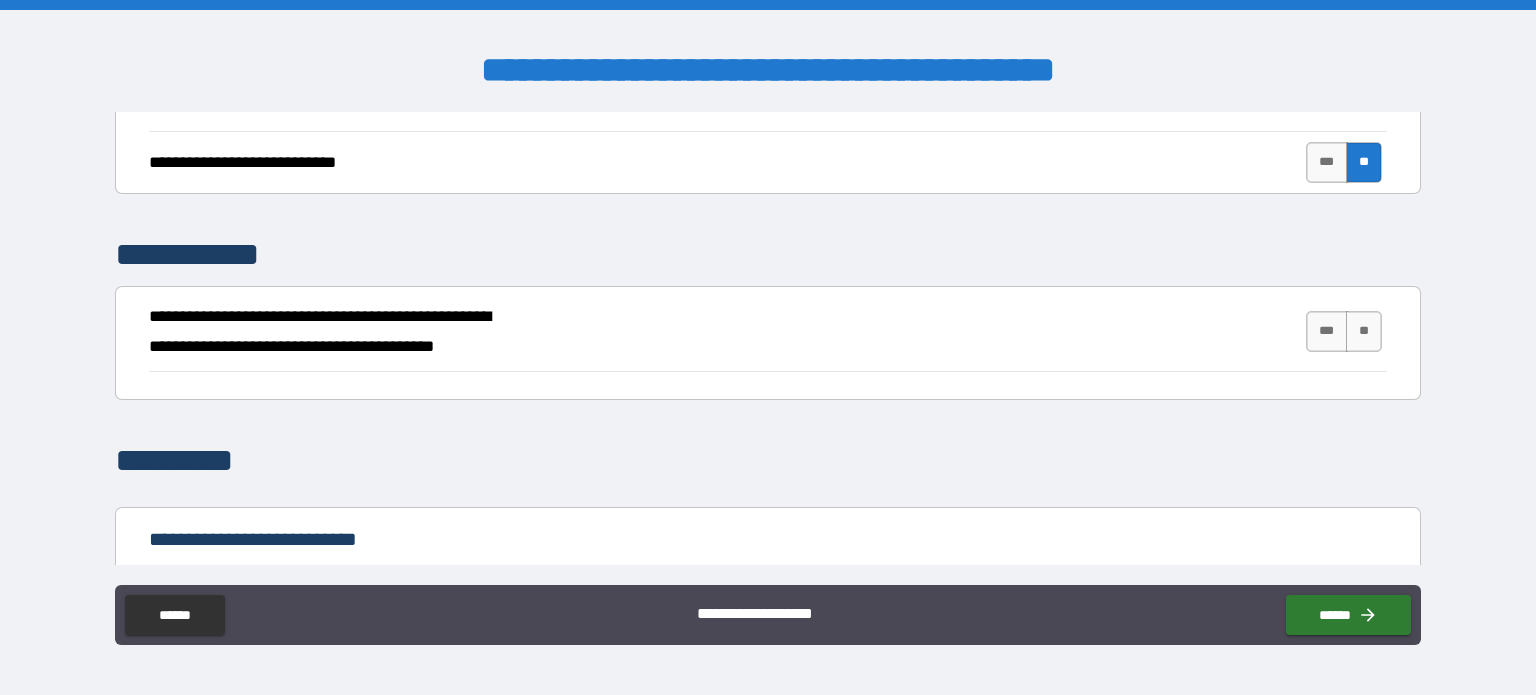 scroll, scrollTop: 500, scrollLeft: 0, axis: vertical 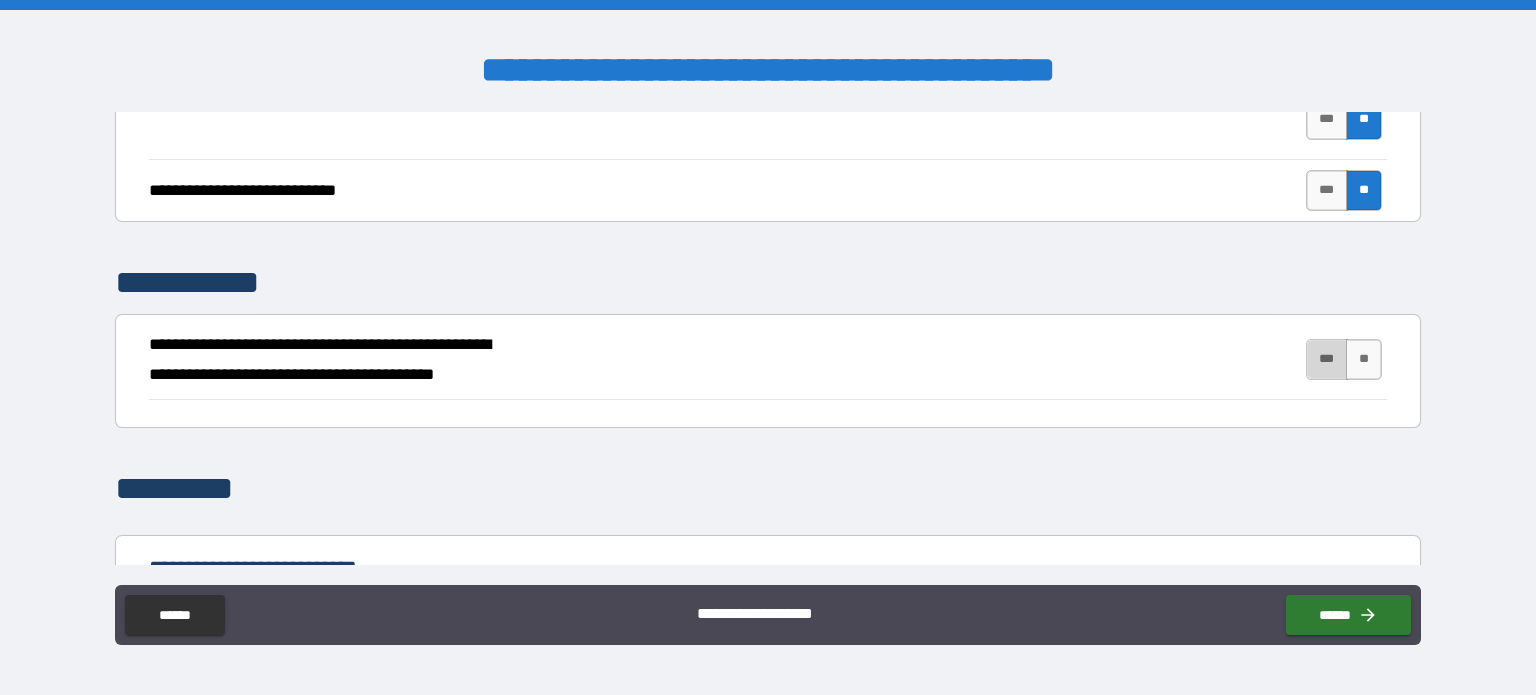 click on "***" at bounding box center [1327, 359] 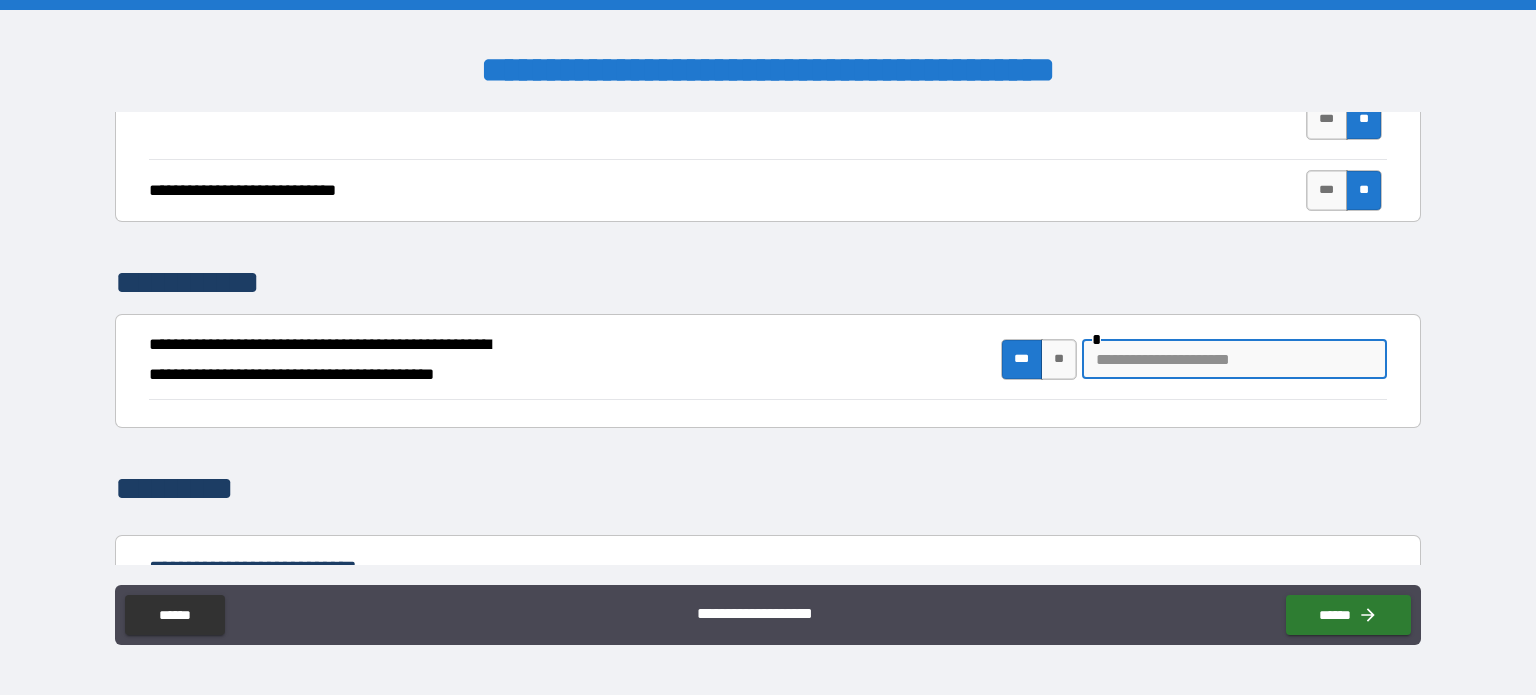 click at bounding box center (1234, 359) 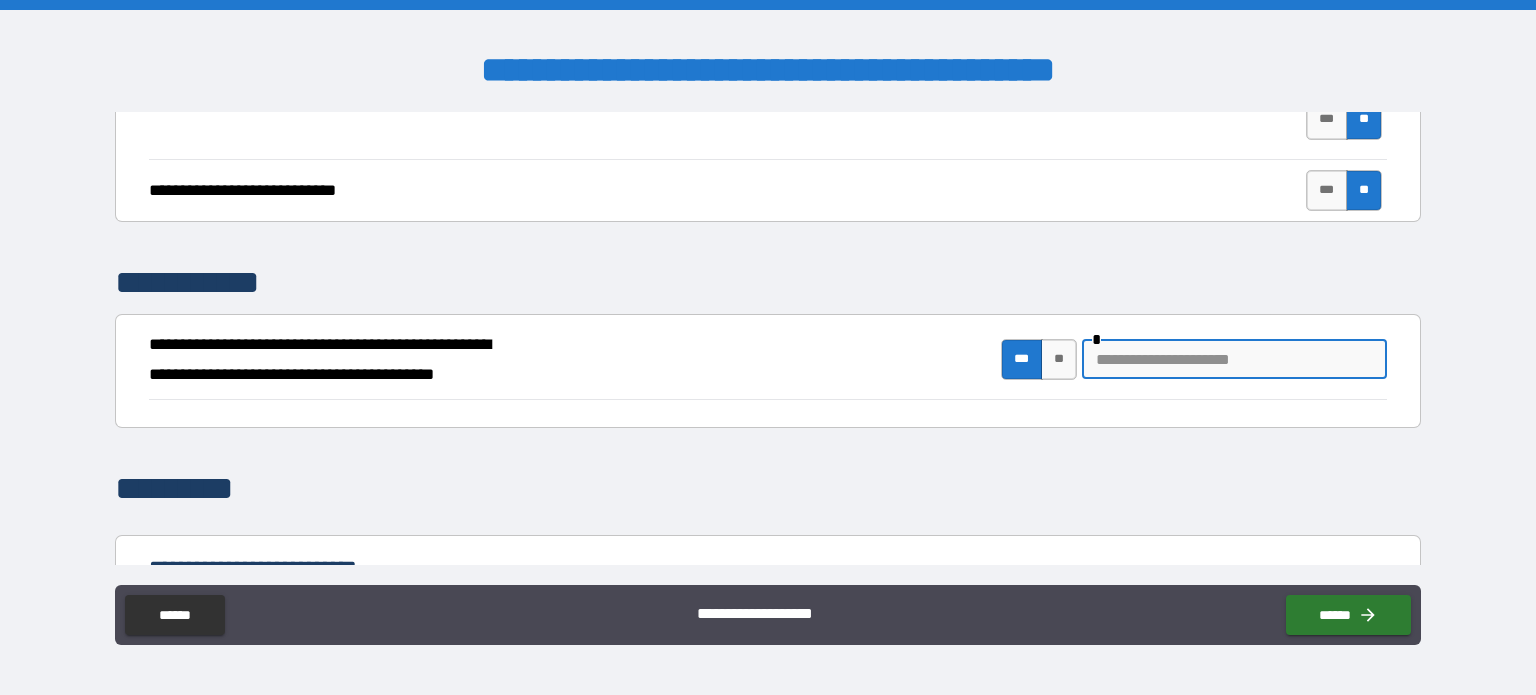type on "*" 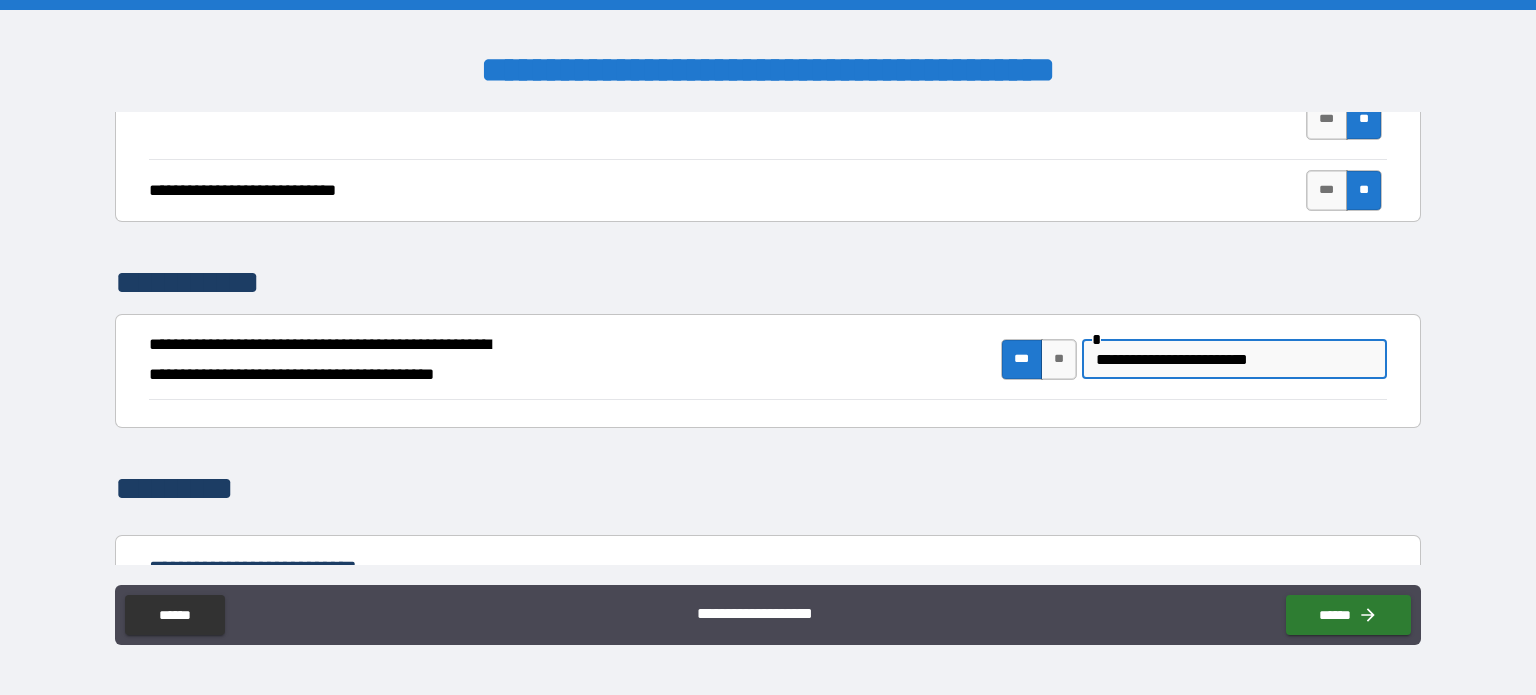 click on "**********" at bounding box center [1234, 359] 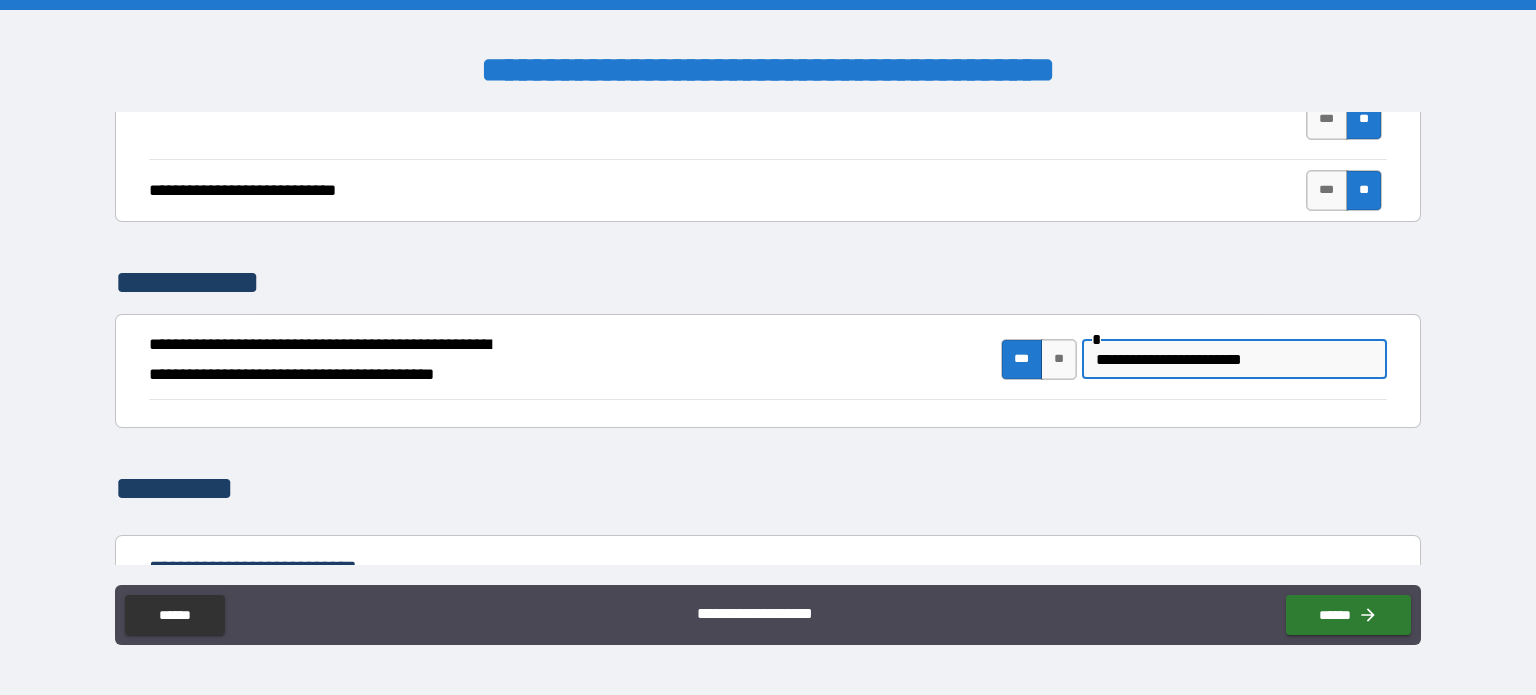 click on "**********" at bounding box center (1234, 359) 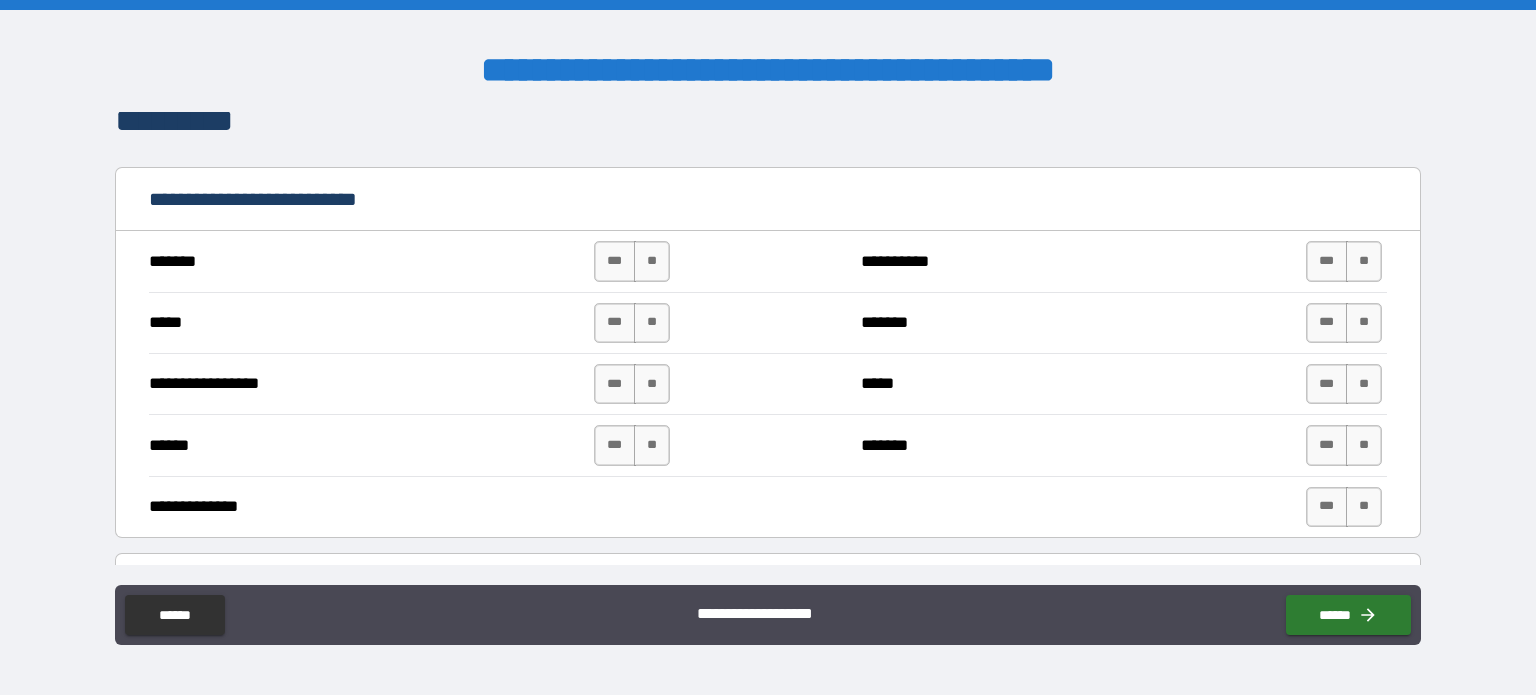 scroll, scrollTop: 900, scrollLeft: 0, axis: vertical 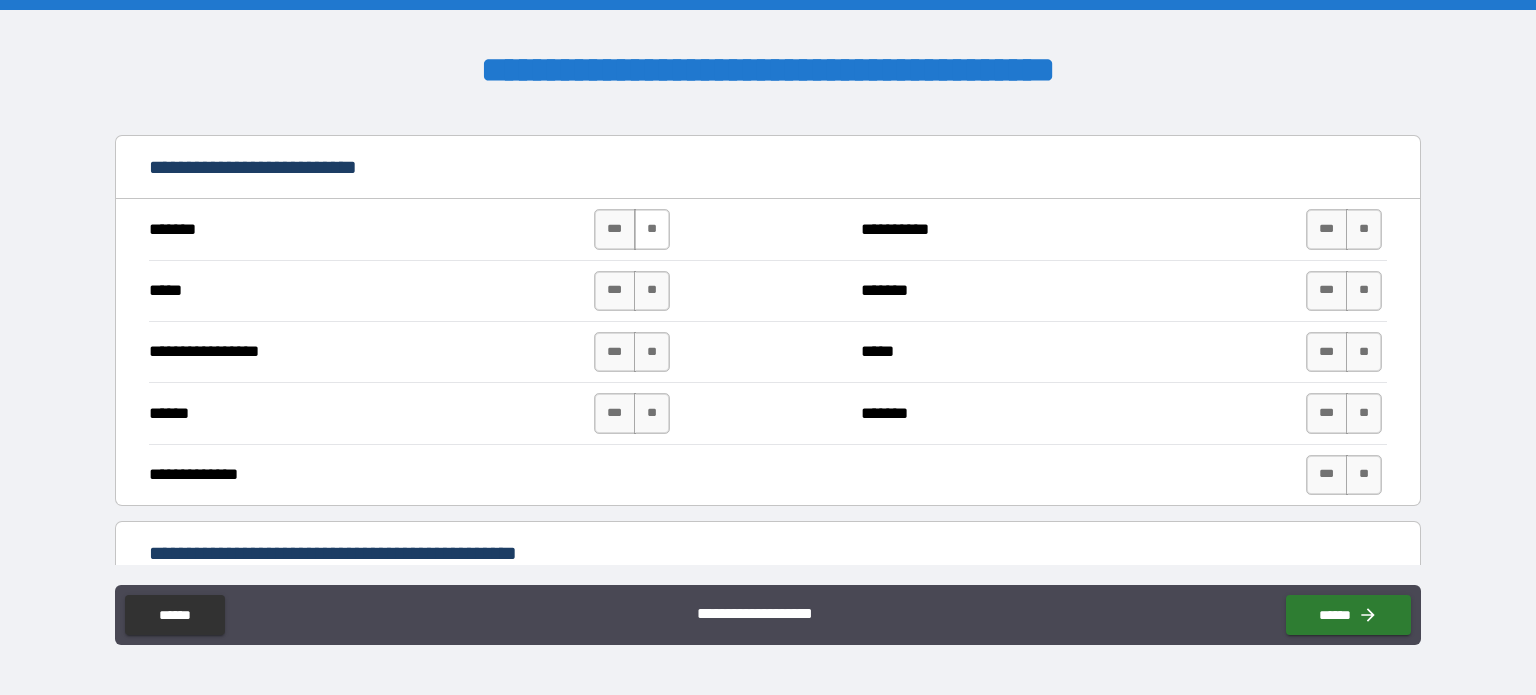 type on "**********" 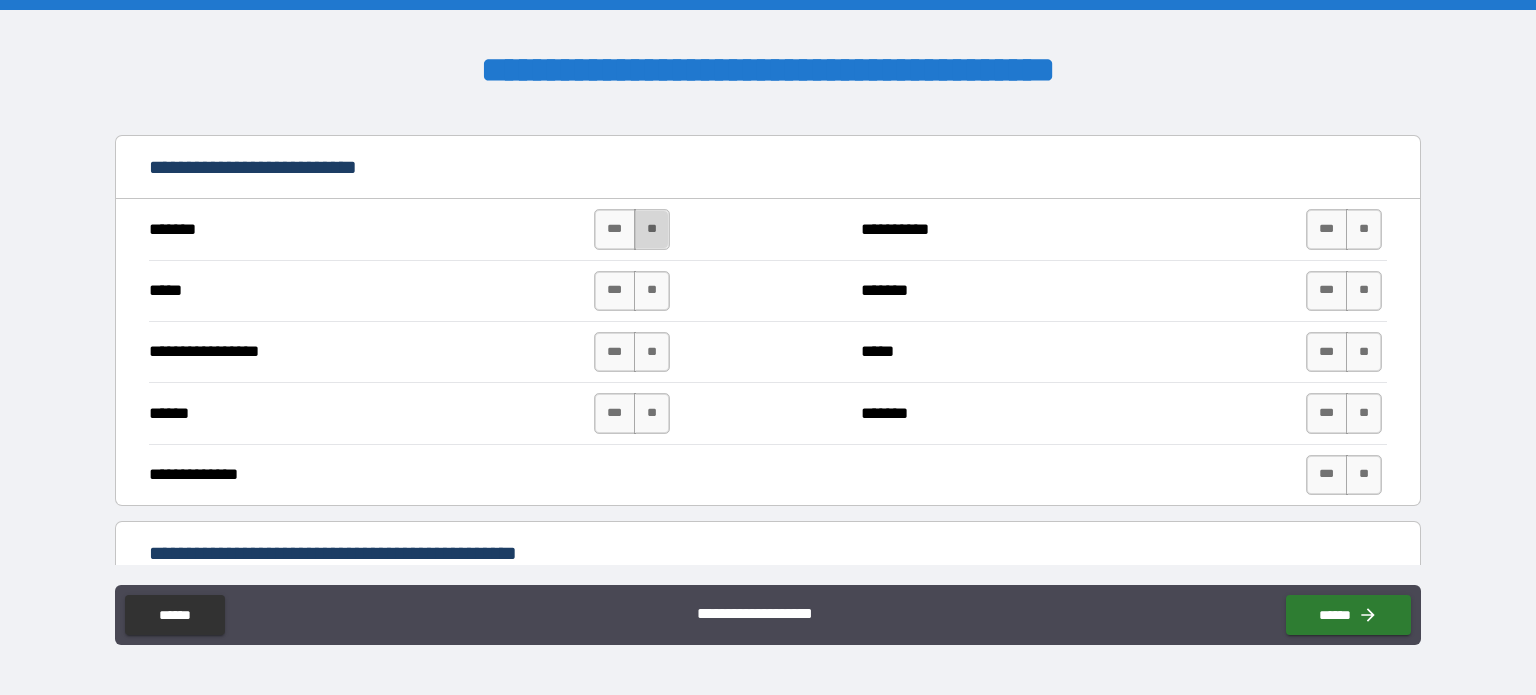 click on "**" at bounding box center (652, 229) 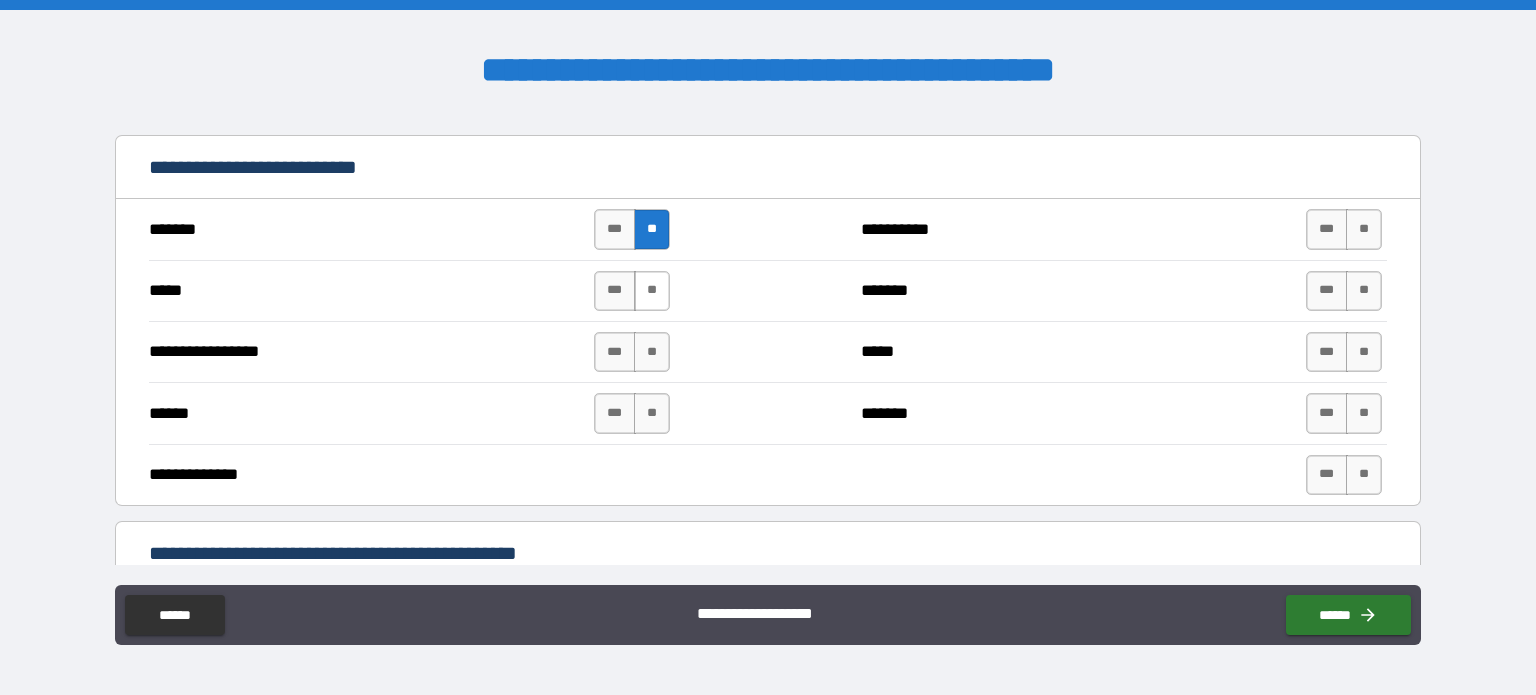 click on "**" at bounding box center (652, 291) 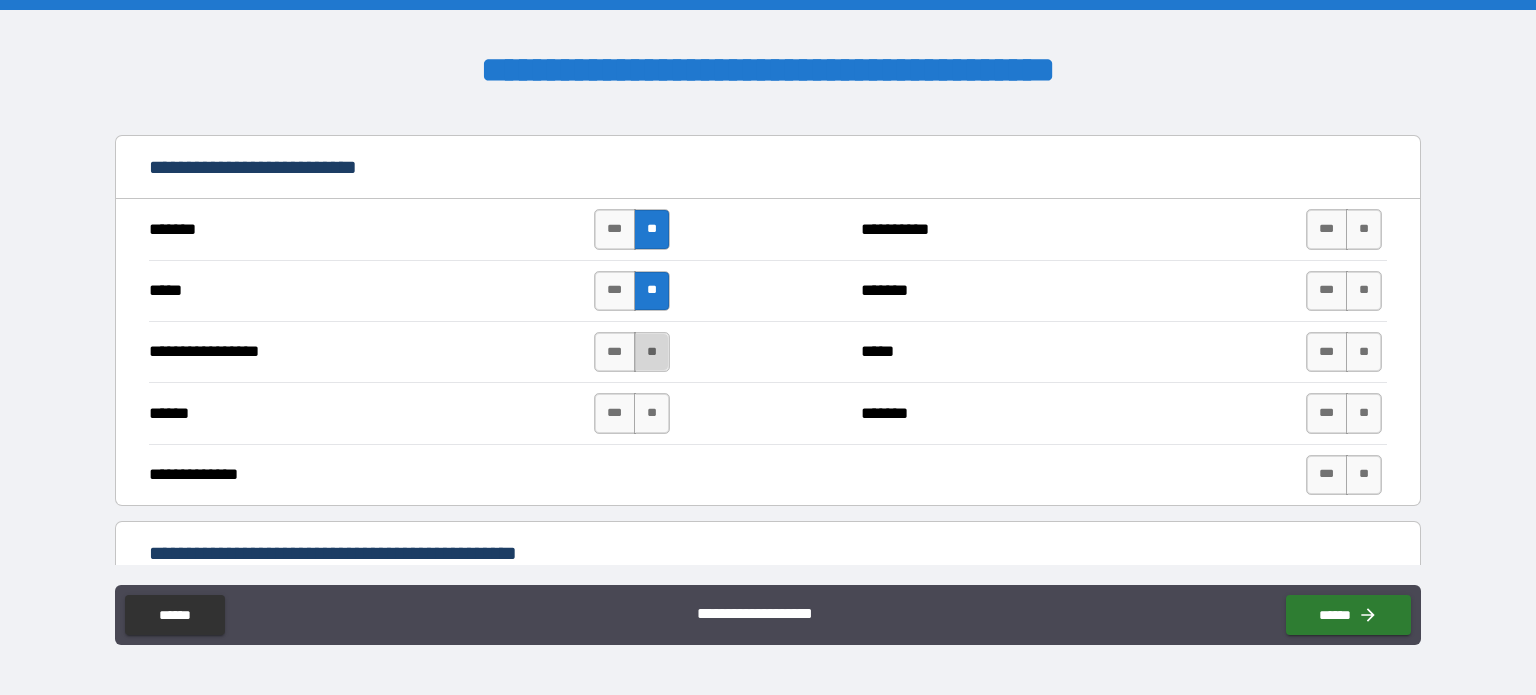 click on "**" at bounding box center (652, 352) 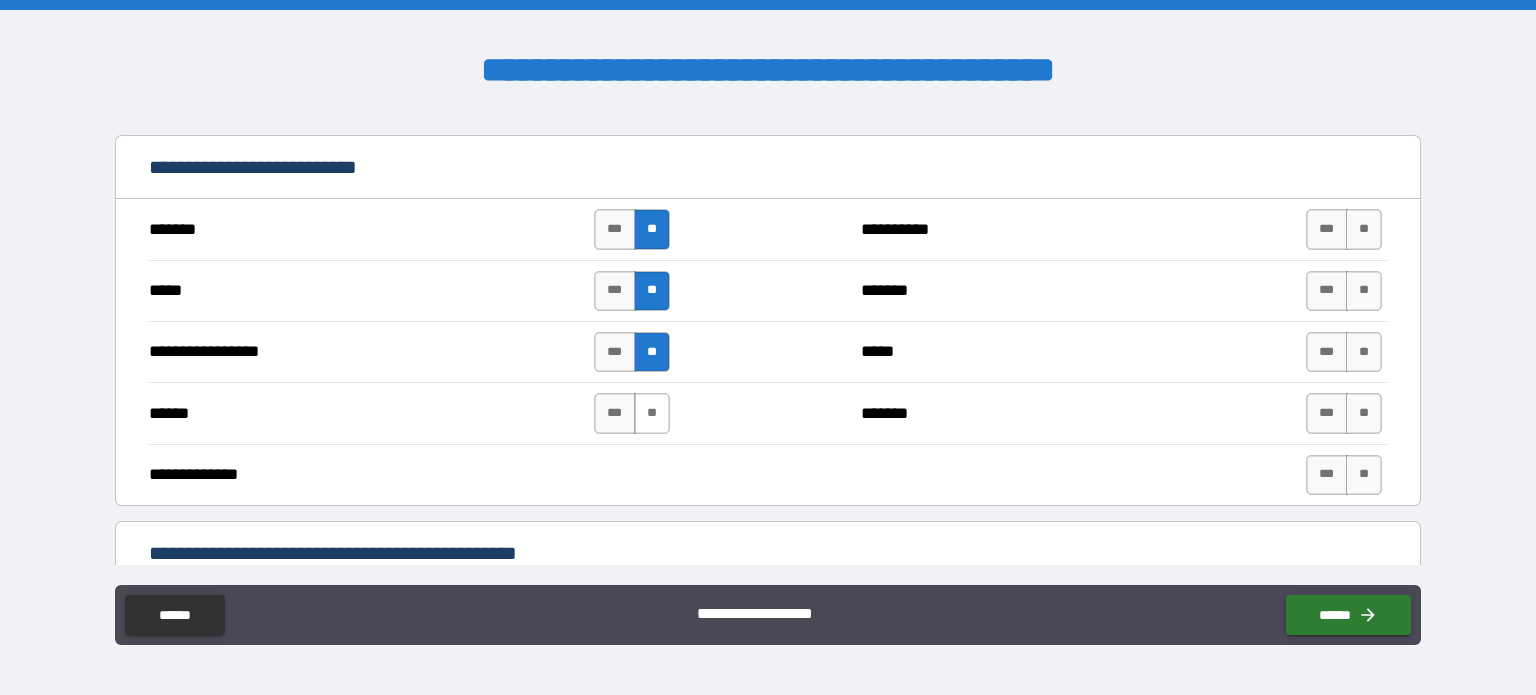 click on "**" at bounding box center [652, 413] 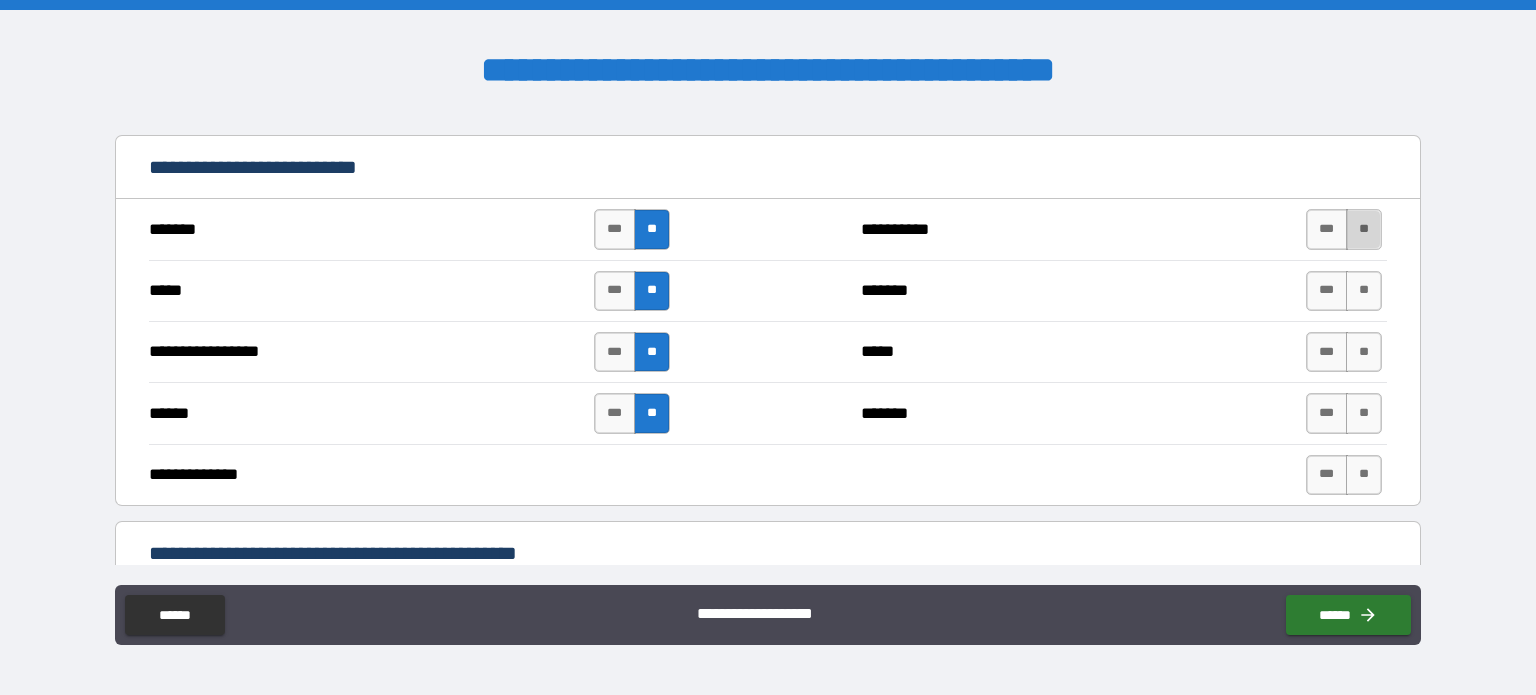 click on "**" at bounding box center [1364, 229] 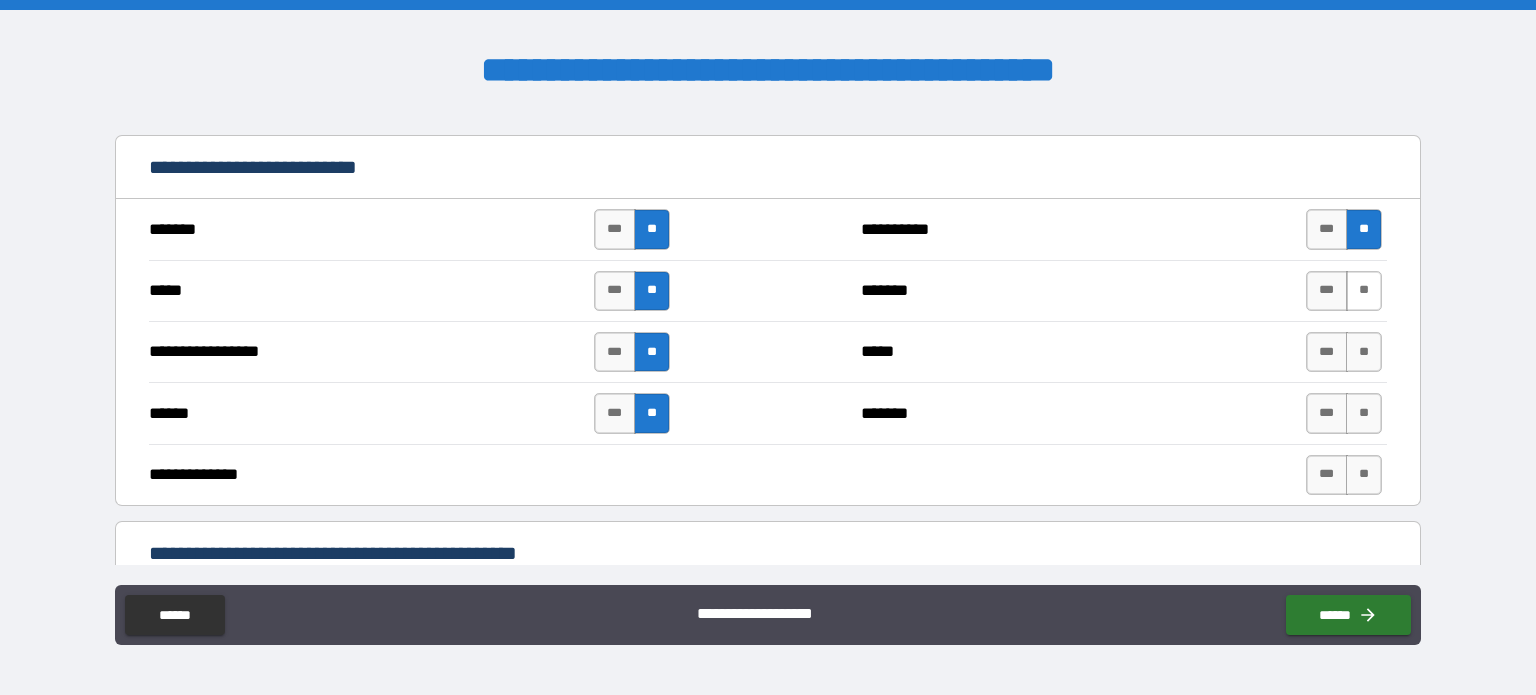 click on "**" at bounding box center (1364, 291) 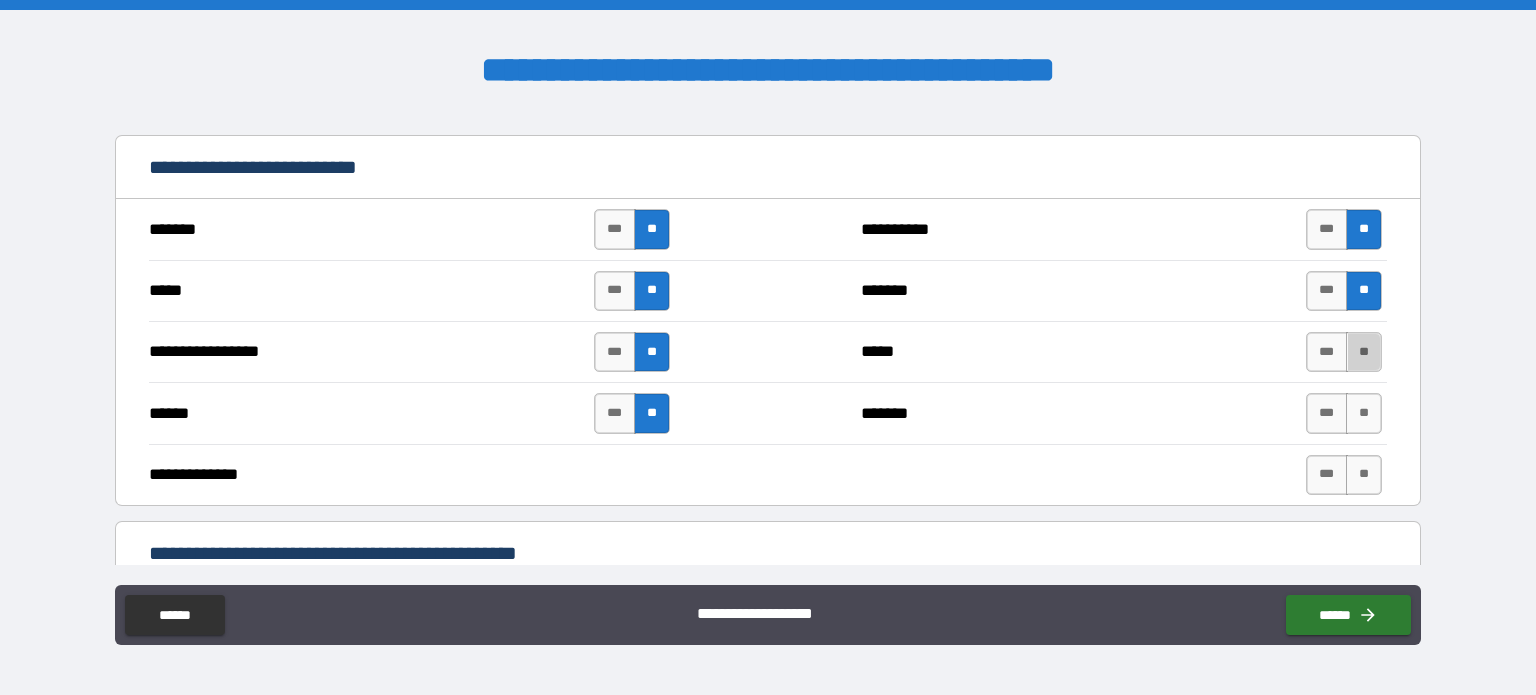 drag, startPoint x: 1352, startPoint y: 346, endPoint x: 1341, endPoint y: 385, distance: 40.5216 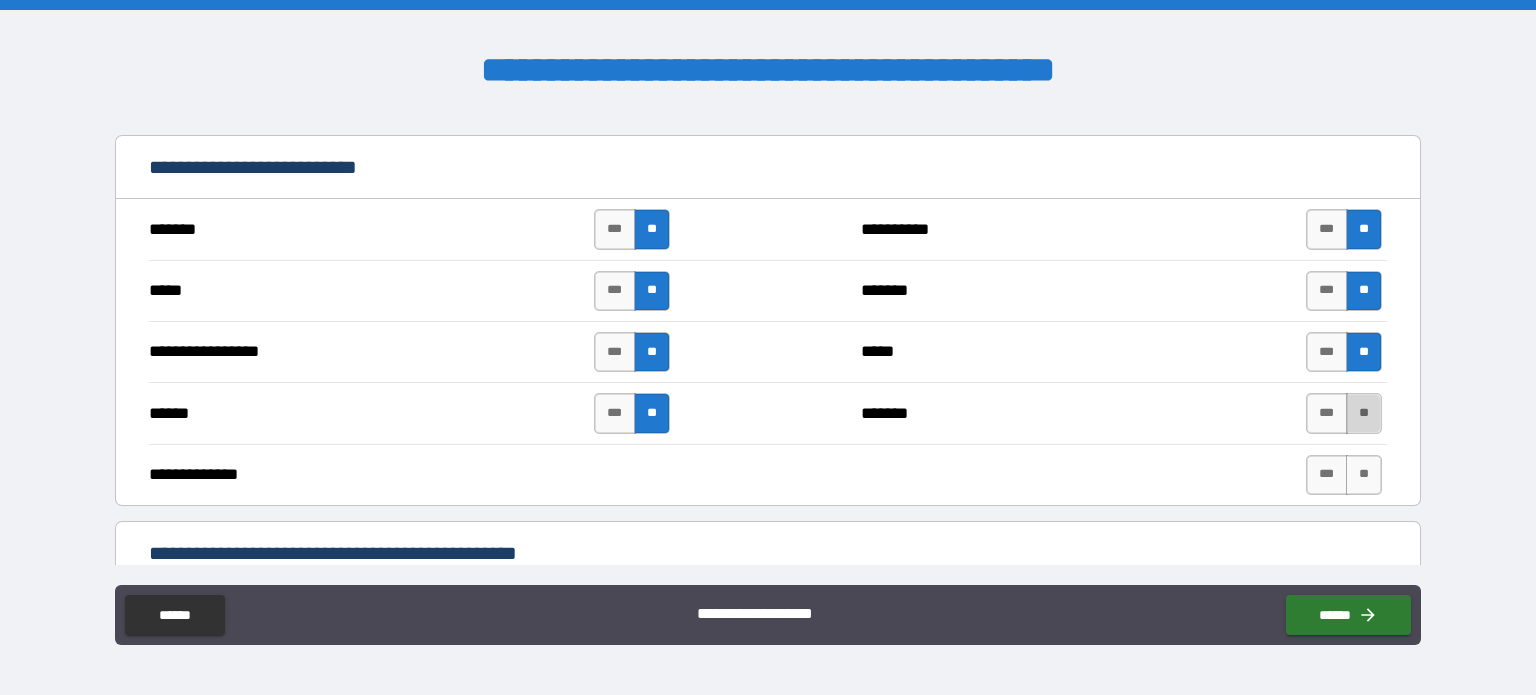 click on "**" at bounding box center [1364, 413] 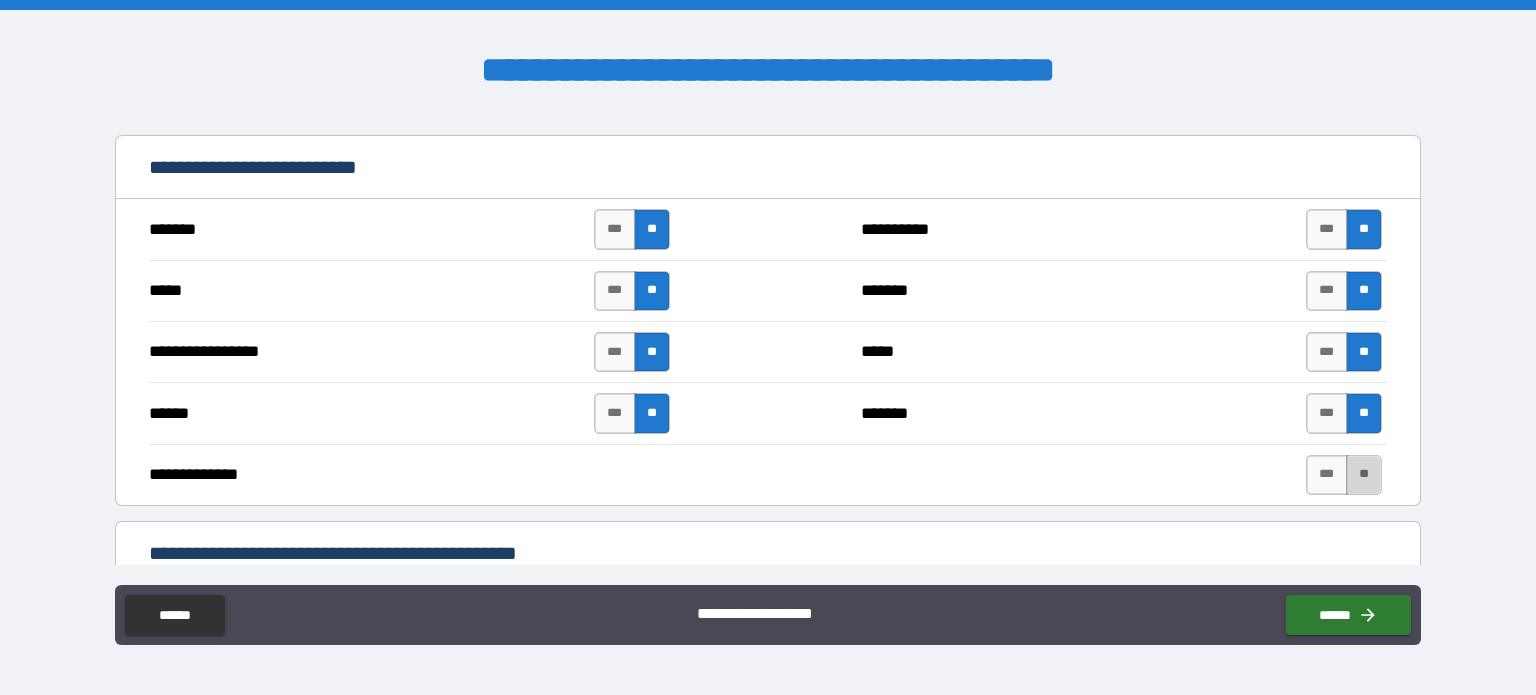 click on "**" at bounding box center [1364, 475] 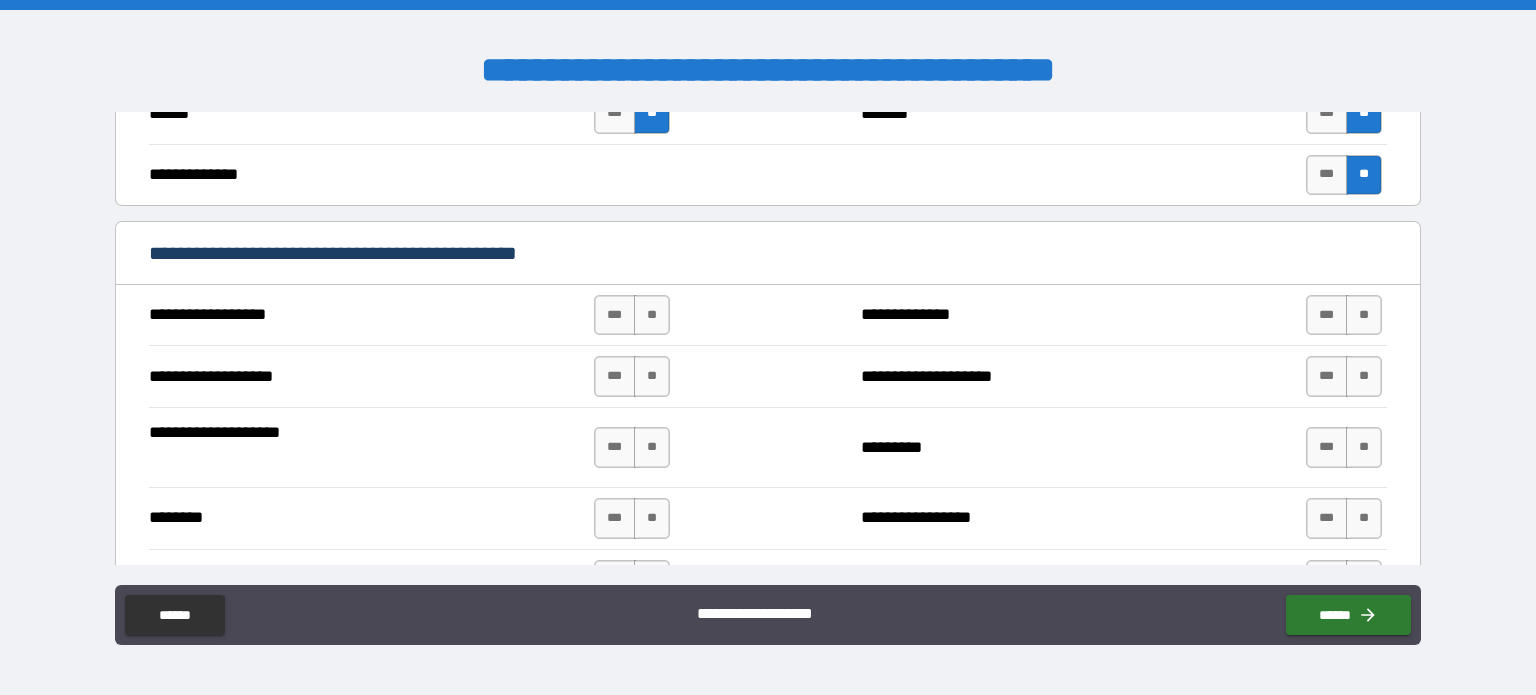scroll, scrollTop: 1300, scrollLeft: 0, axis: vertical 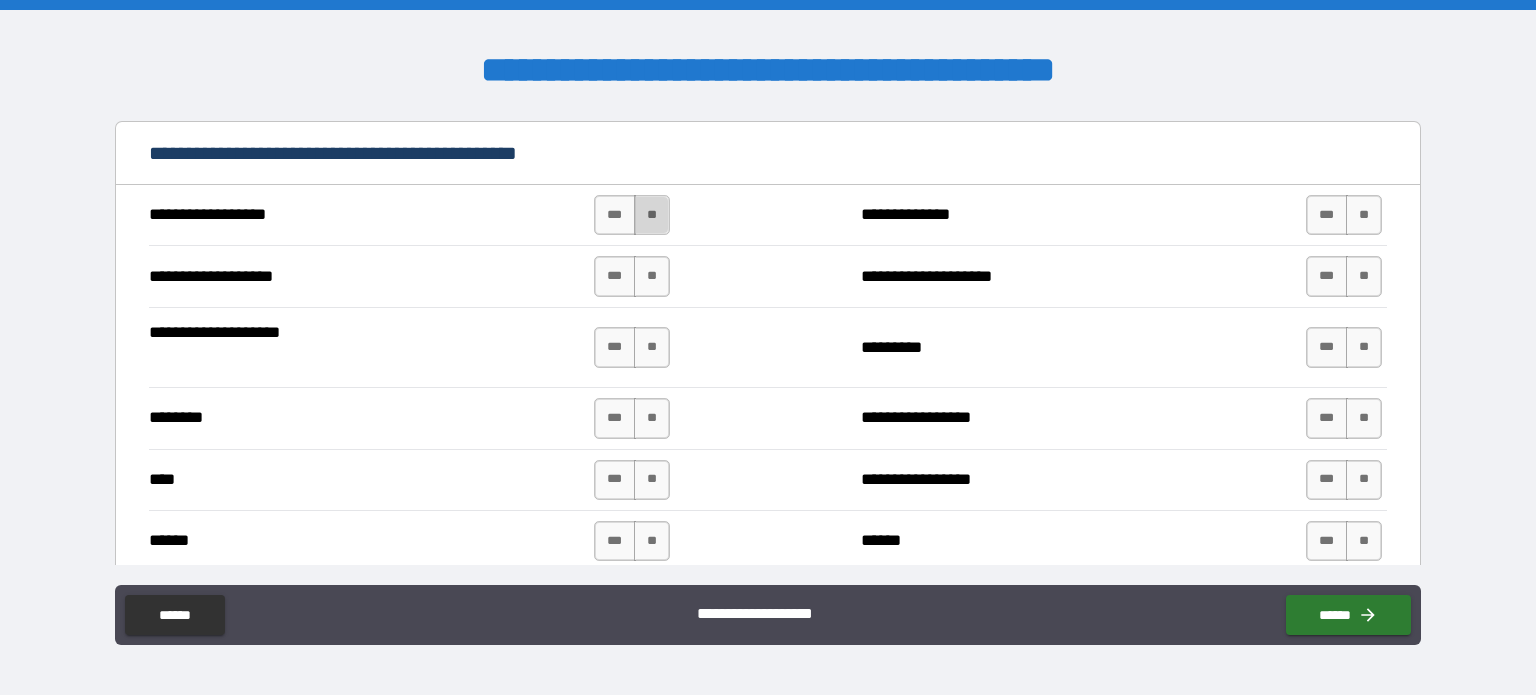 click on "**" at bounding box center [652, 215] 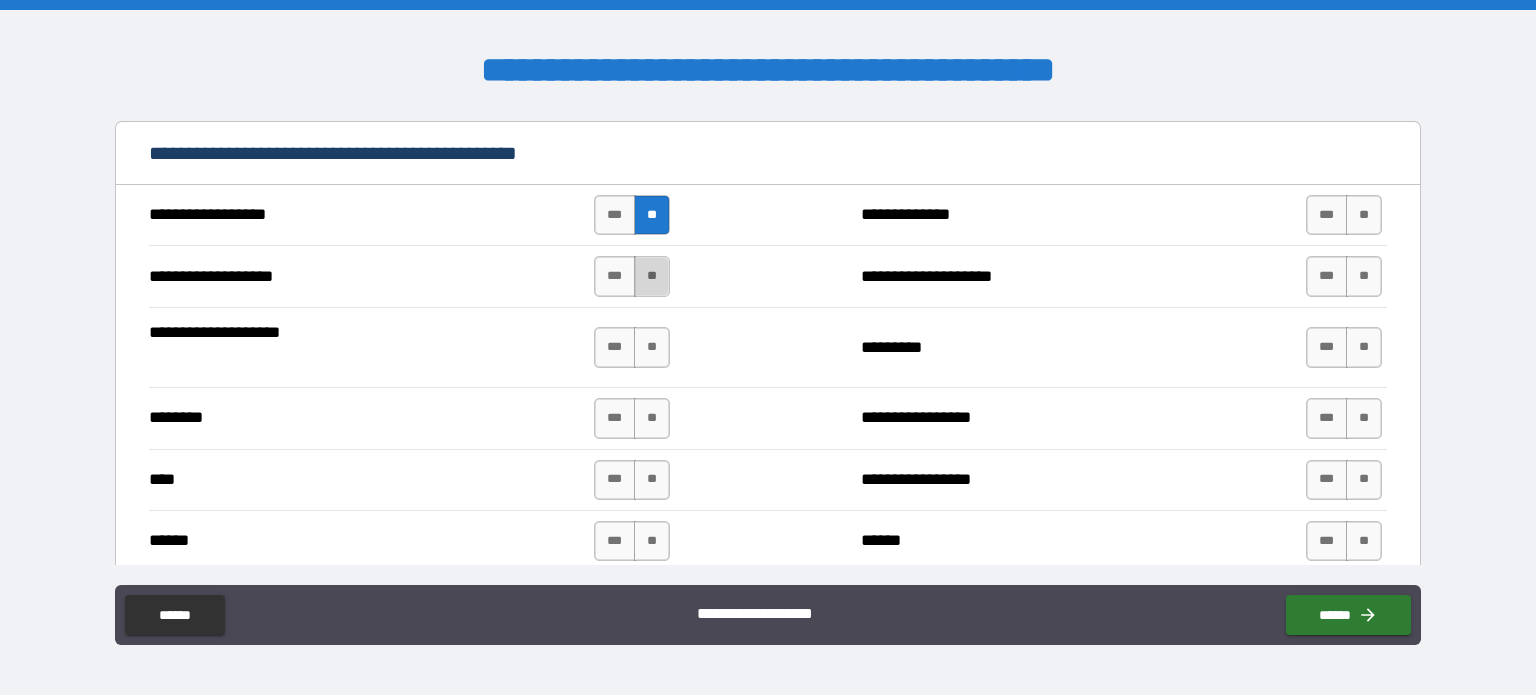 click on "**" at bounding box center (652, 276) 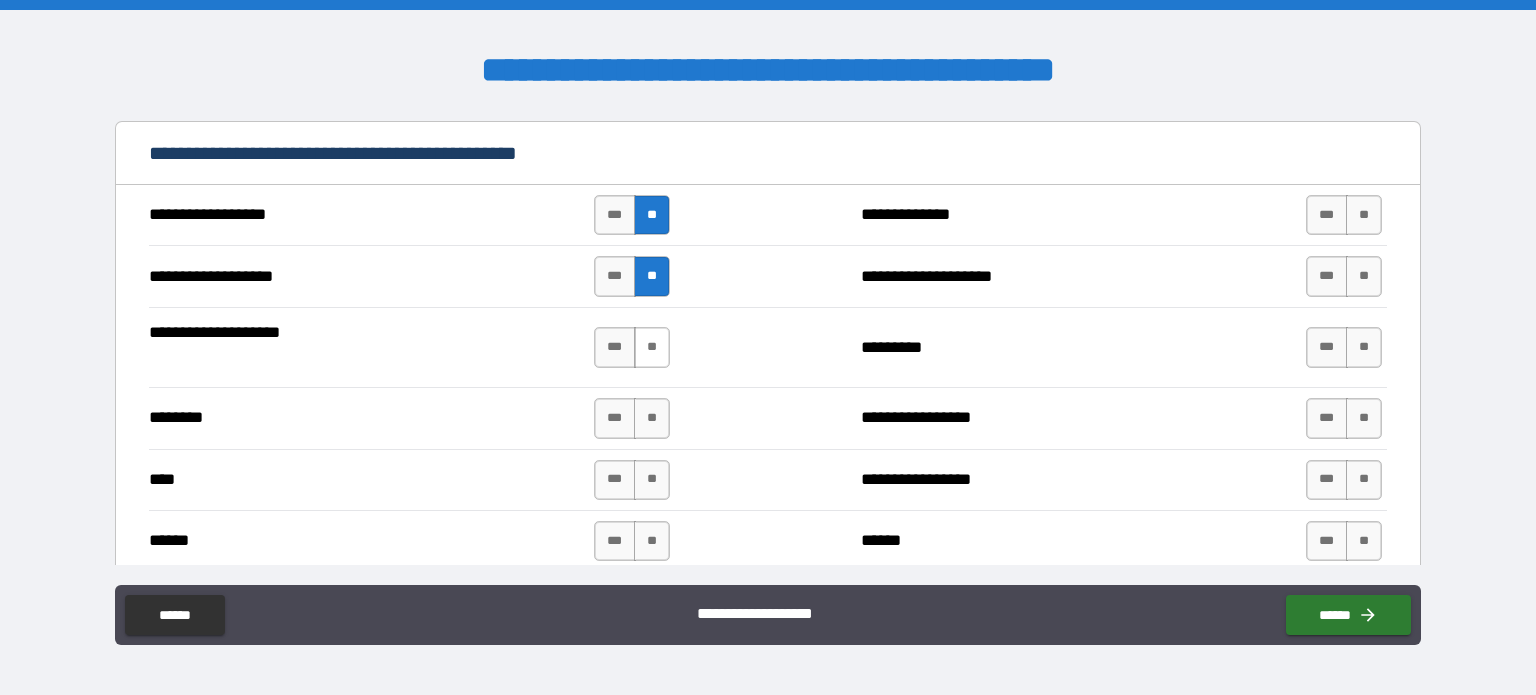 click on "**" at bounding box center (652, 347) 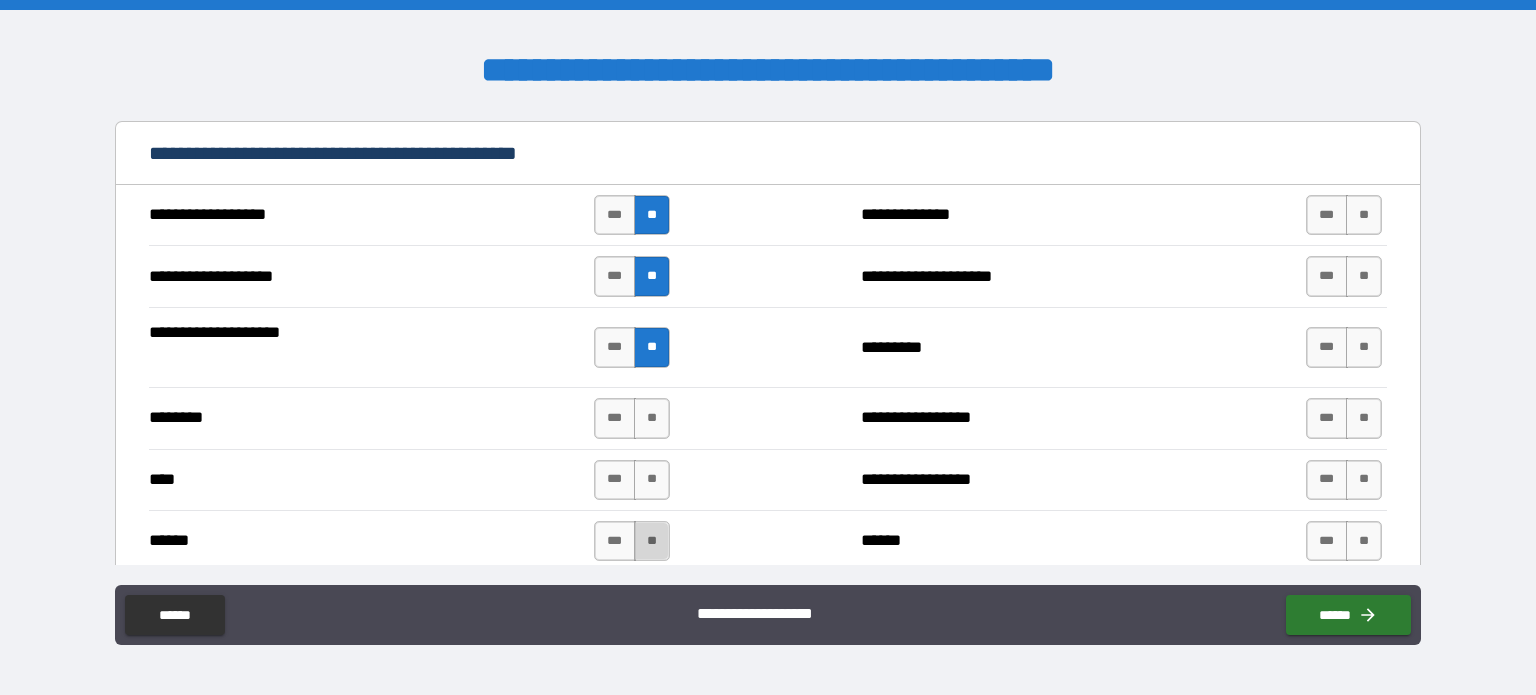 click on "**" at bounding box center (652, 541) 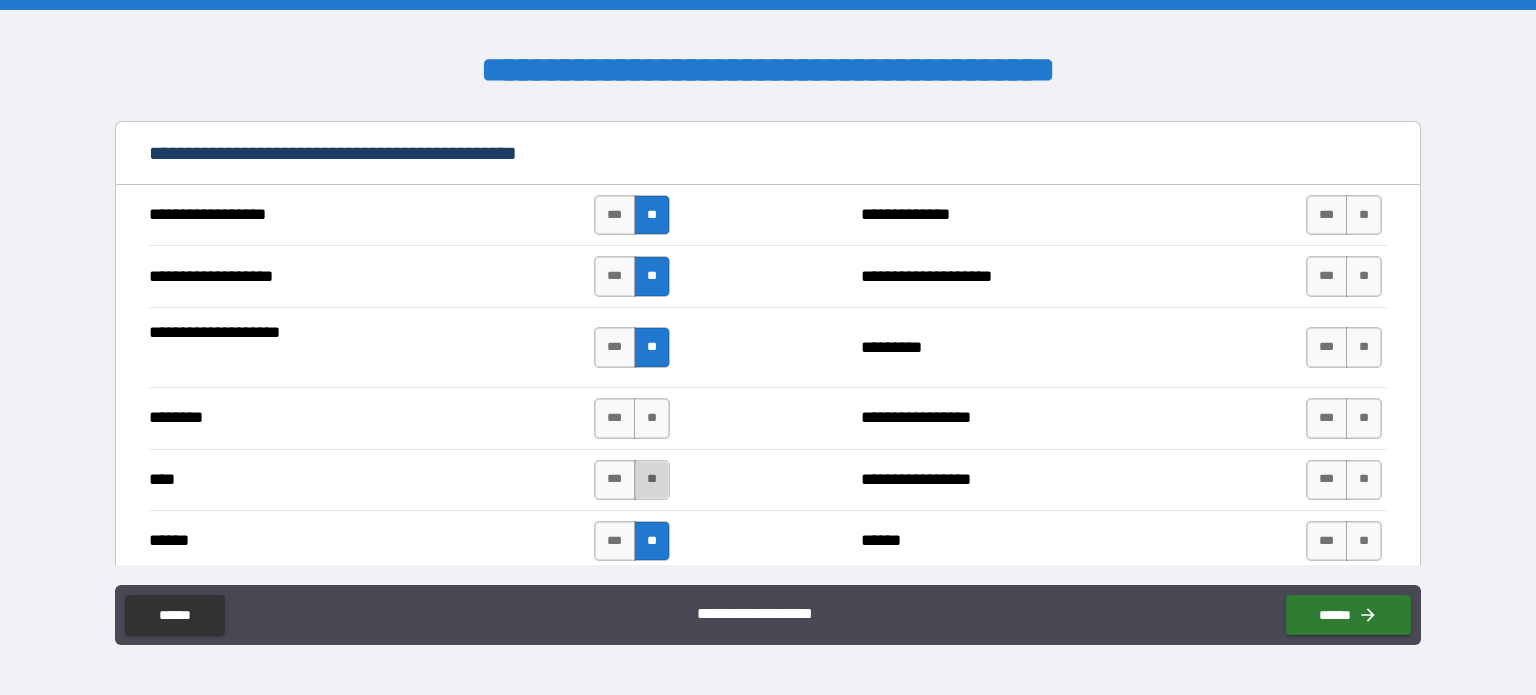 click on "**" at bounding box center (652, 480) 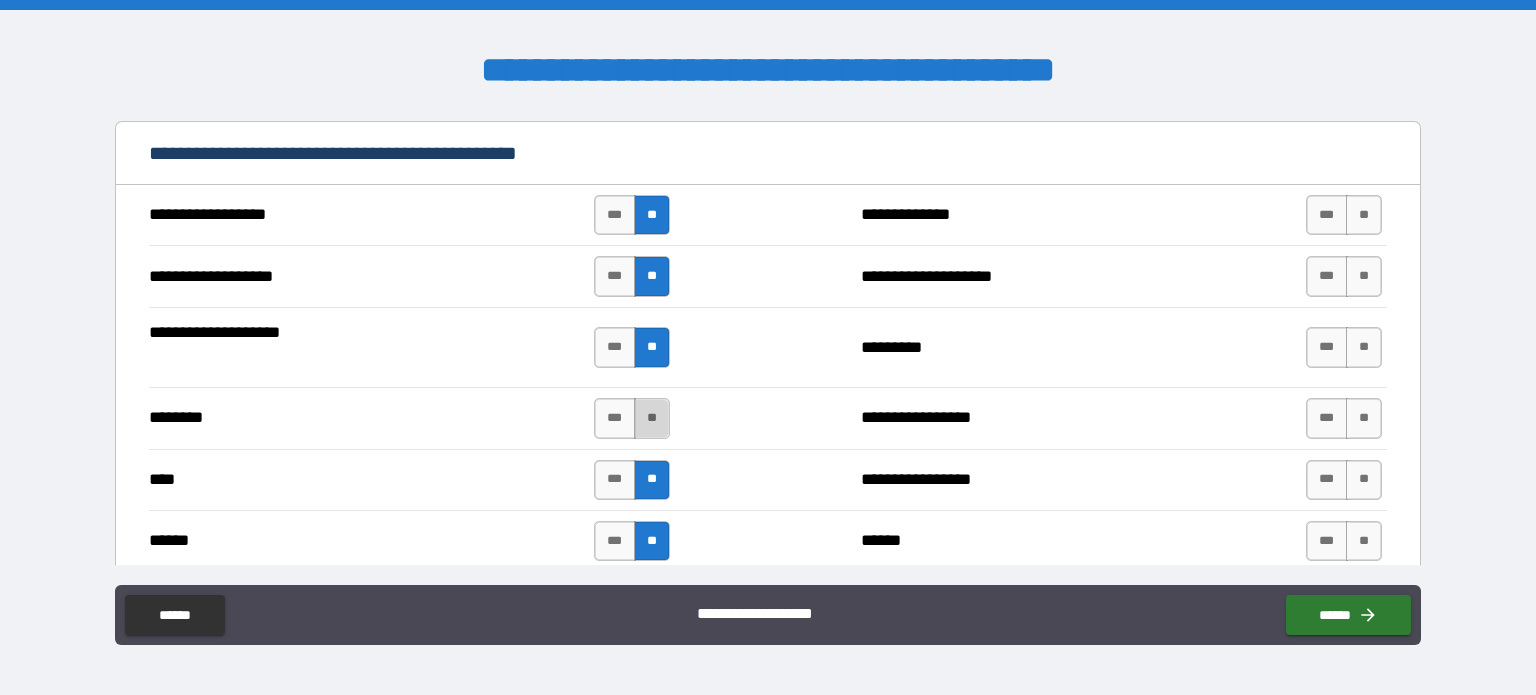 click on "**" at bounding box center [652, 418] 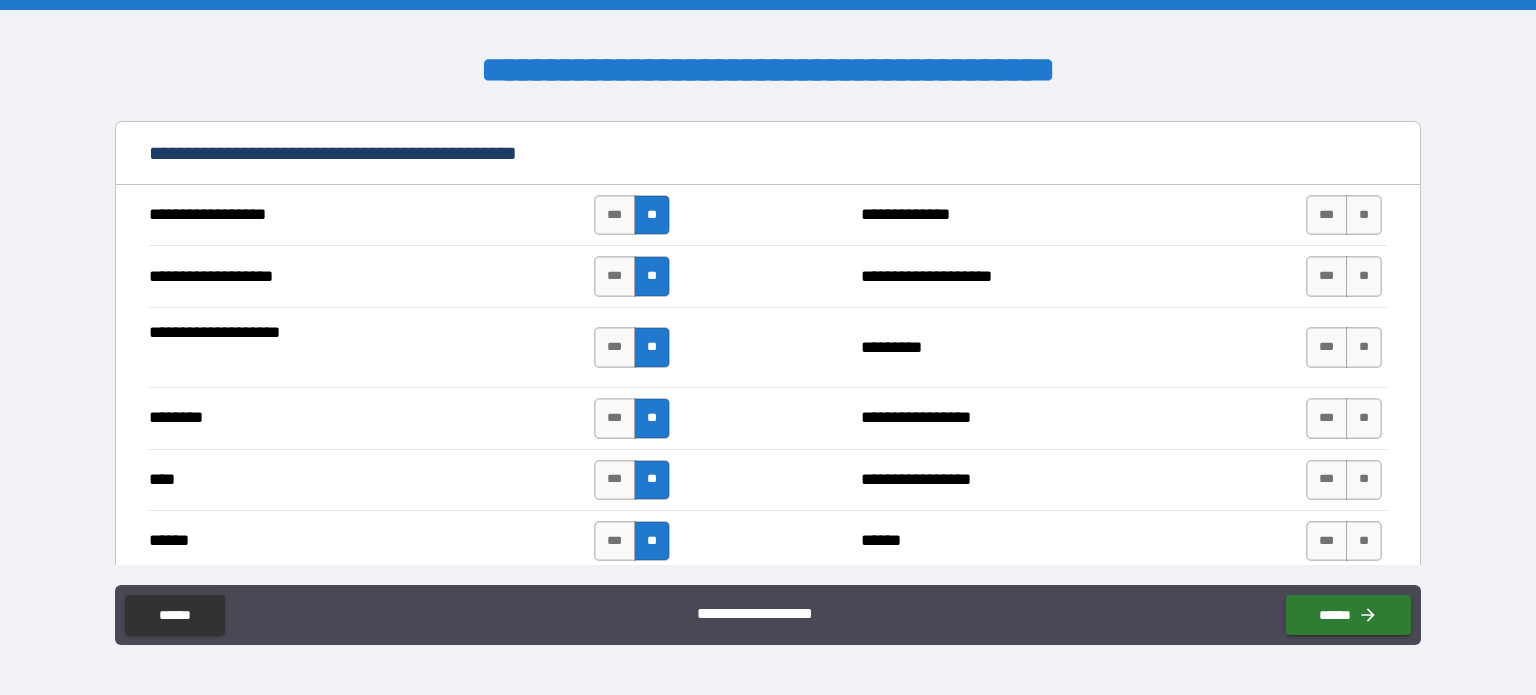 click on "*** **" at bounding box center (1344, 215) 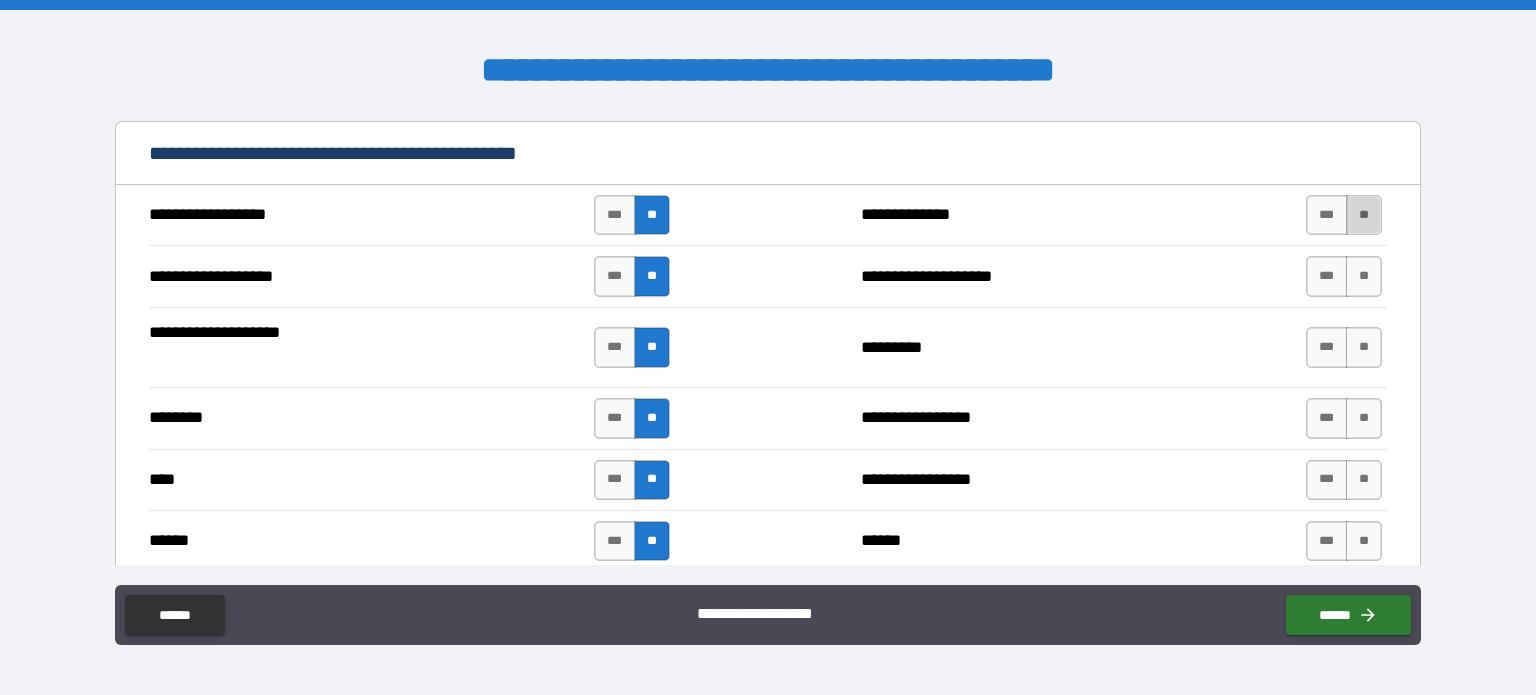click on "**" at bounding box center [1364, 215] 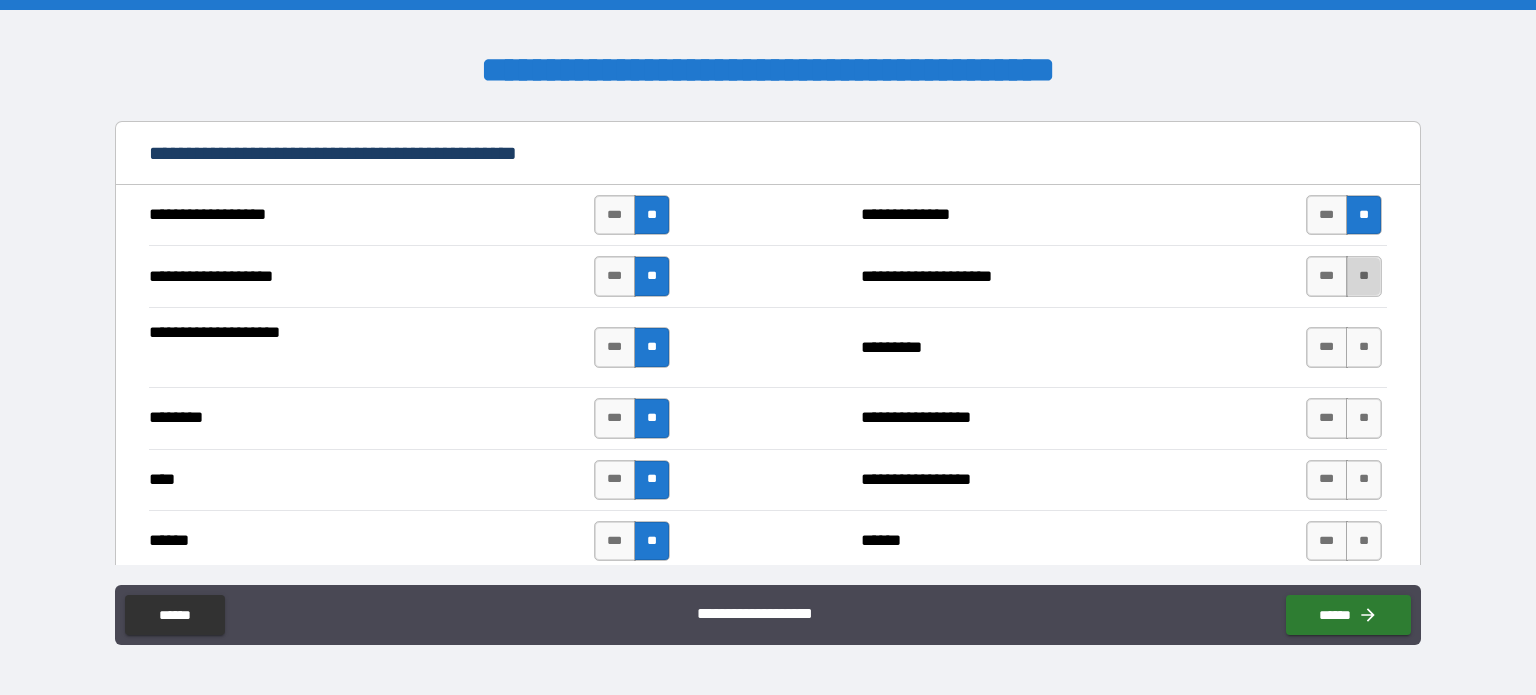 click on "**" at bounding box center (1364, 276) 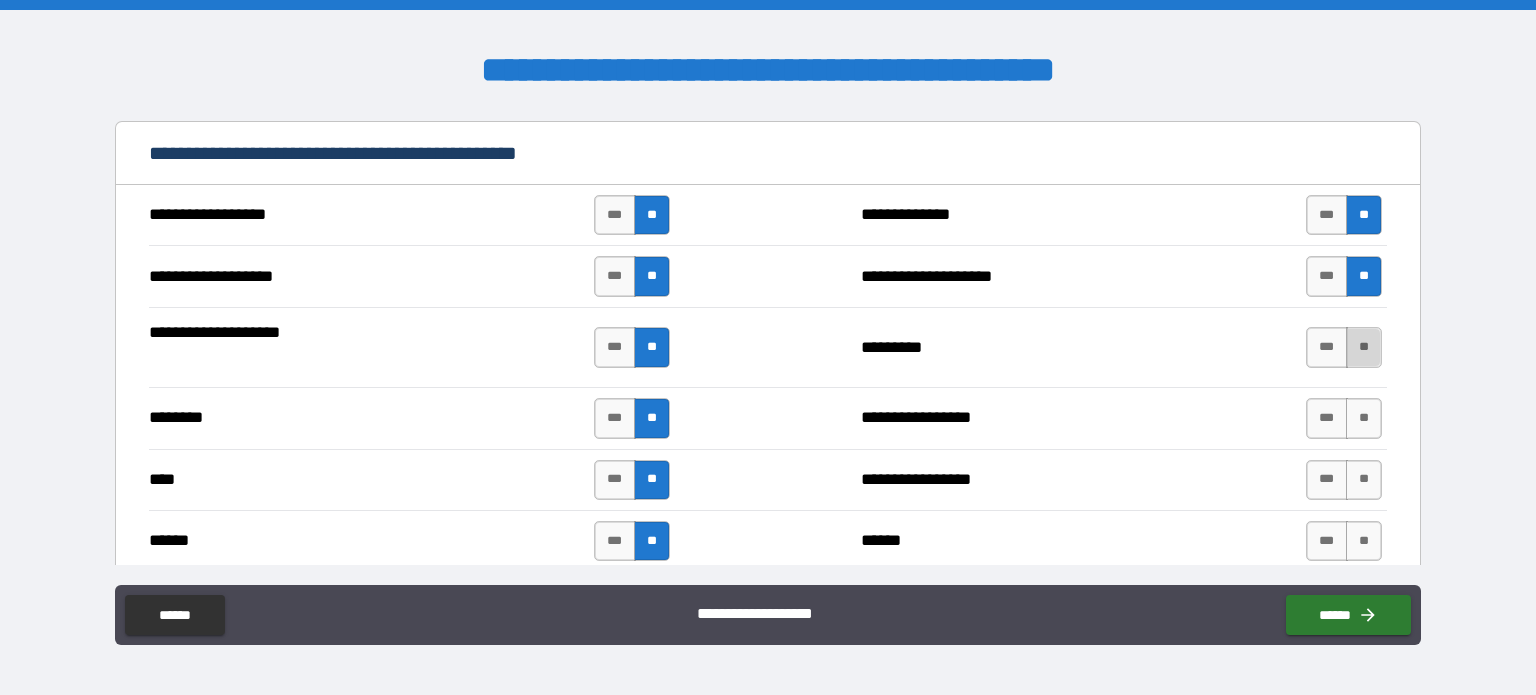 click on "**" at bounding box center (1364, 347) 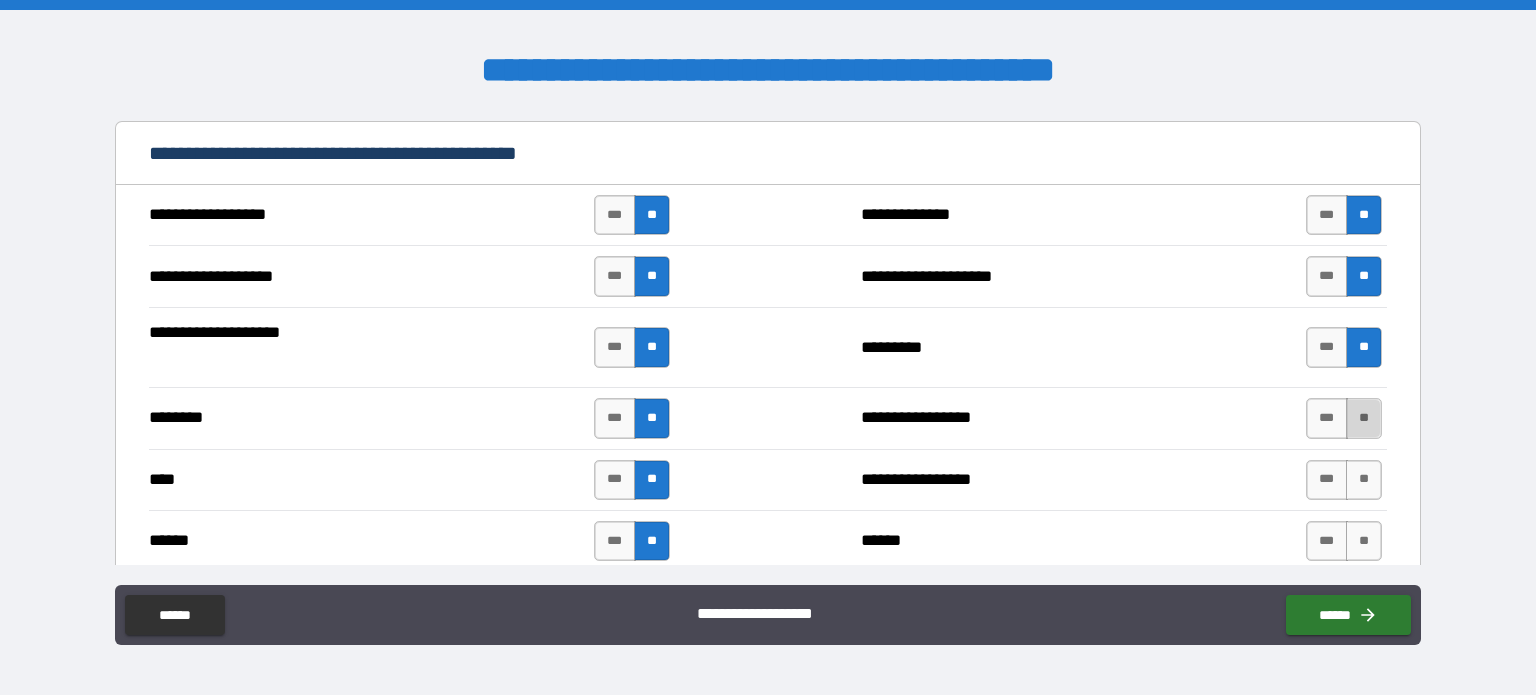 click on "**" at bounding box center (1364, 418) 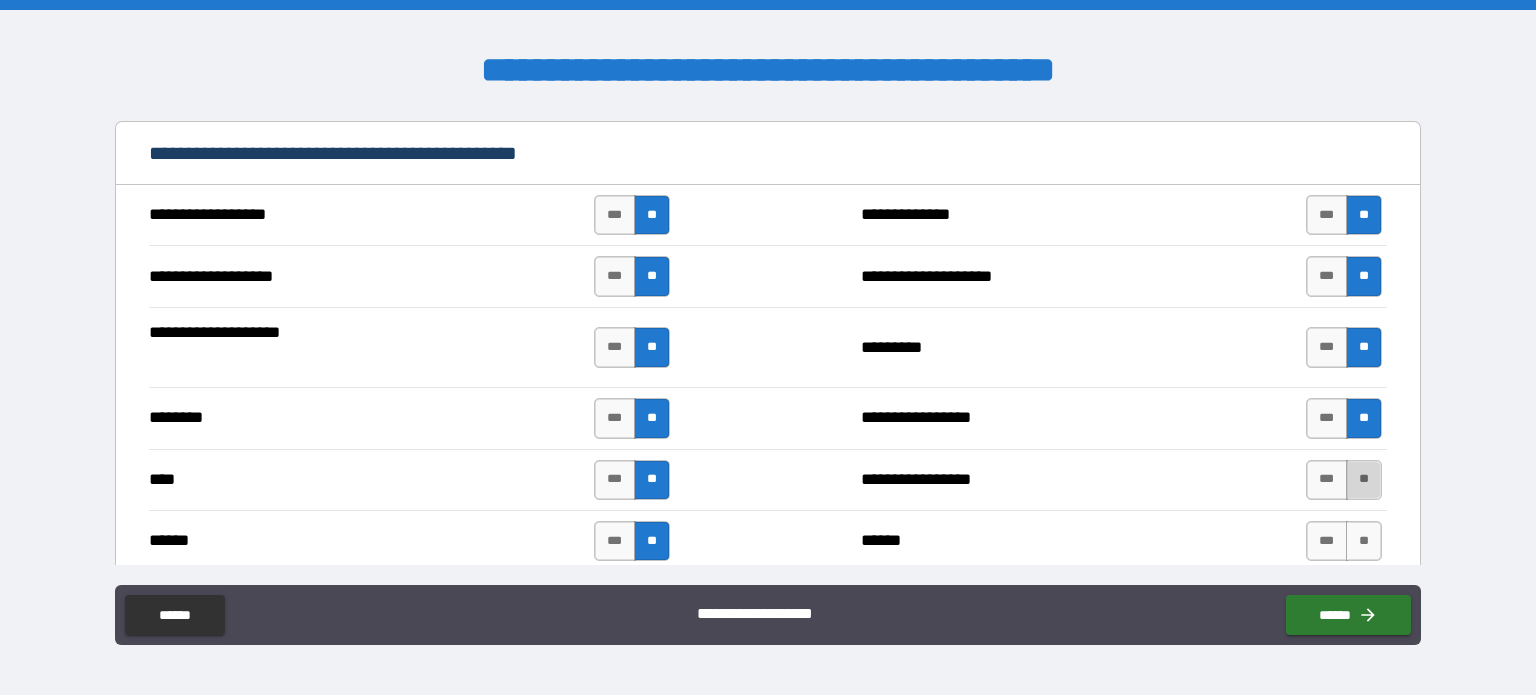 click on "**" at bounding box center [1364, 480] 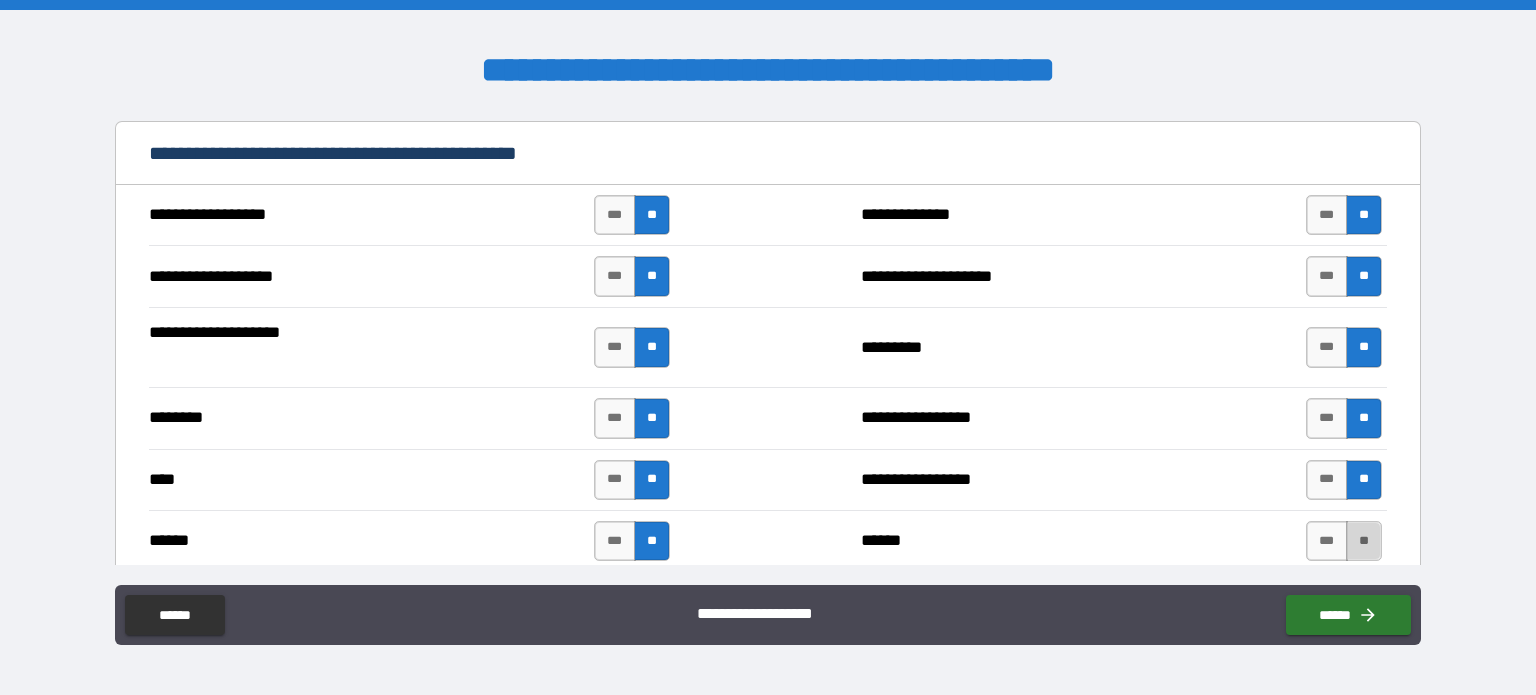 click on "**" at bounding box center (1364, 541) 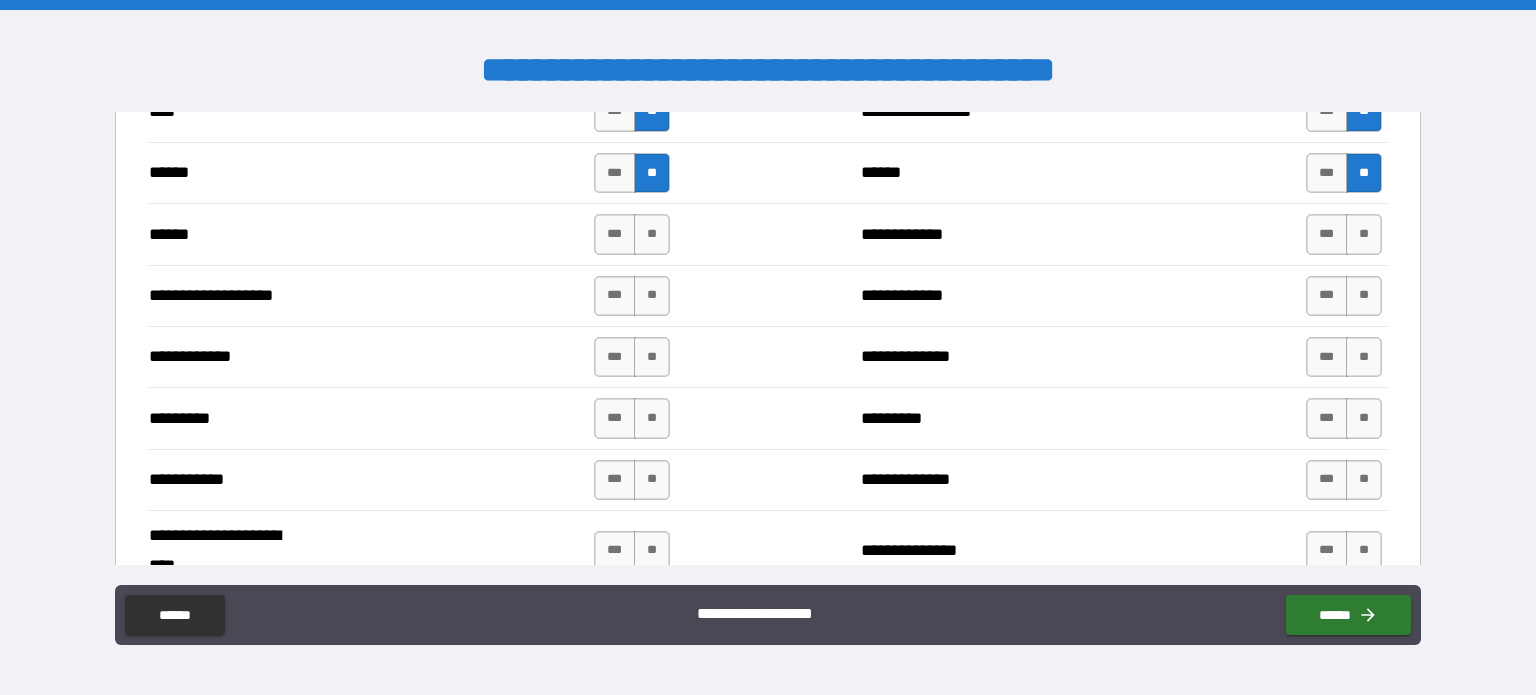 scroll, scrollTop: 1700, scrollLeft: 0, axis: vertical 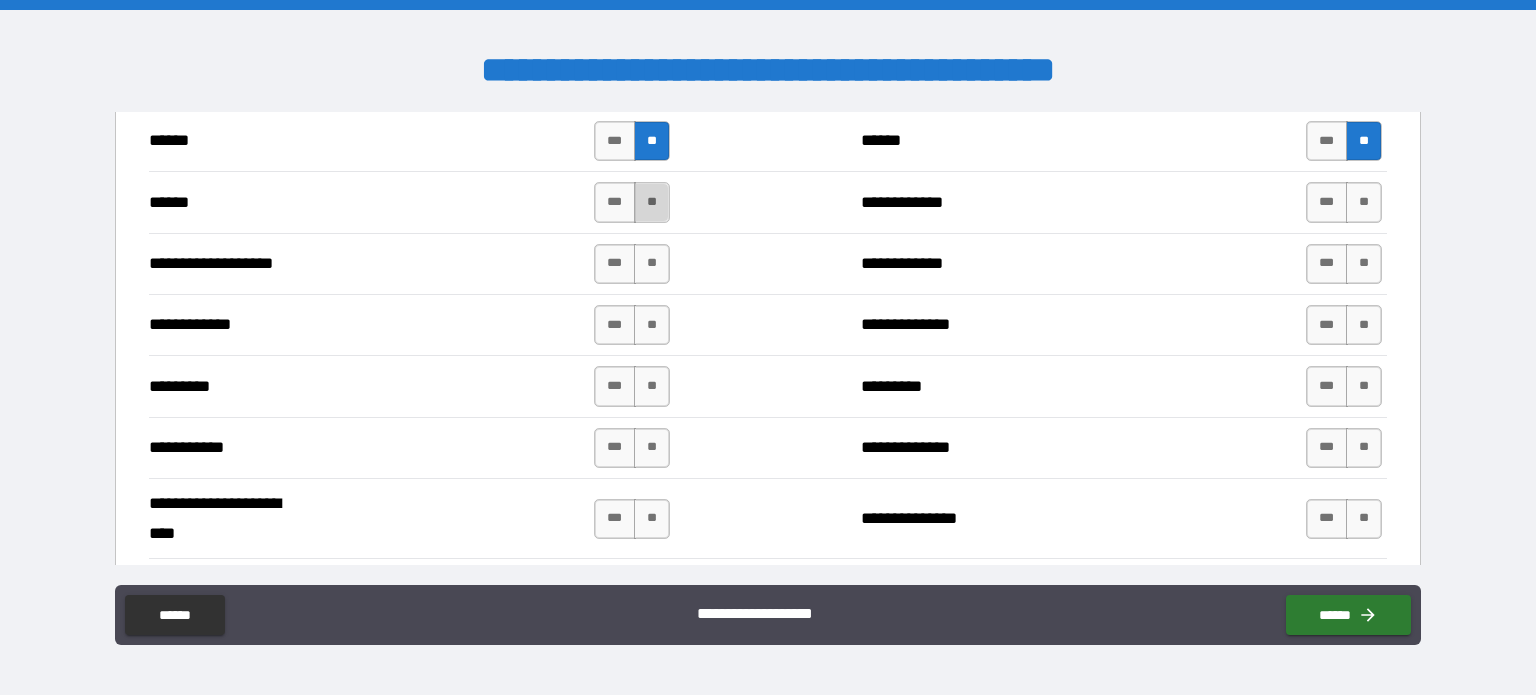 click on "**" at bounding box center (652, 202) 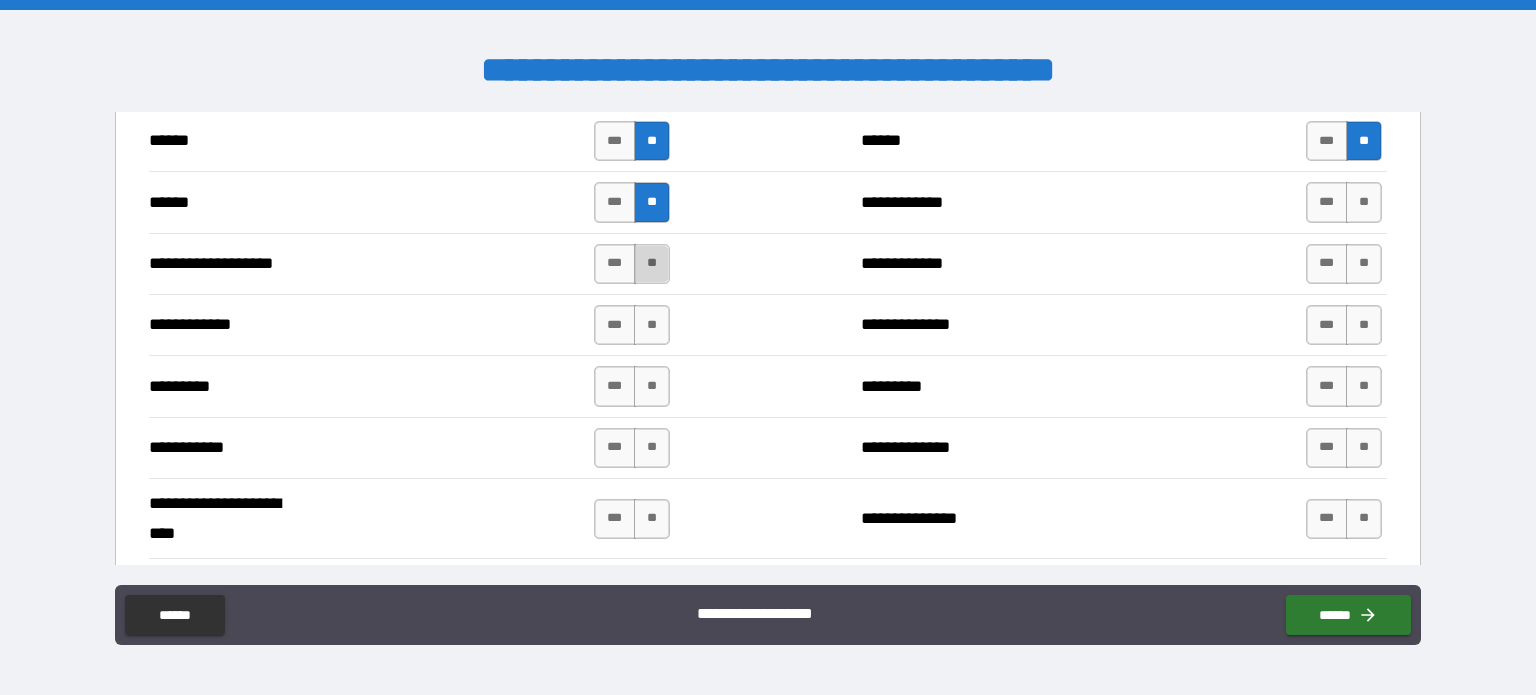 click on "**" at bounding box center [652, 264] 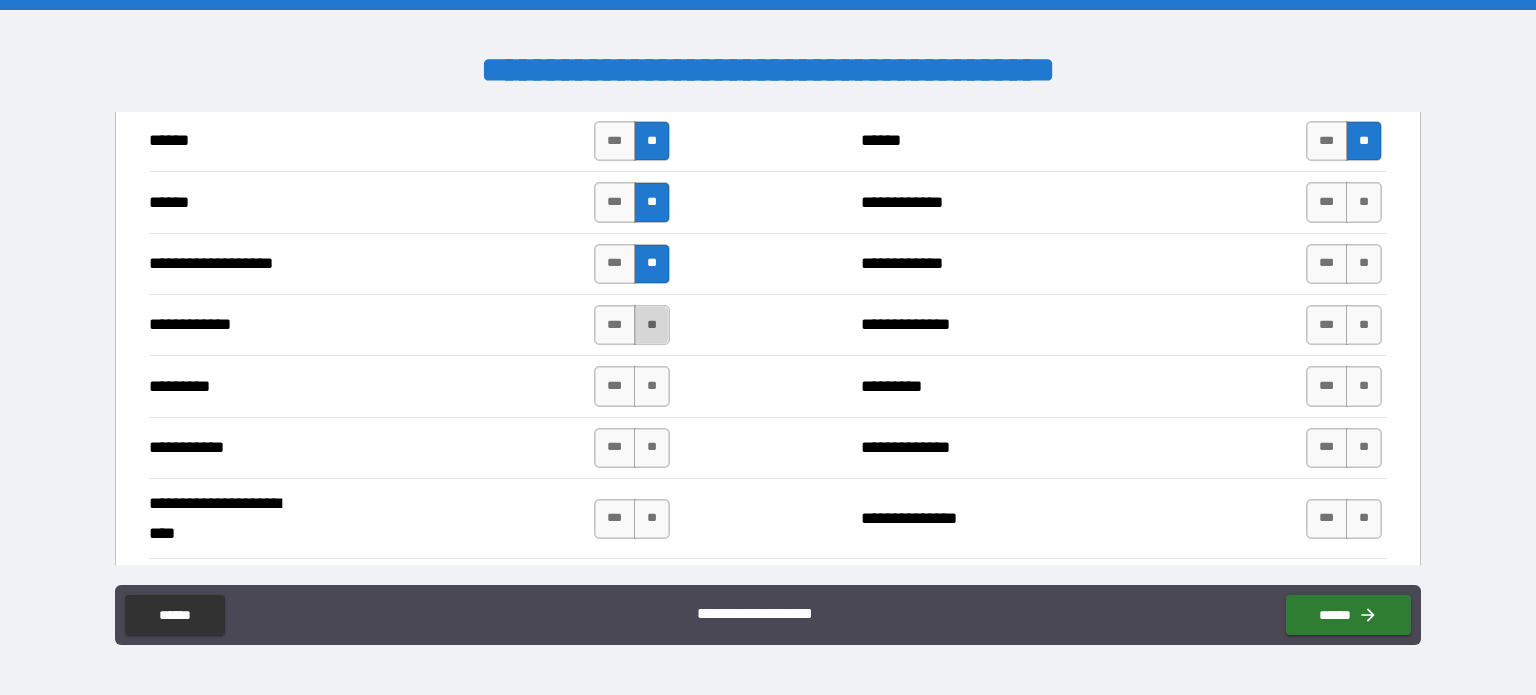 click on "**" at bounding box center (652, 325) 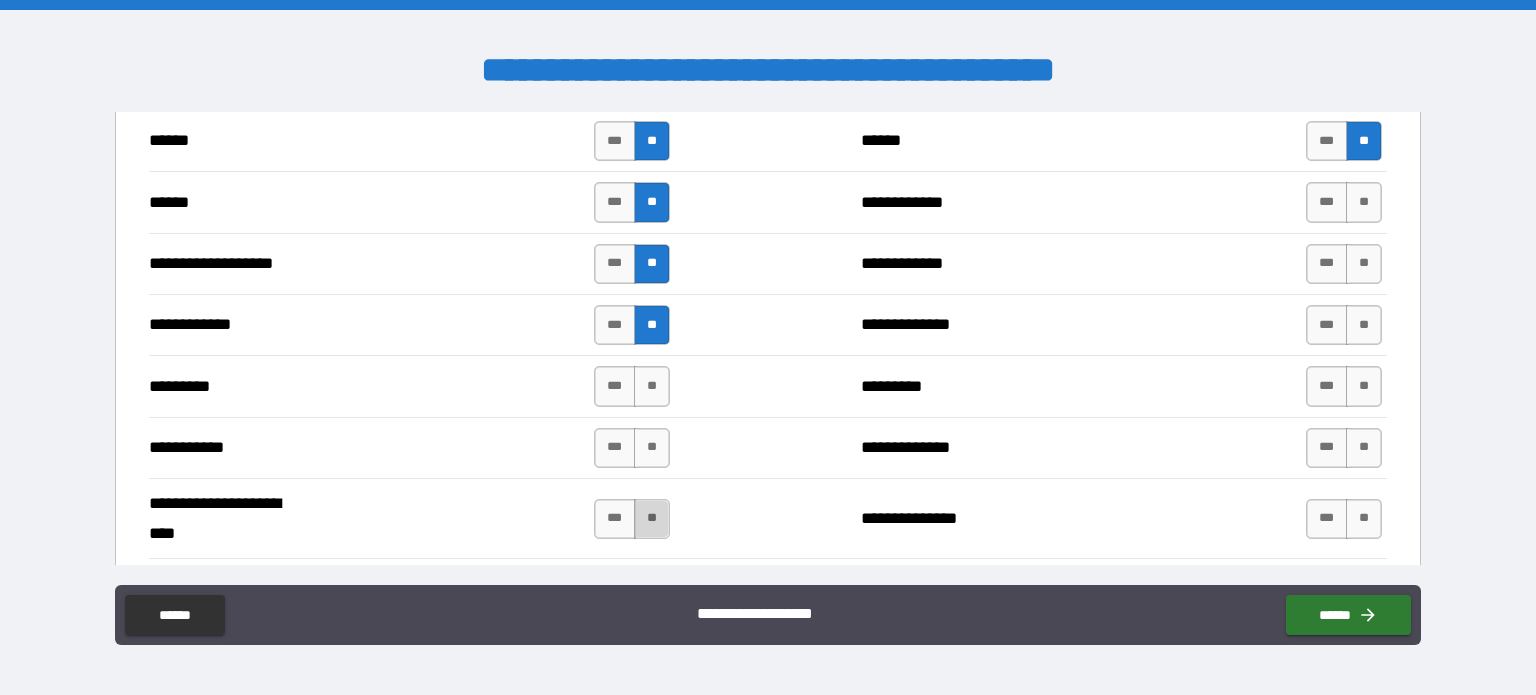 click on "**" at bounding box center [652, 519] 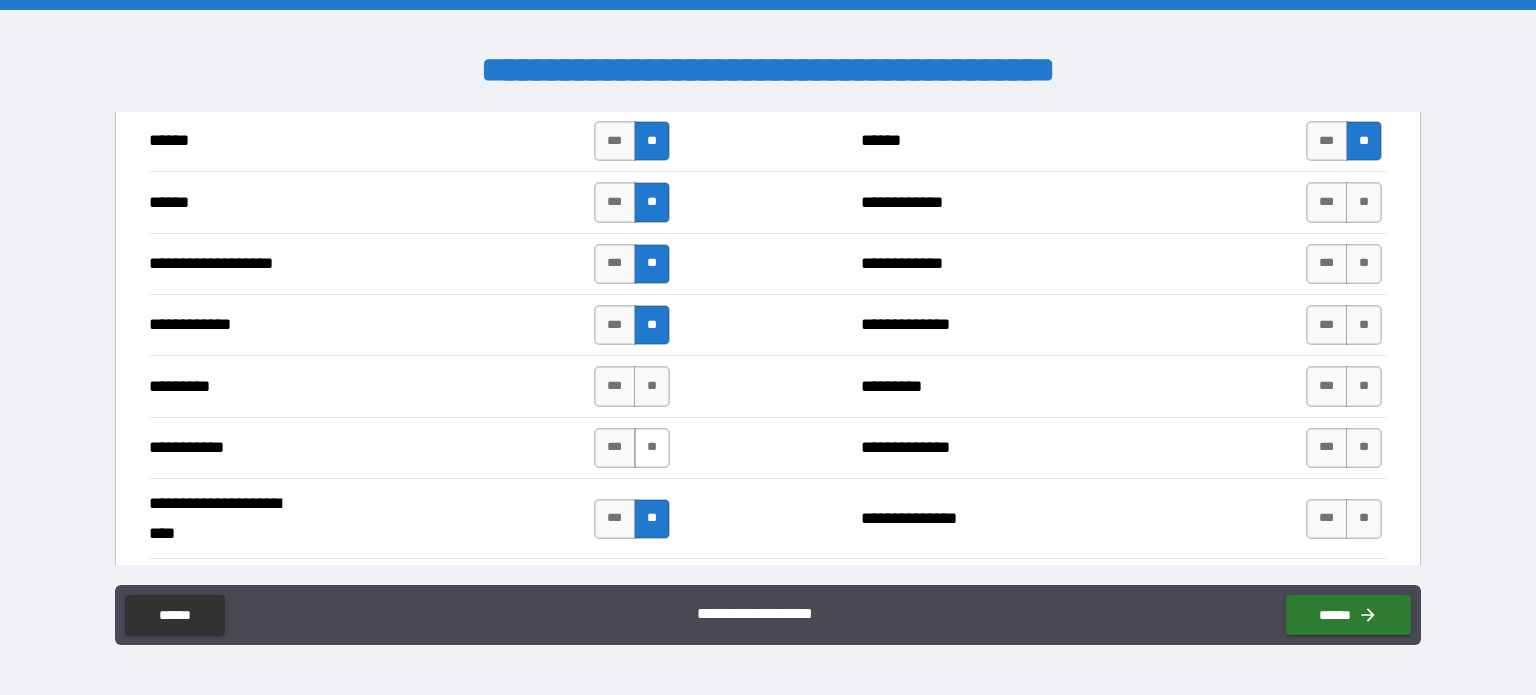 click on "**" at bounding box center (652, 448) 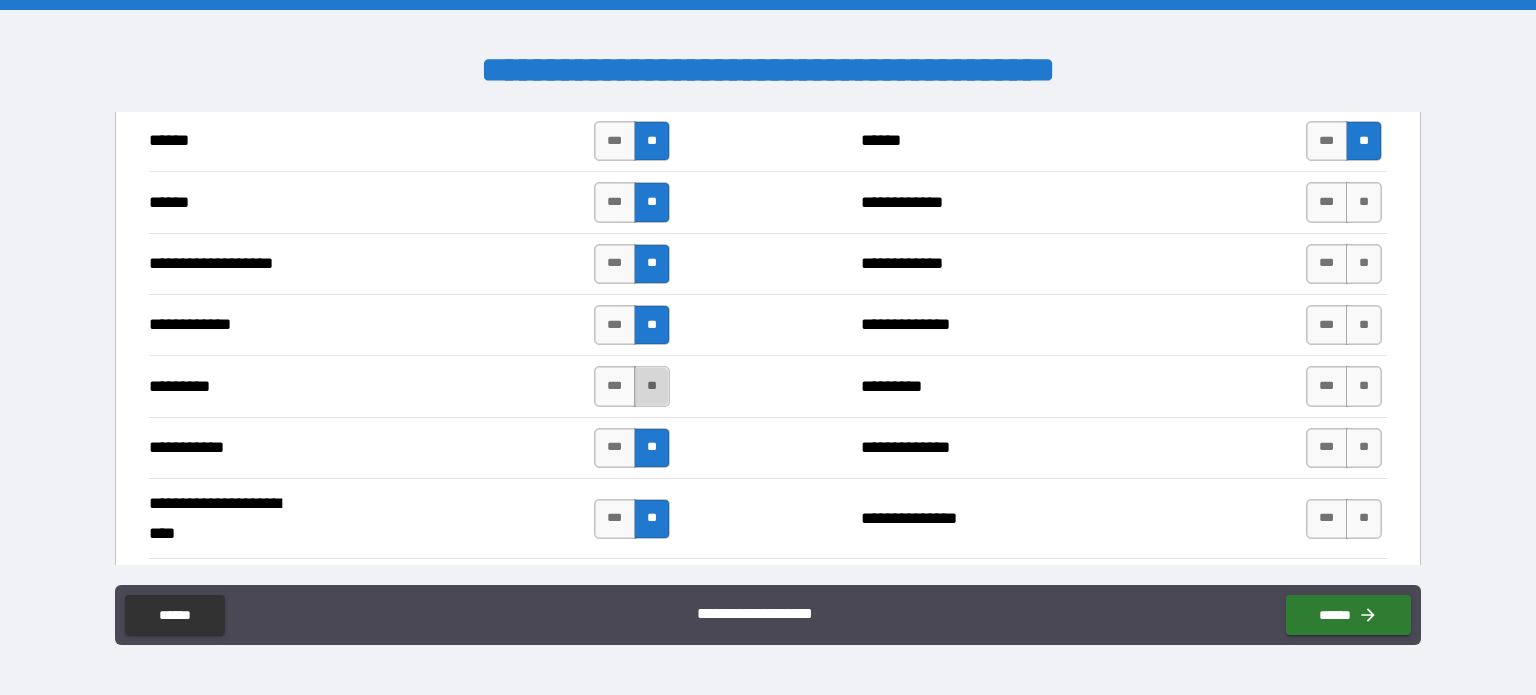click on "**" at bounding box center (652, 386) 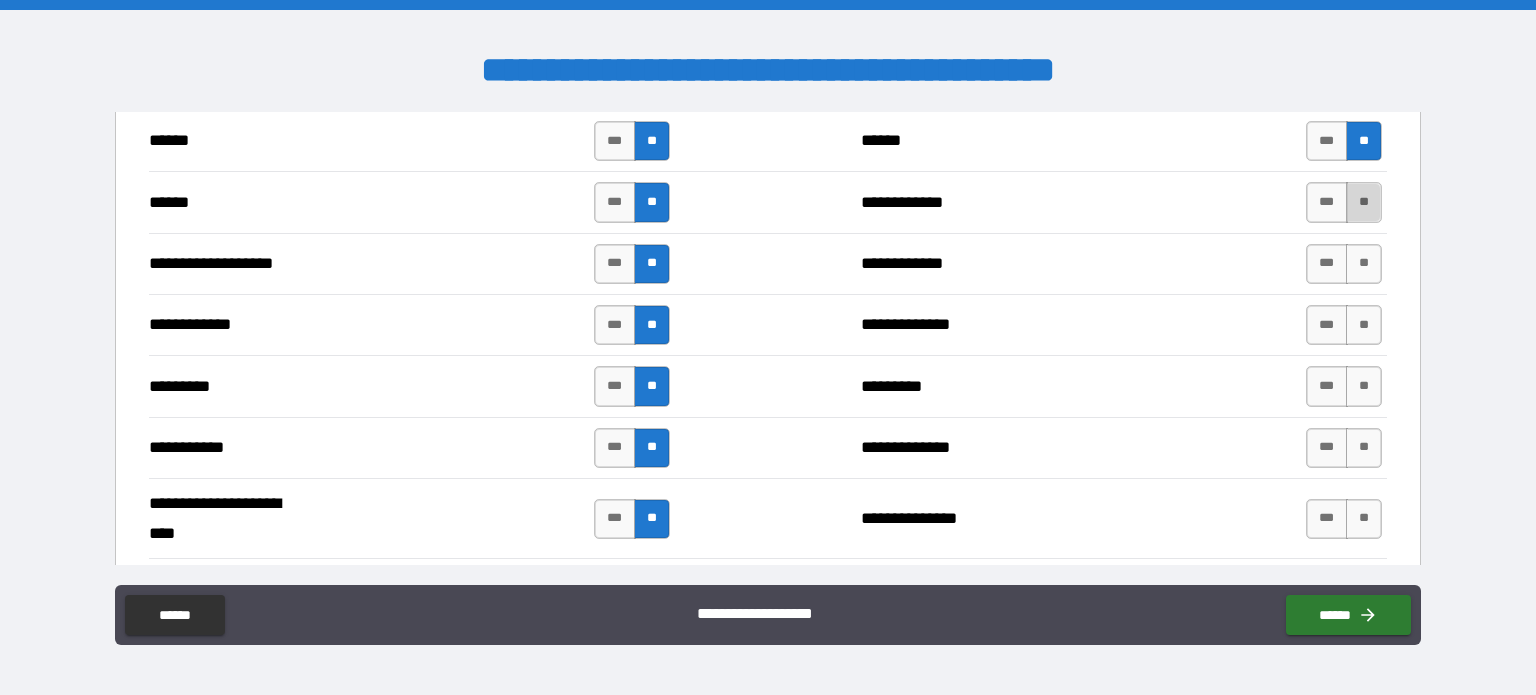 click on "**" at bounding box center (1364, 202) 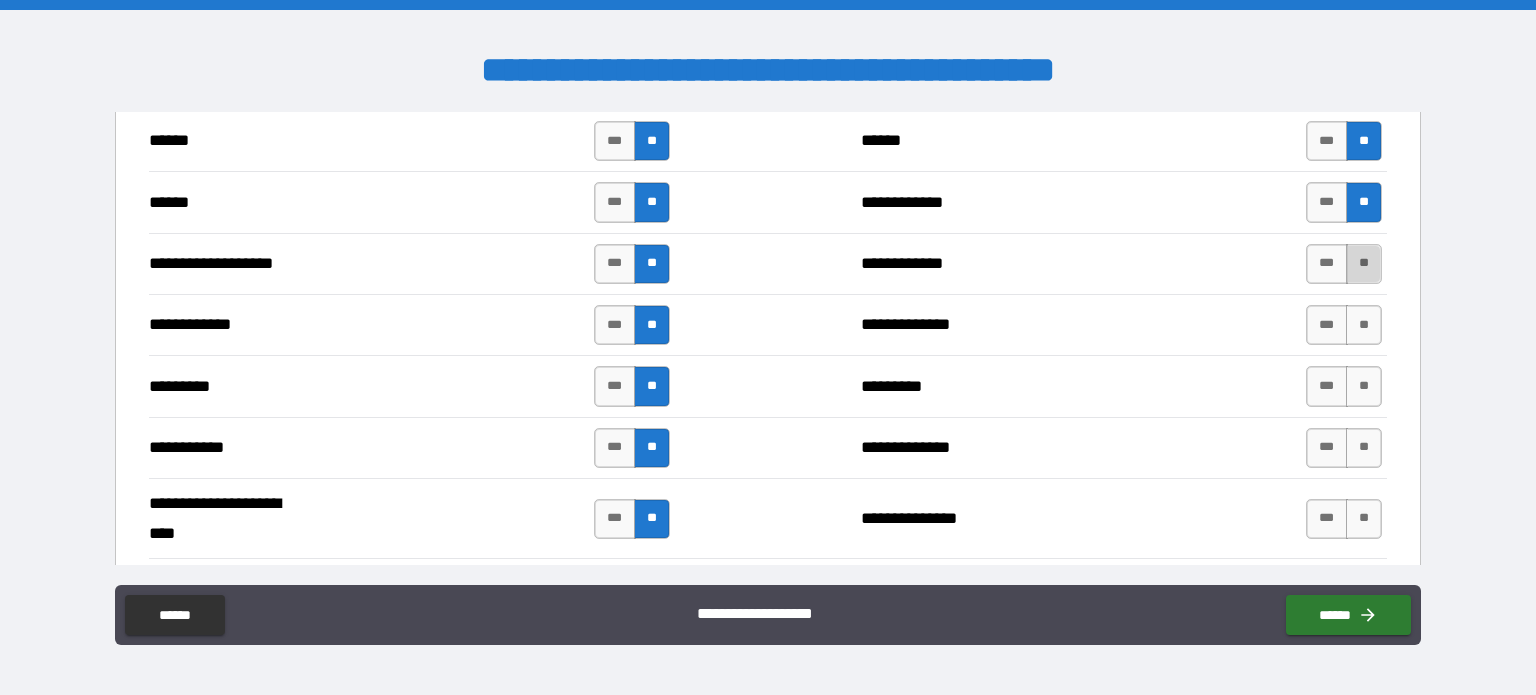 click on "**" at bounding box center [1364, 264] 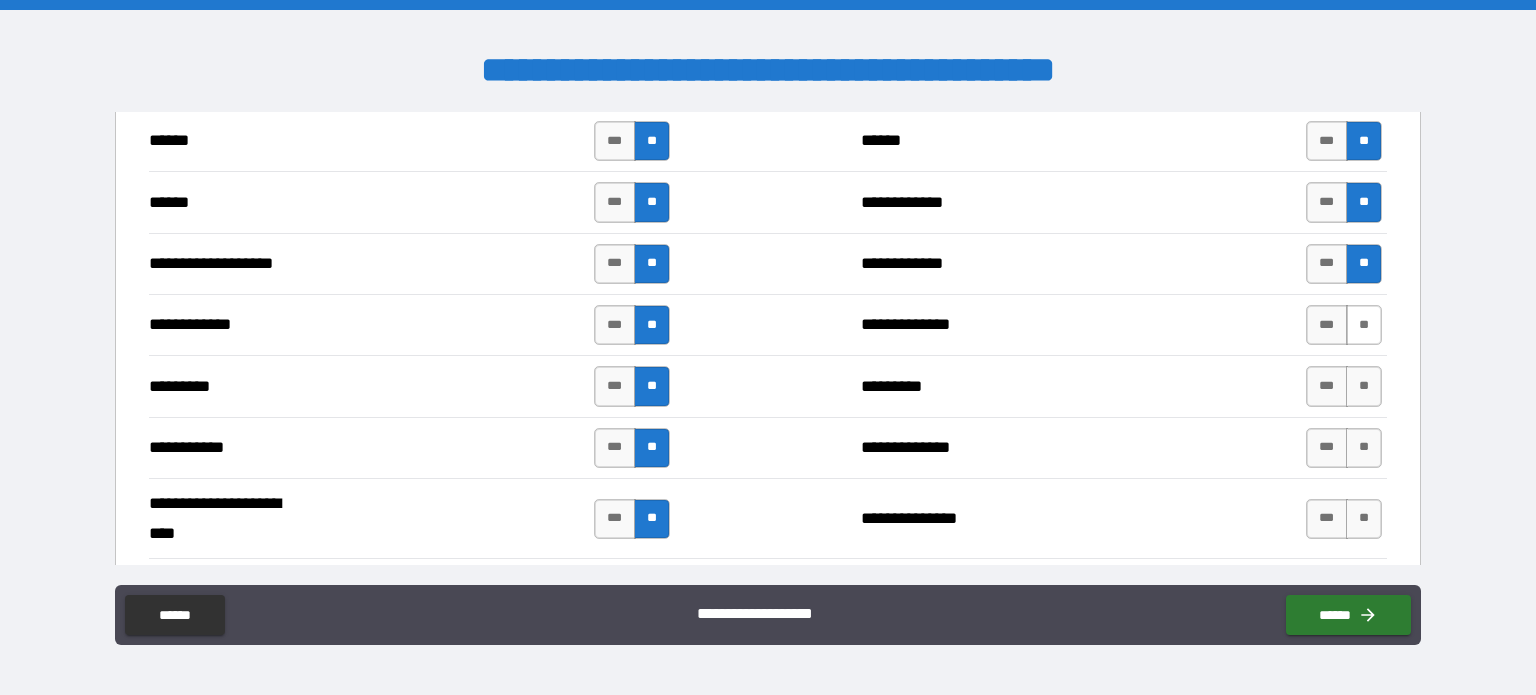 click on "**" at bounding box center [1364, 325] 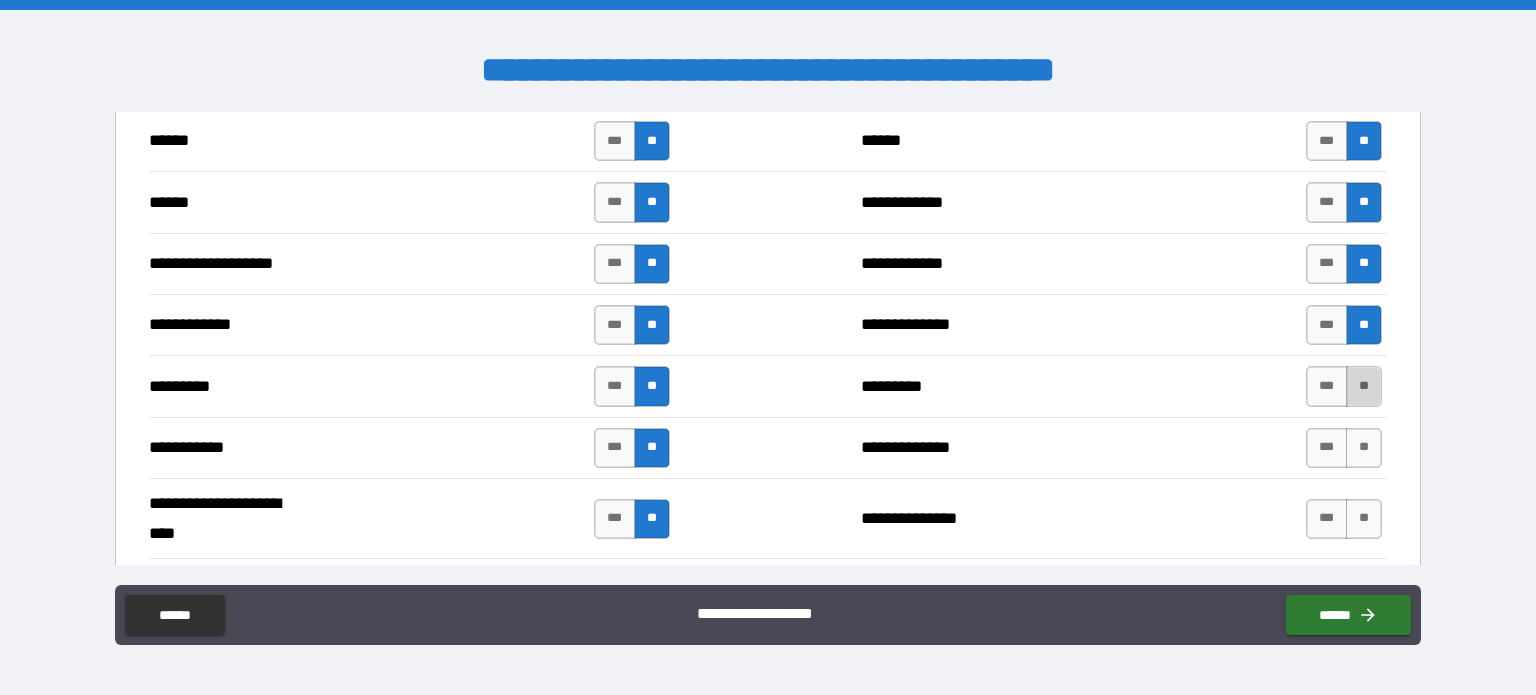 click on "**" at bounding box center (1364, 386) 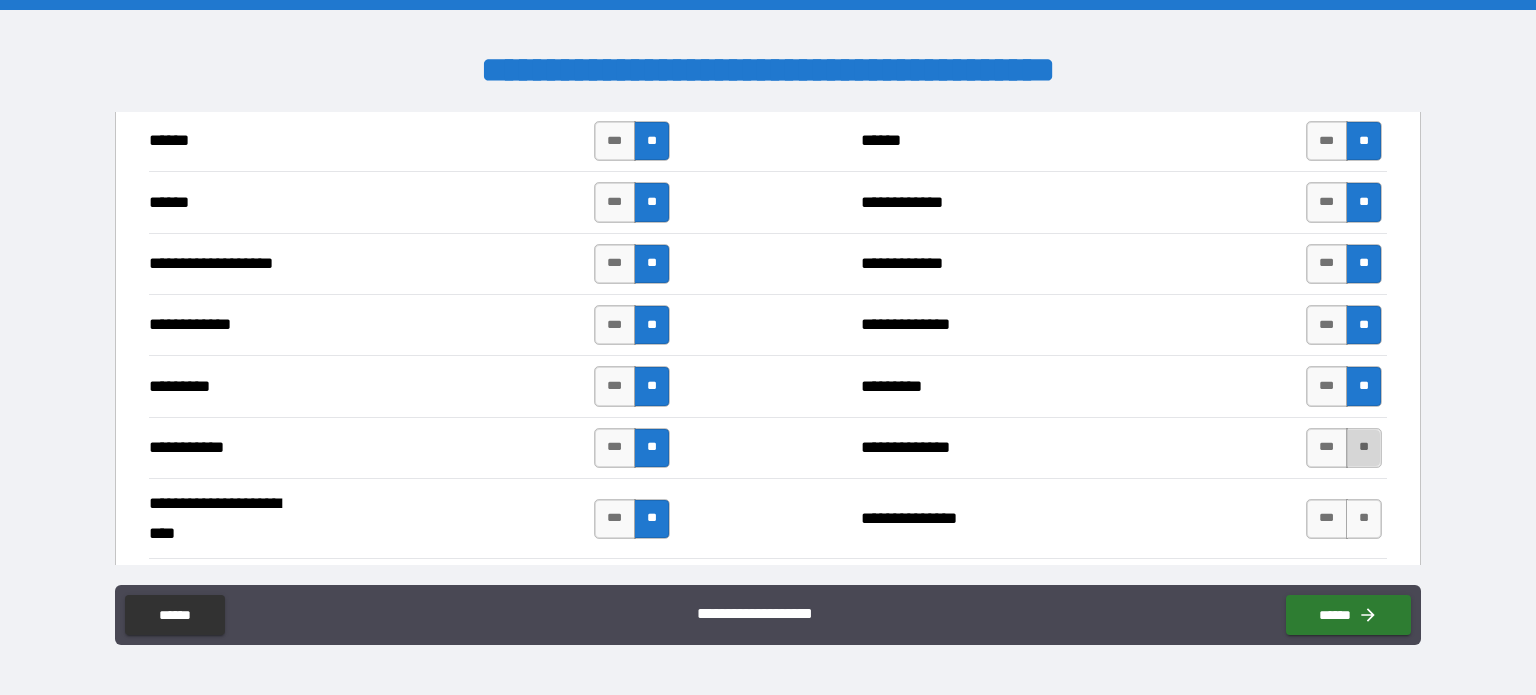 click on "**" at bounding box center (1364, 448) 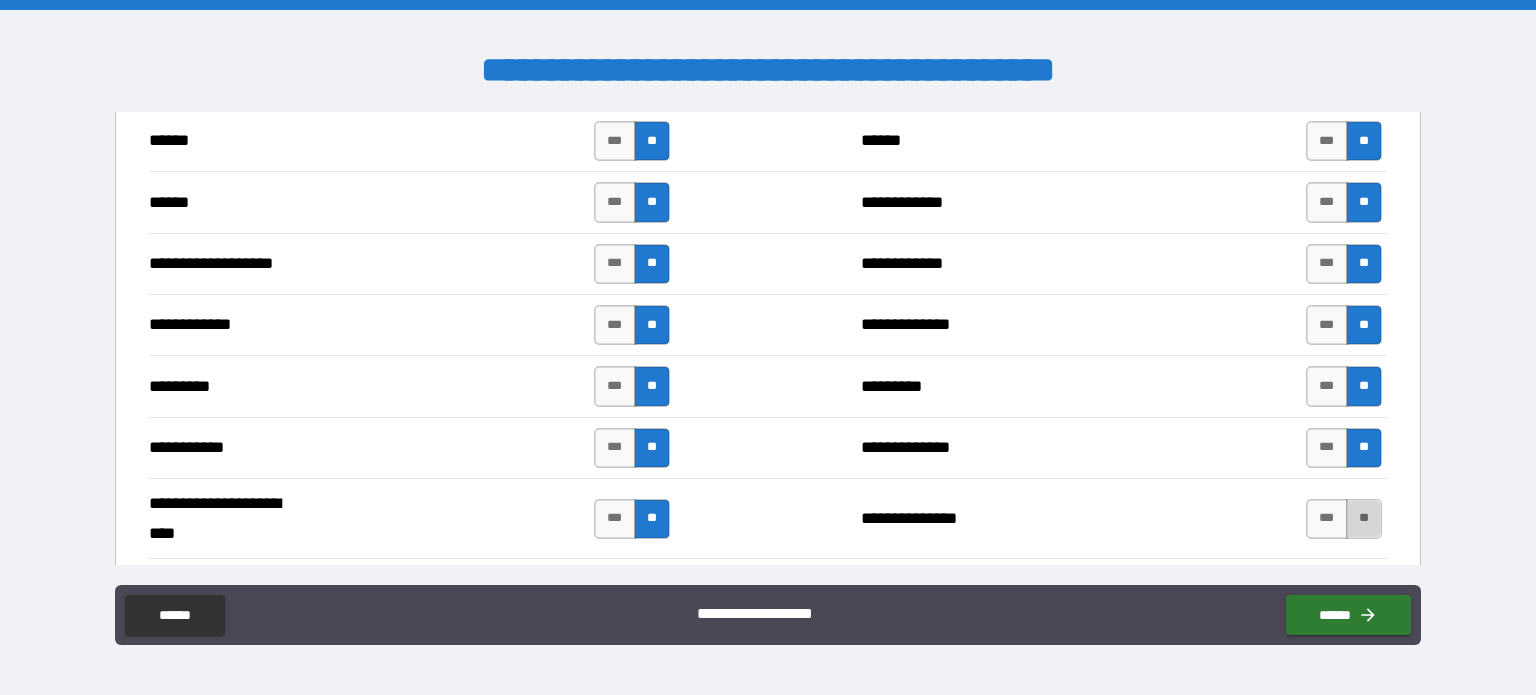 click on "**" at bounding box center [1364, 519] 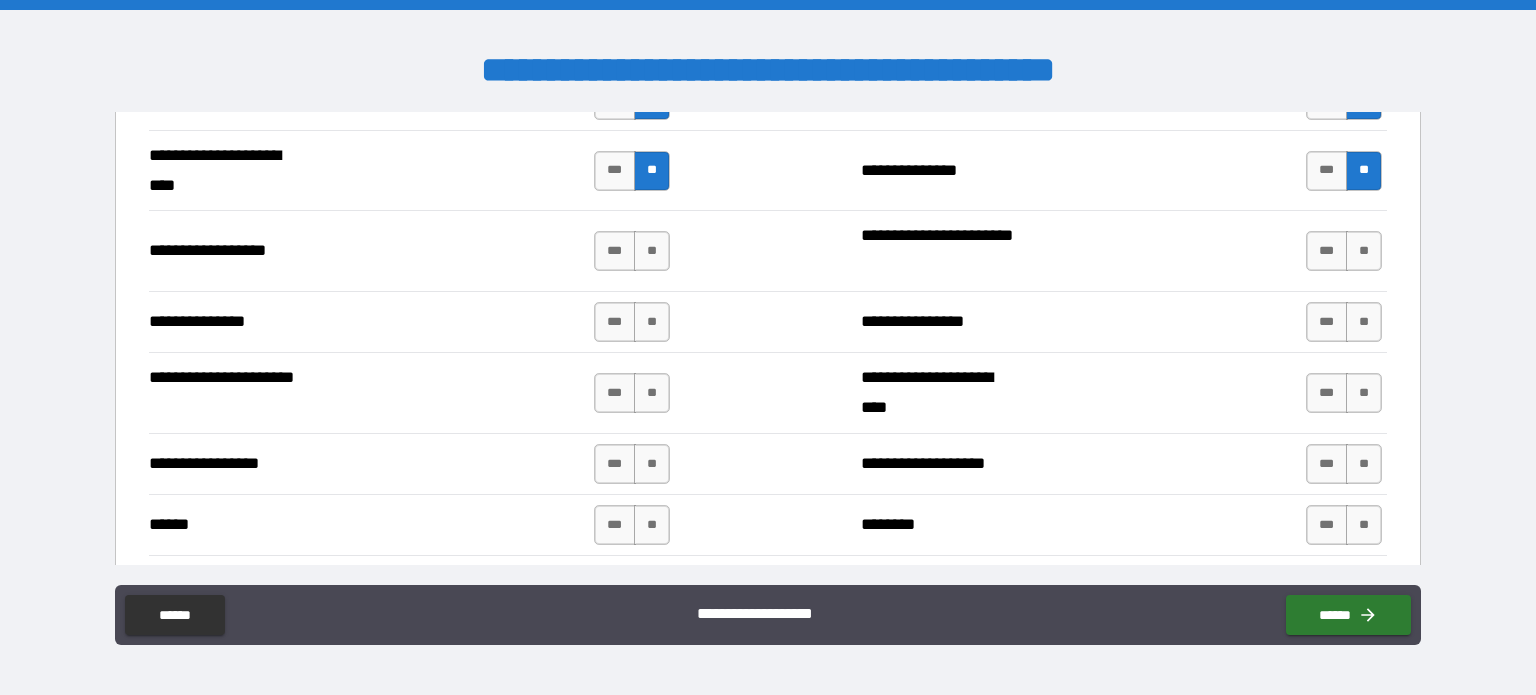 scroll, scrollTop: 2100, scrollLeft: 0, axis: vertical 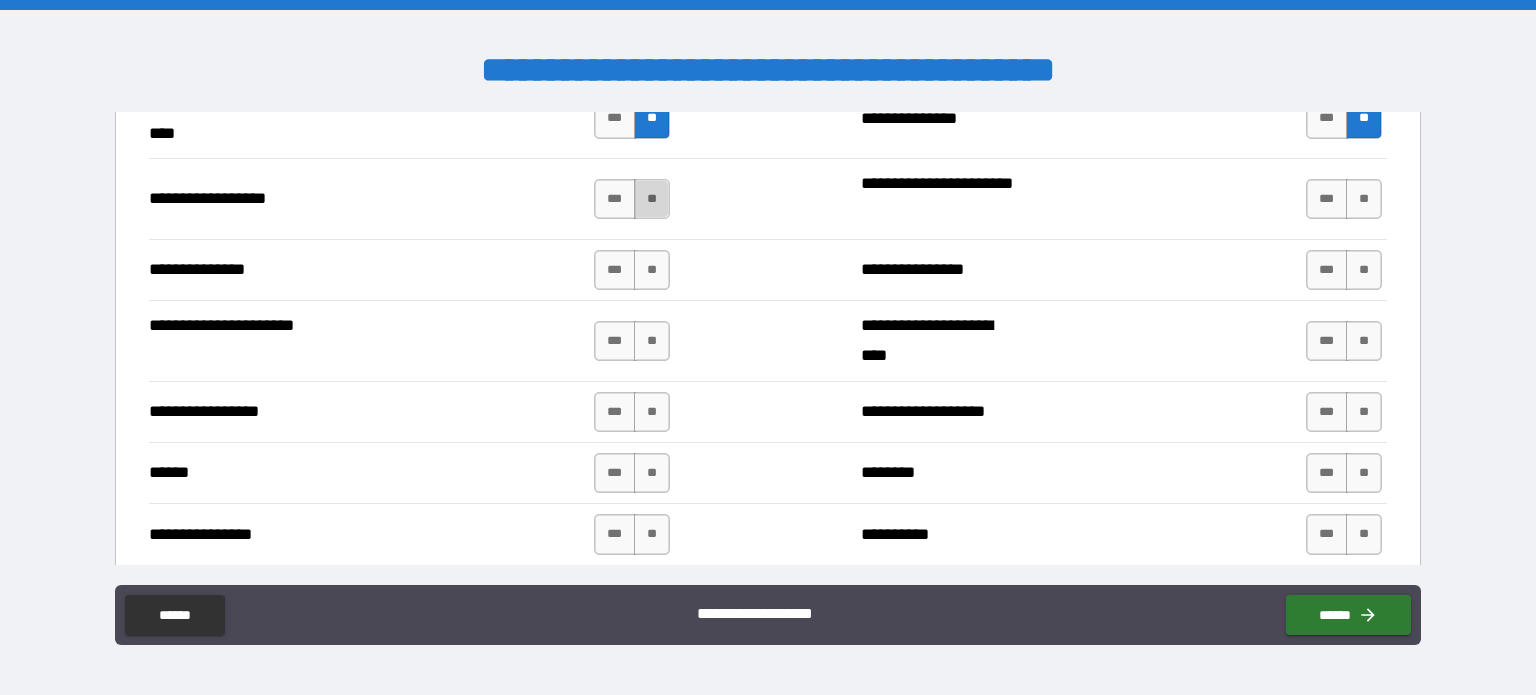click on "**" at bounding box center (652, 199) 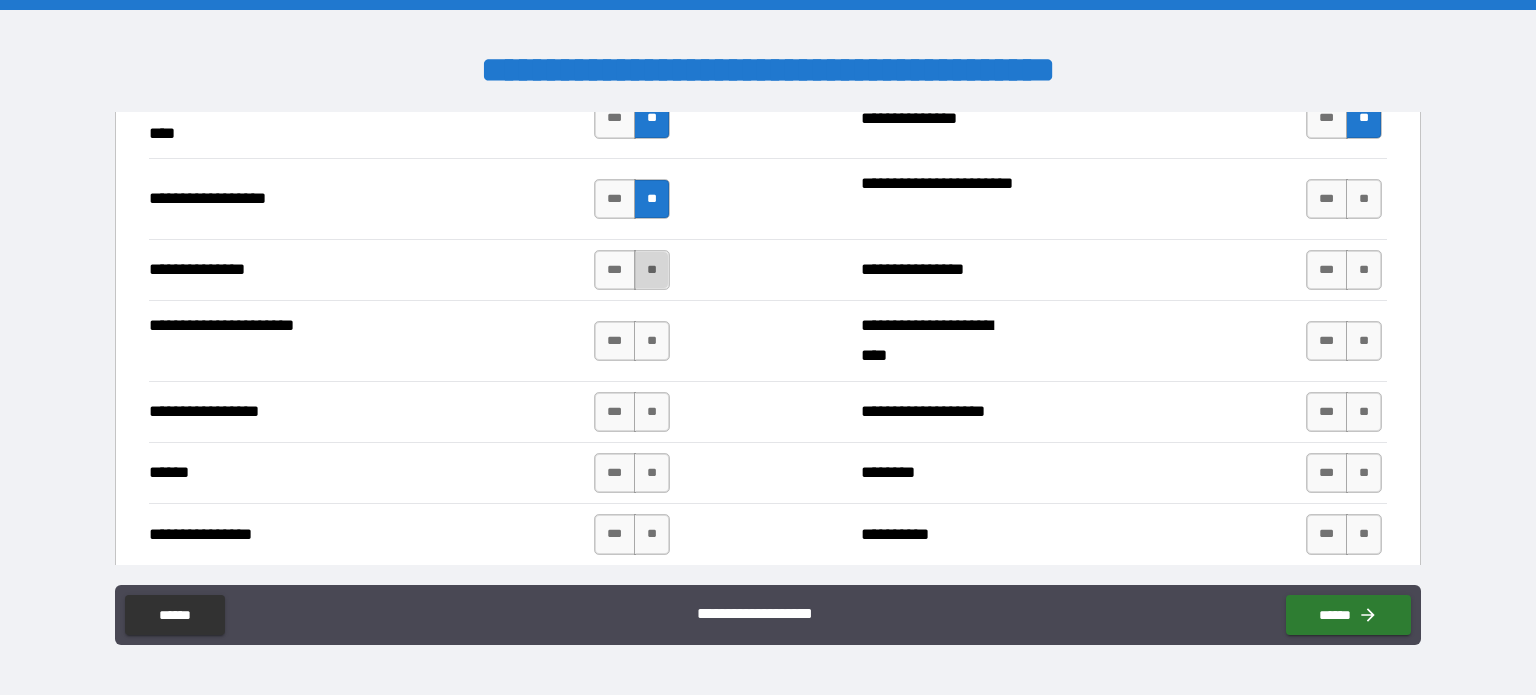 click on "**" at bounding box center (652, 270) 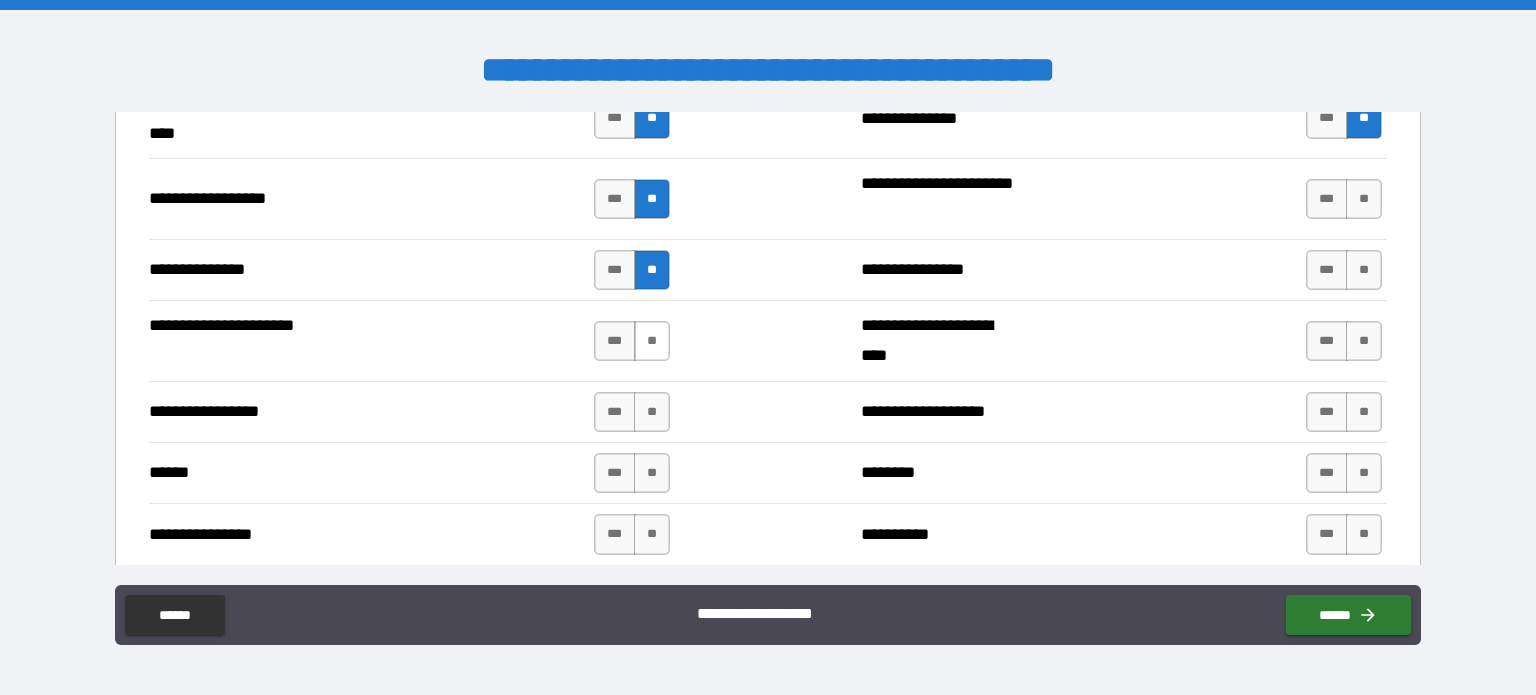 click on "**" at bounding box center (652, 341) 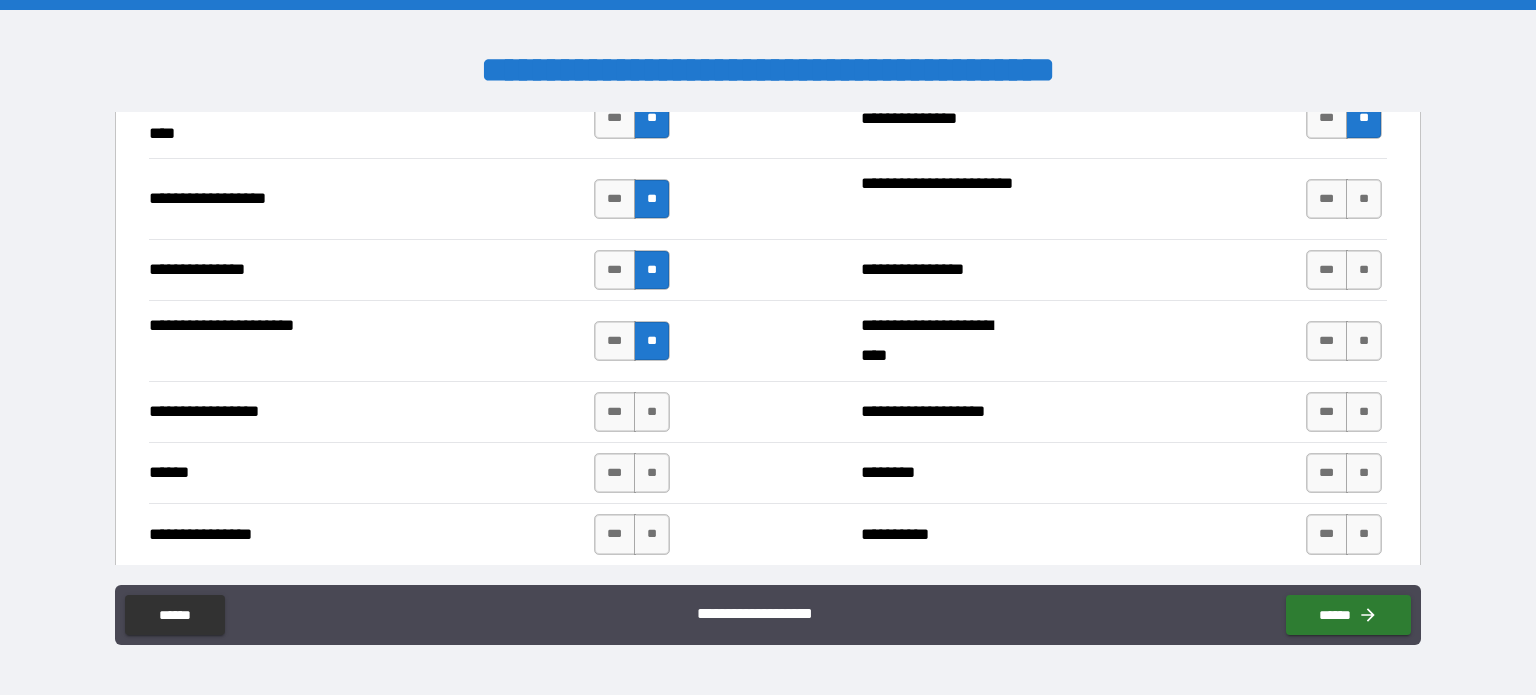 drag, startPoint x: 649, startPoint y: 521, endPoint x: 645, endPoint y: 506, distance: 15.524175 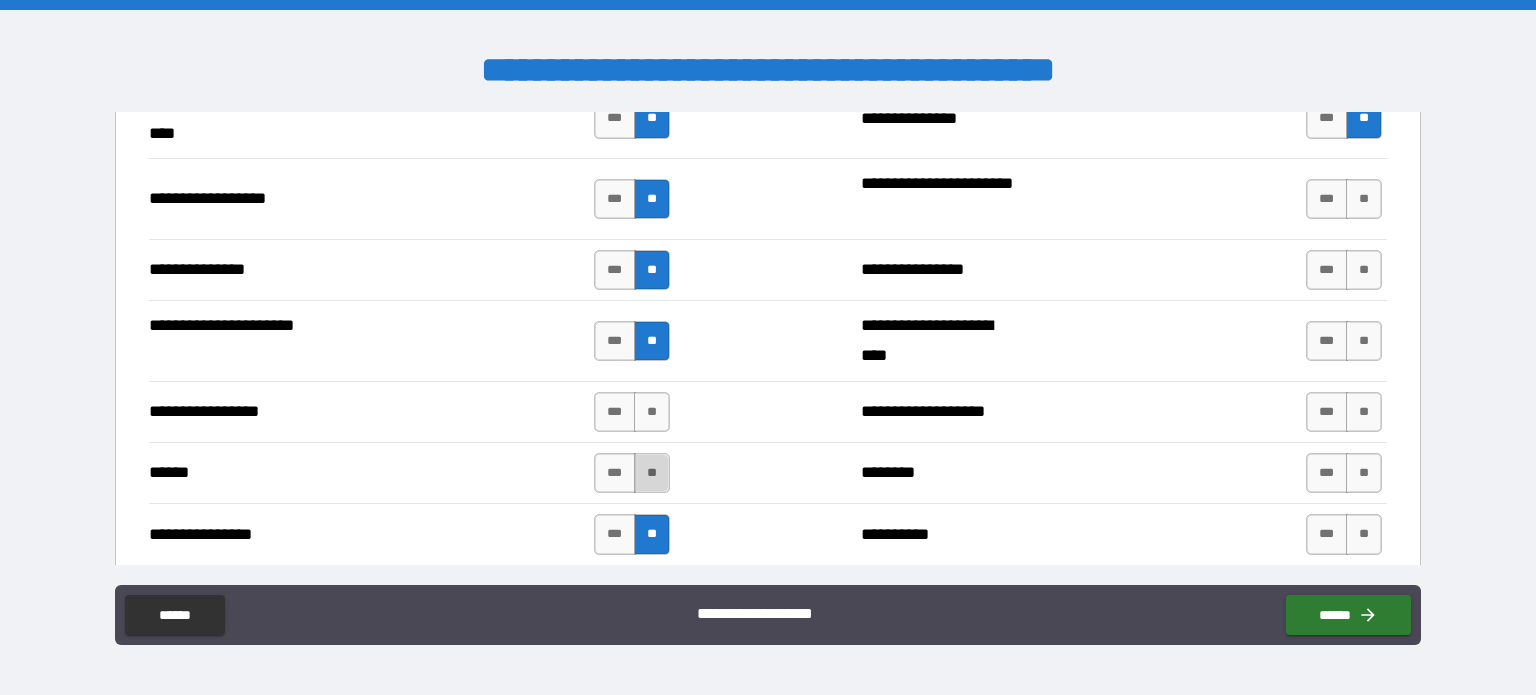click on "**" at bounding box center [652, 473] 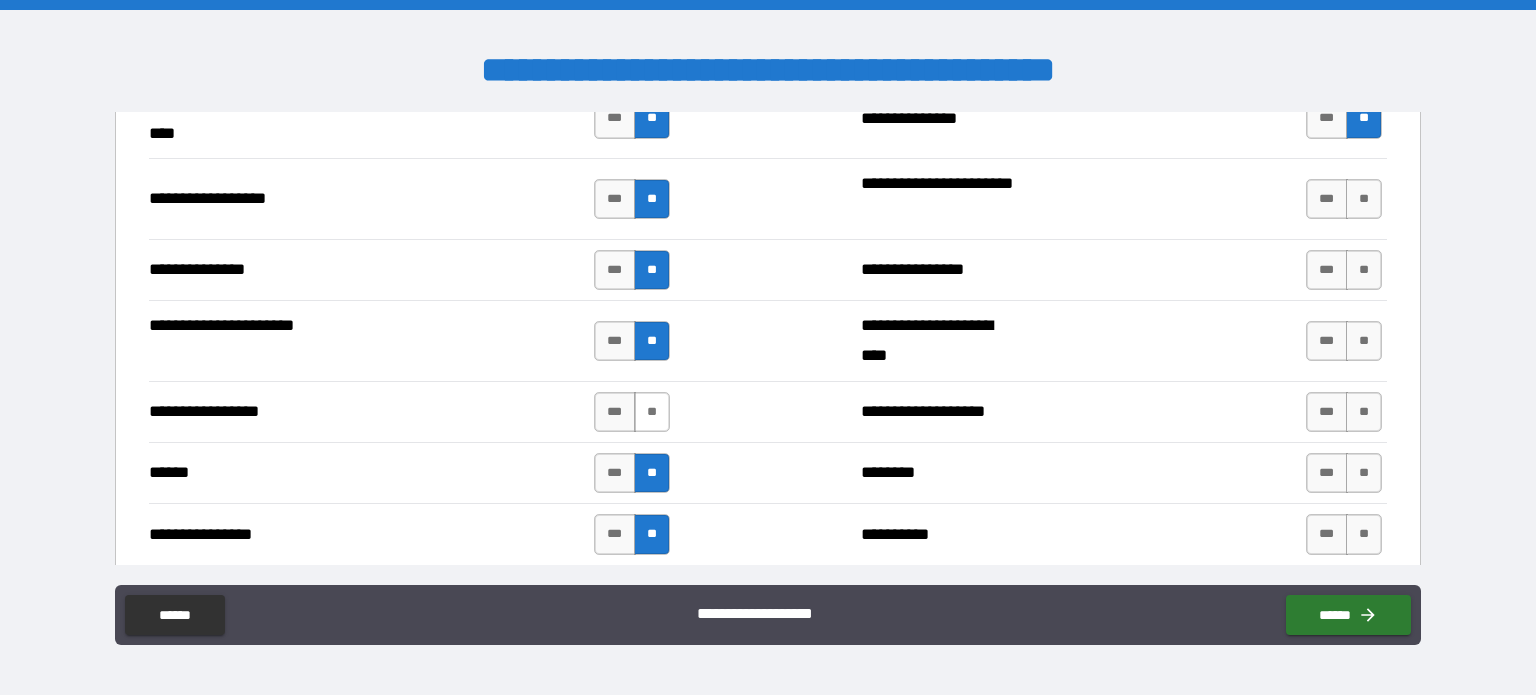 click on "**" at bounding box center (652, 412) 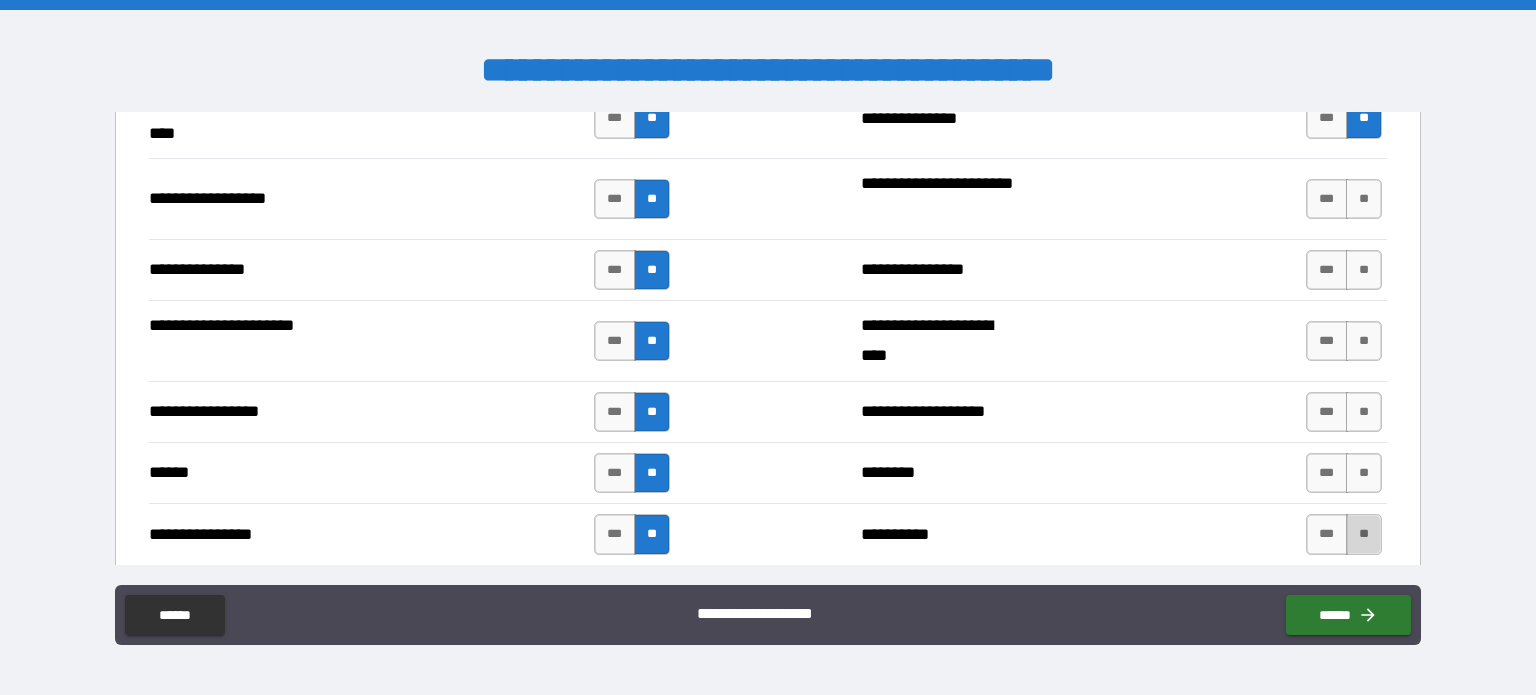 click on "**" at bounding box center (1364, 534) 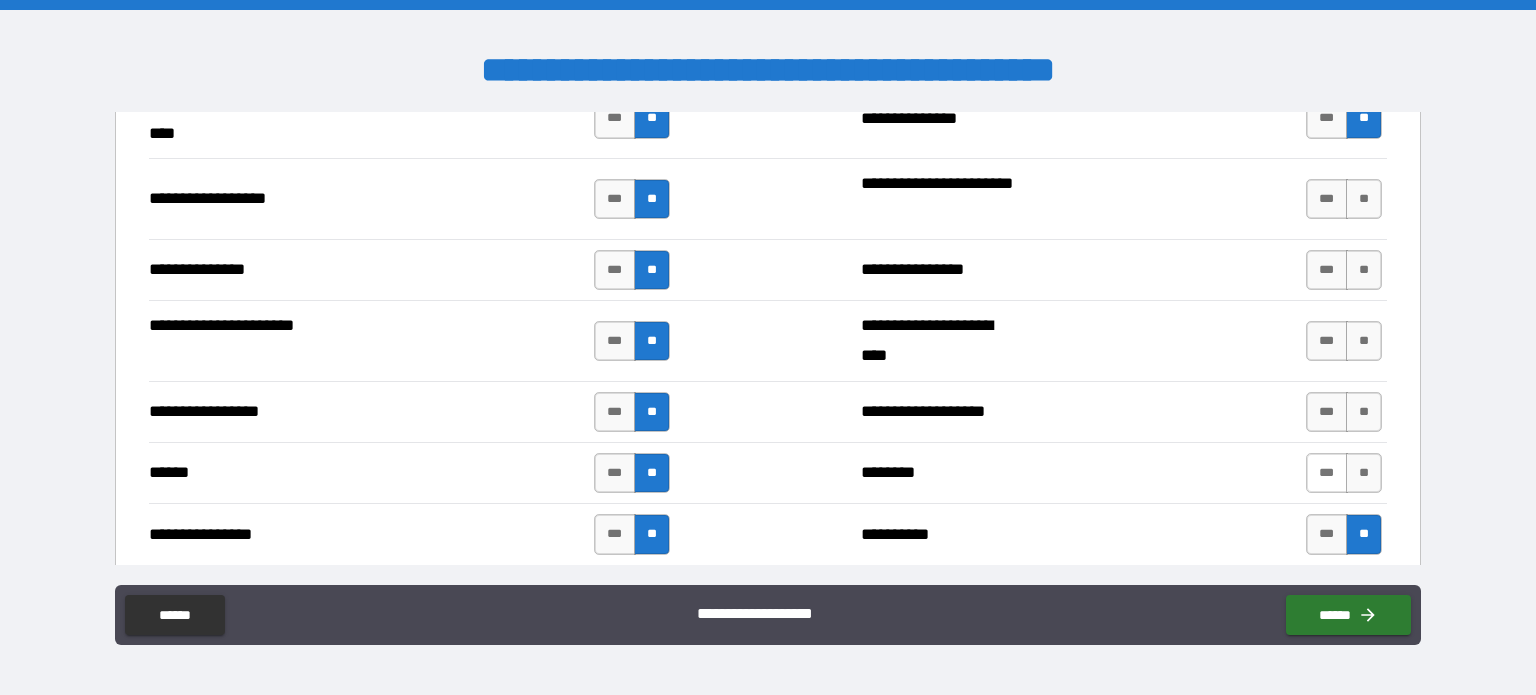 click on "***" at bounding box center [1327, 473] 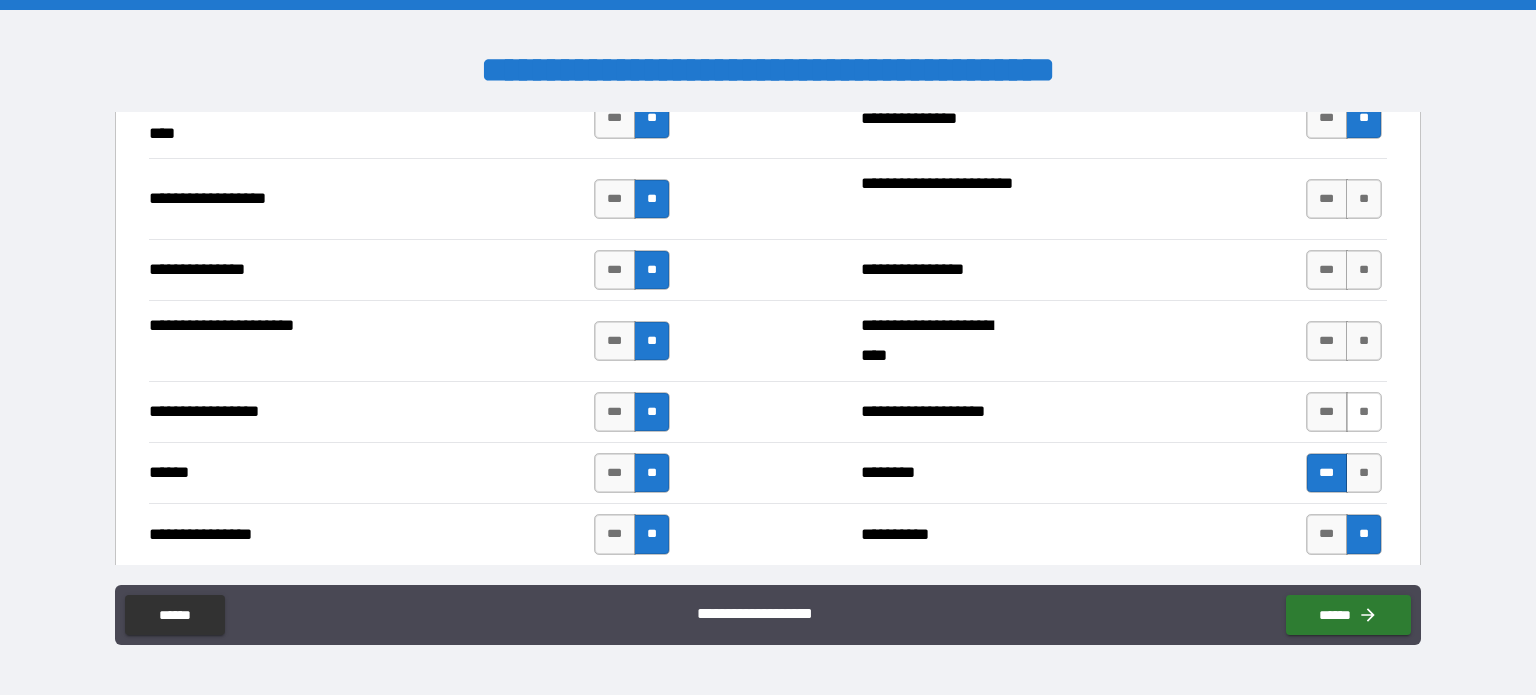 click on "**" at bounding box center (1364, 412) 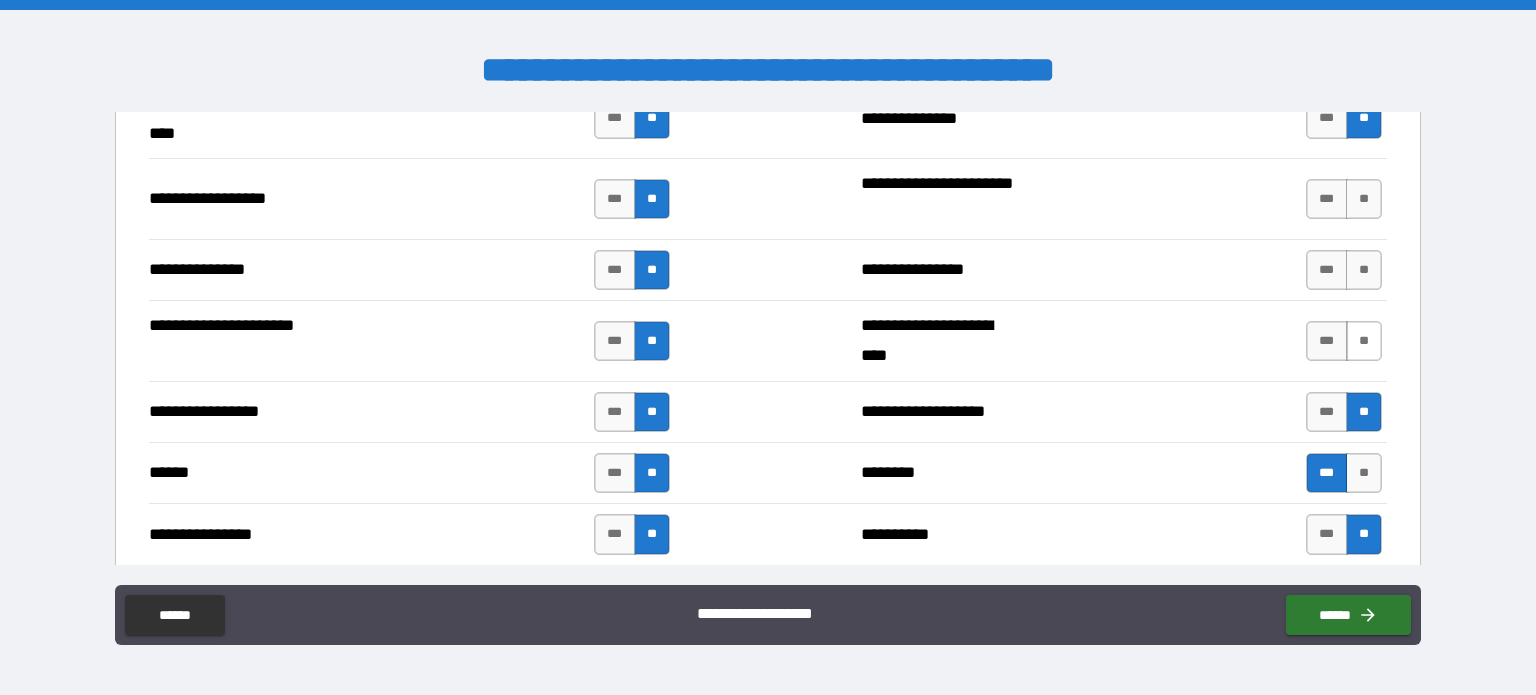 click on "**" at bounding box center (1364, 341) 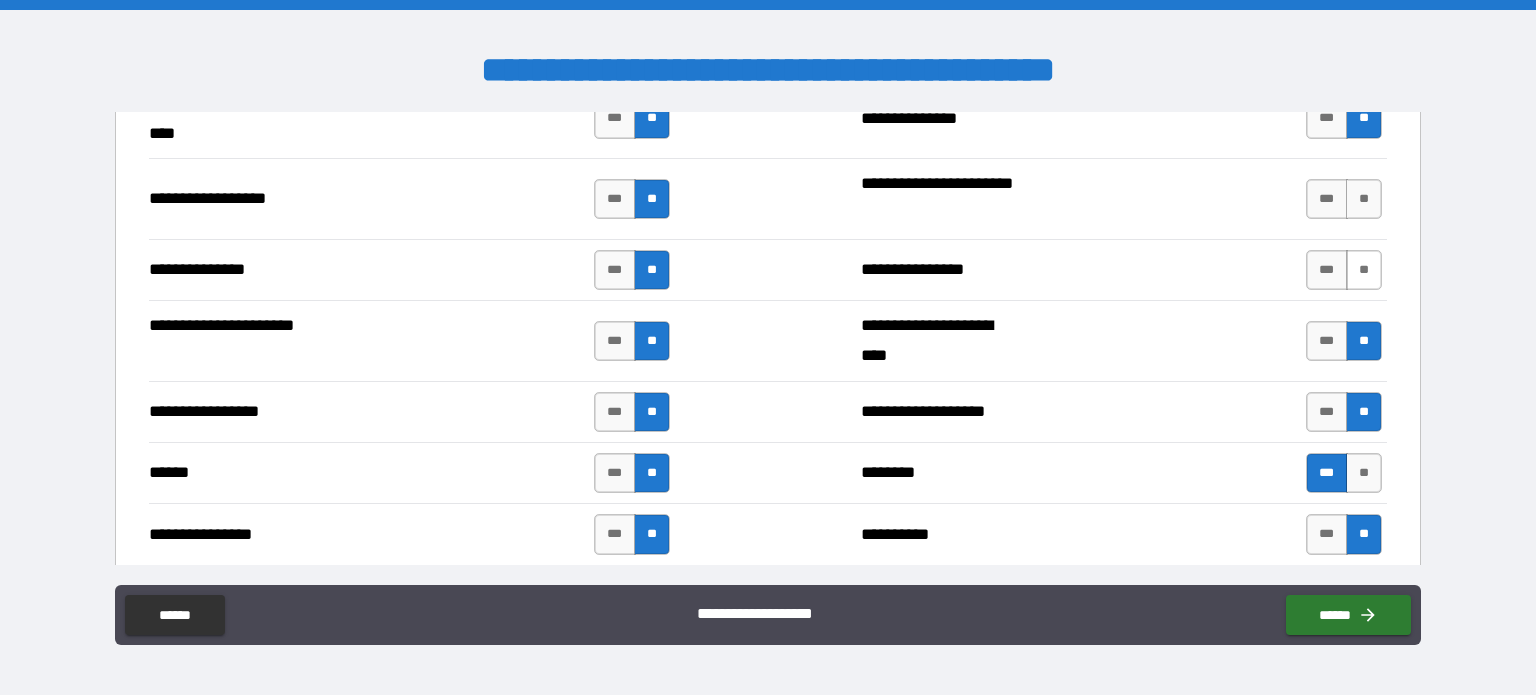 click on "**" at bounding box center (1364, 270) 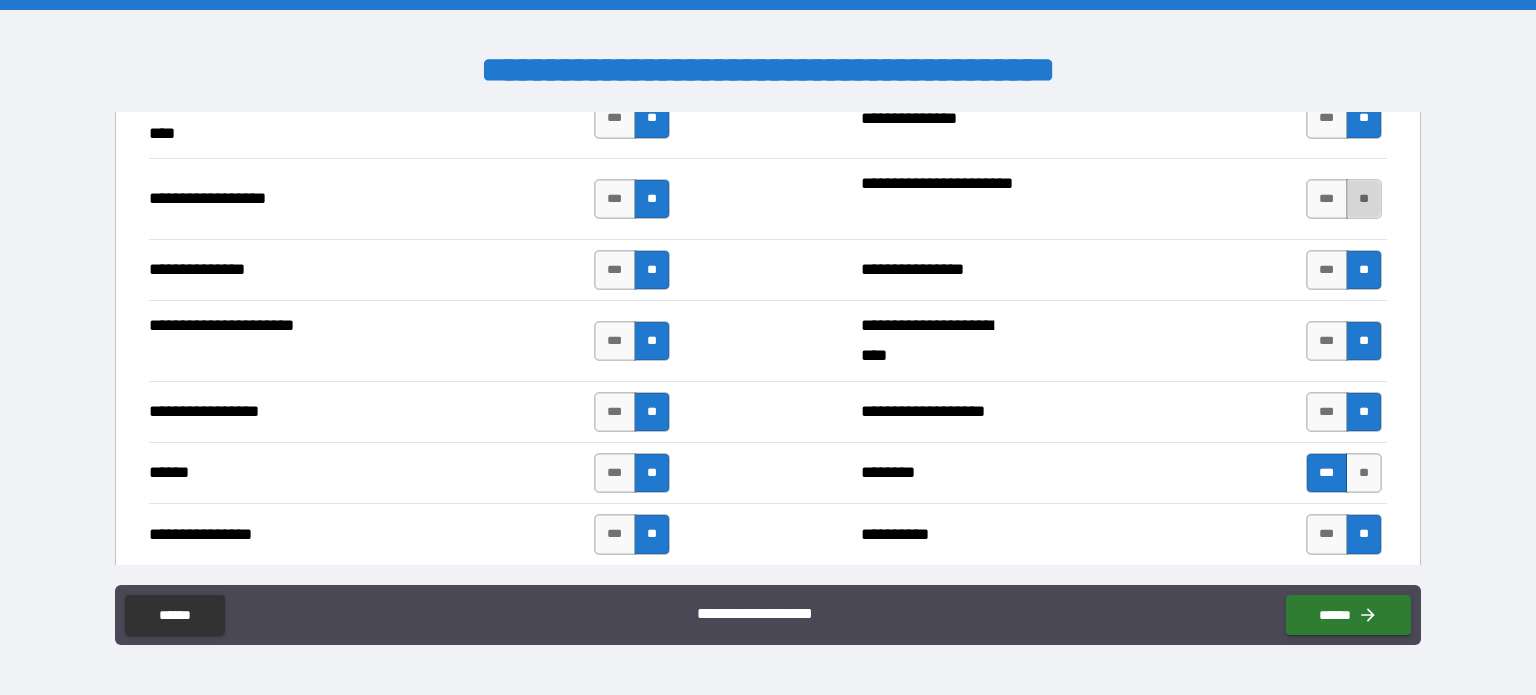 click on "**" at bounding box center [1364, 199] 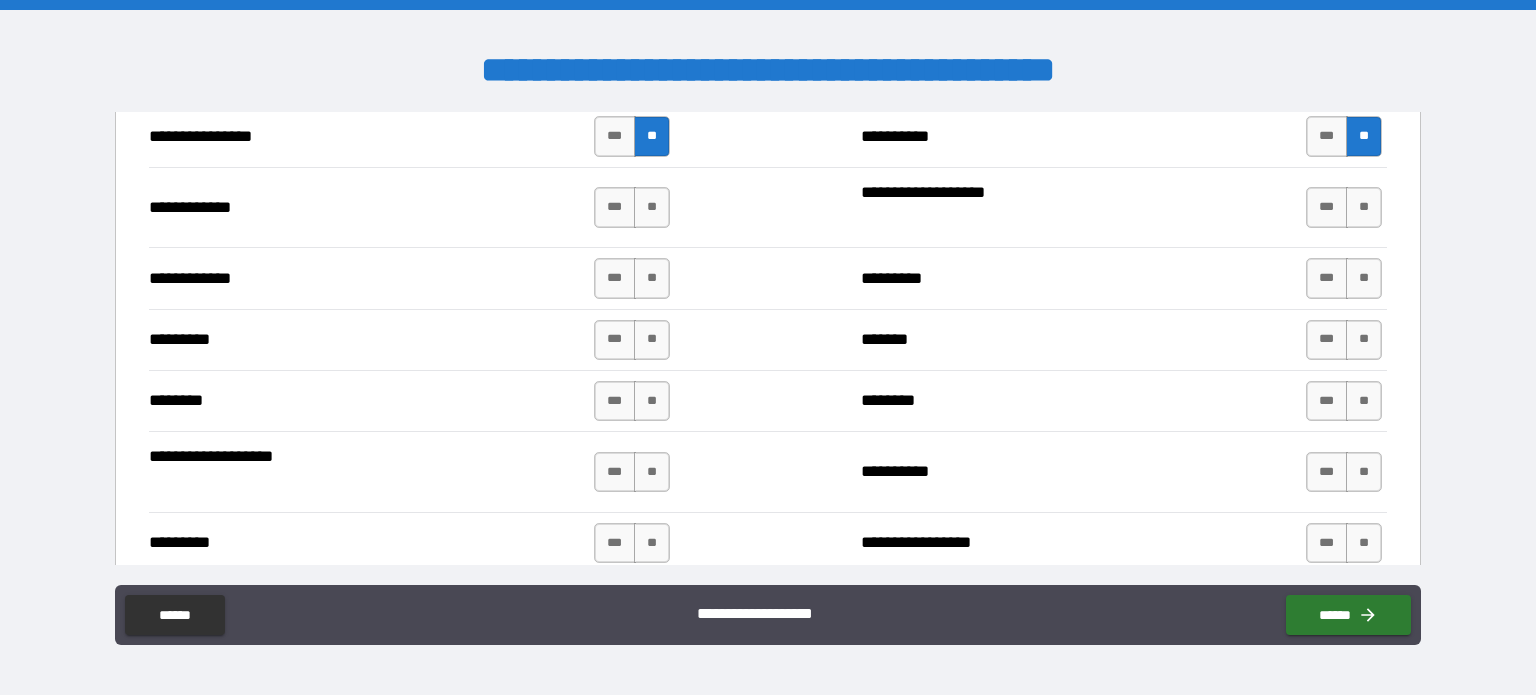 scroll, scrollTop: 2500, scrollLeft: 0, axis: vertical 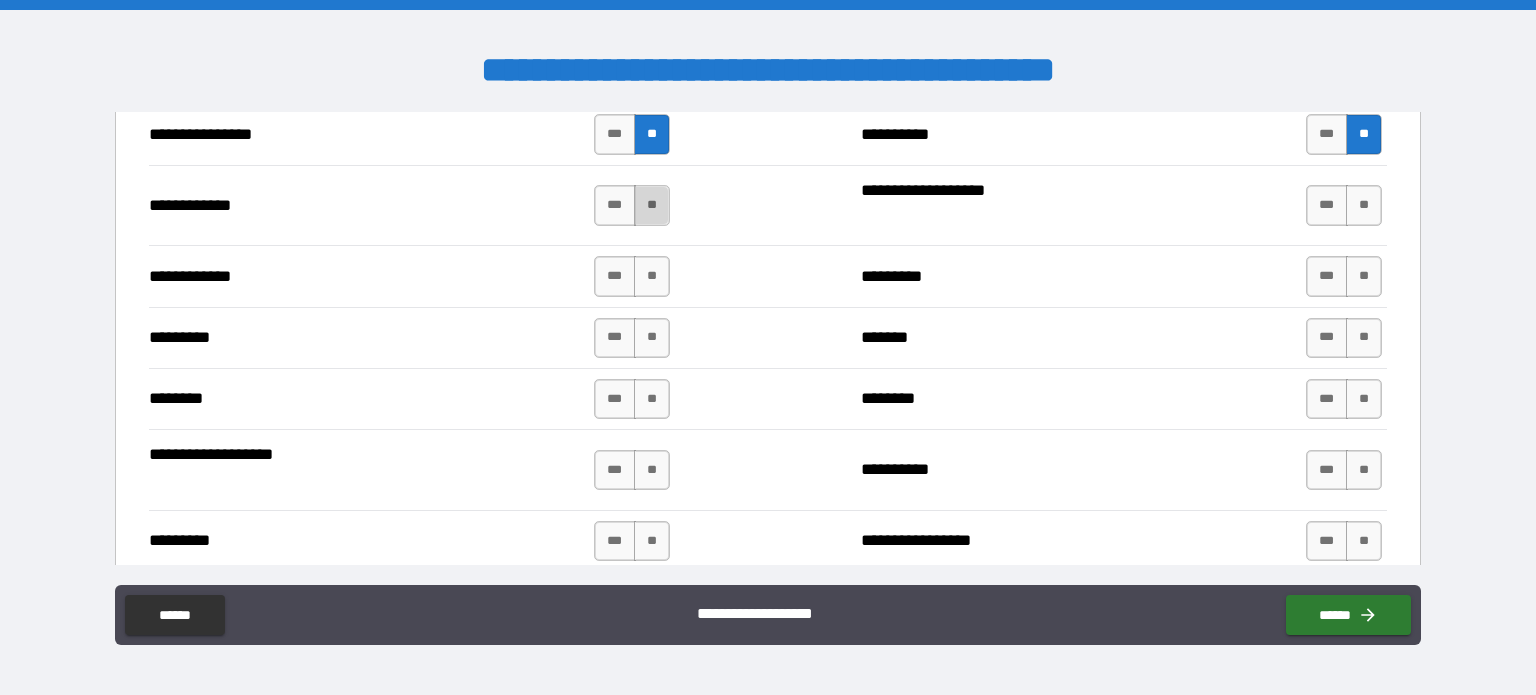 click on "**" at bounding box center [652, 205] 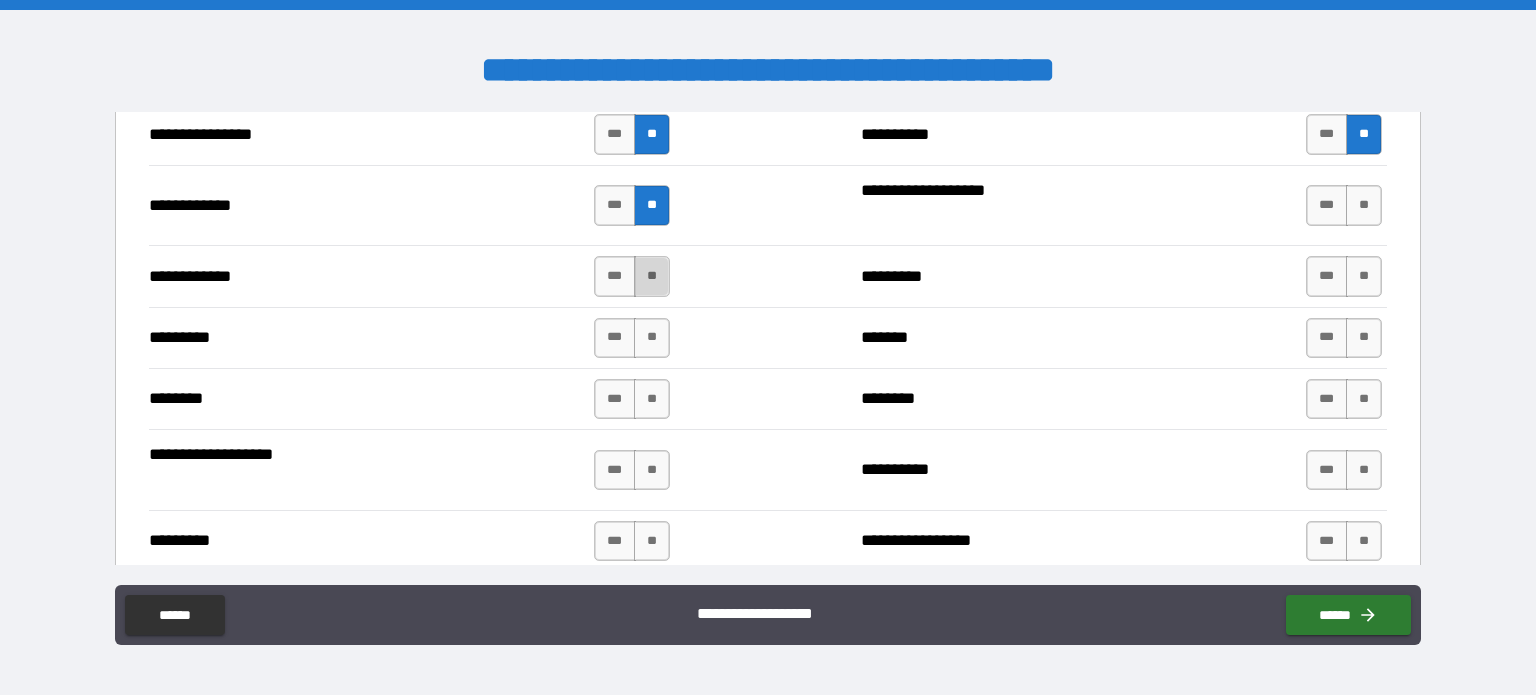 click on "**" at bounding box center [652, 276] 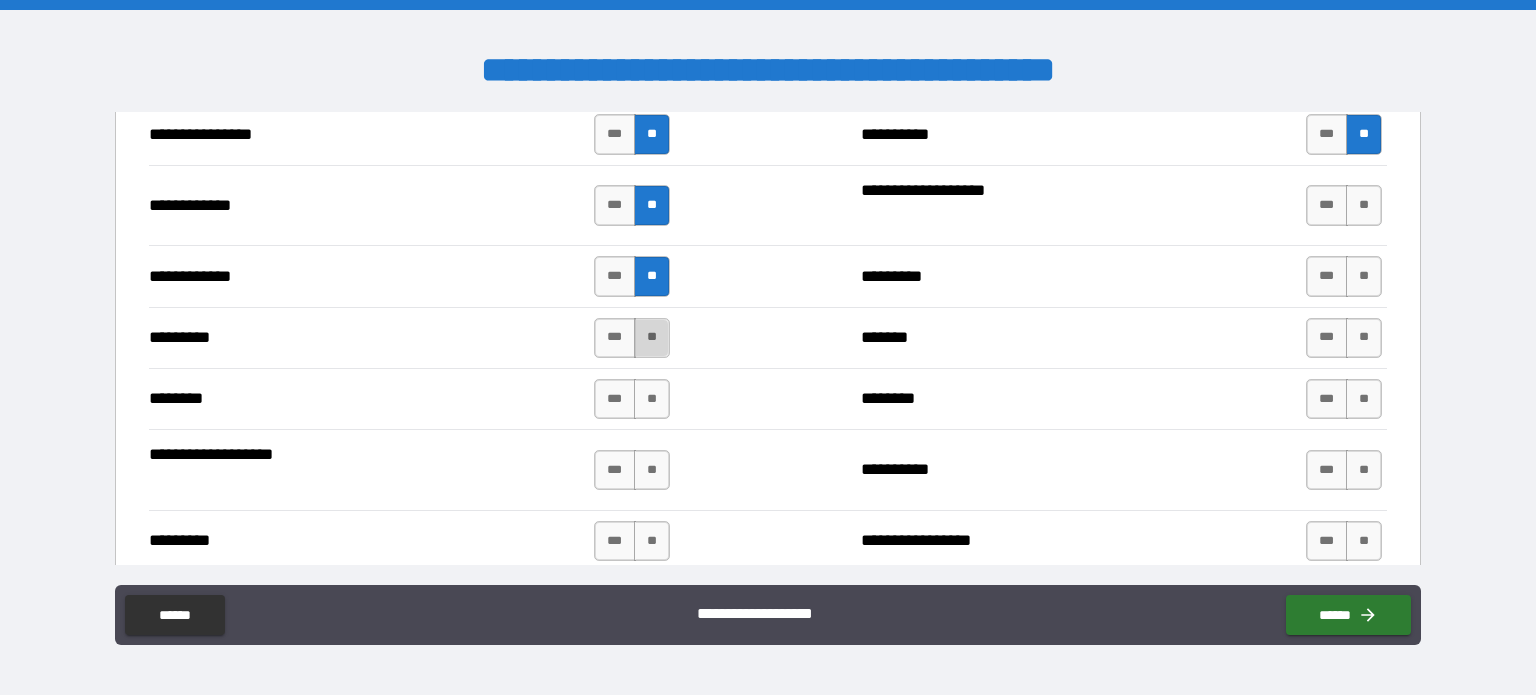 click on "**" at bounding box center [652, 338] 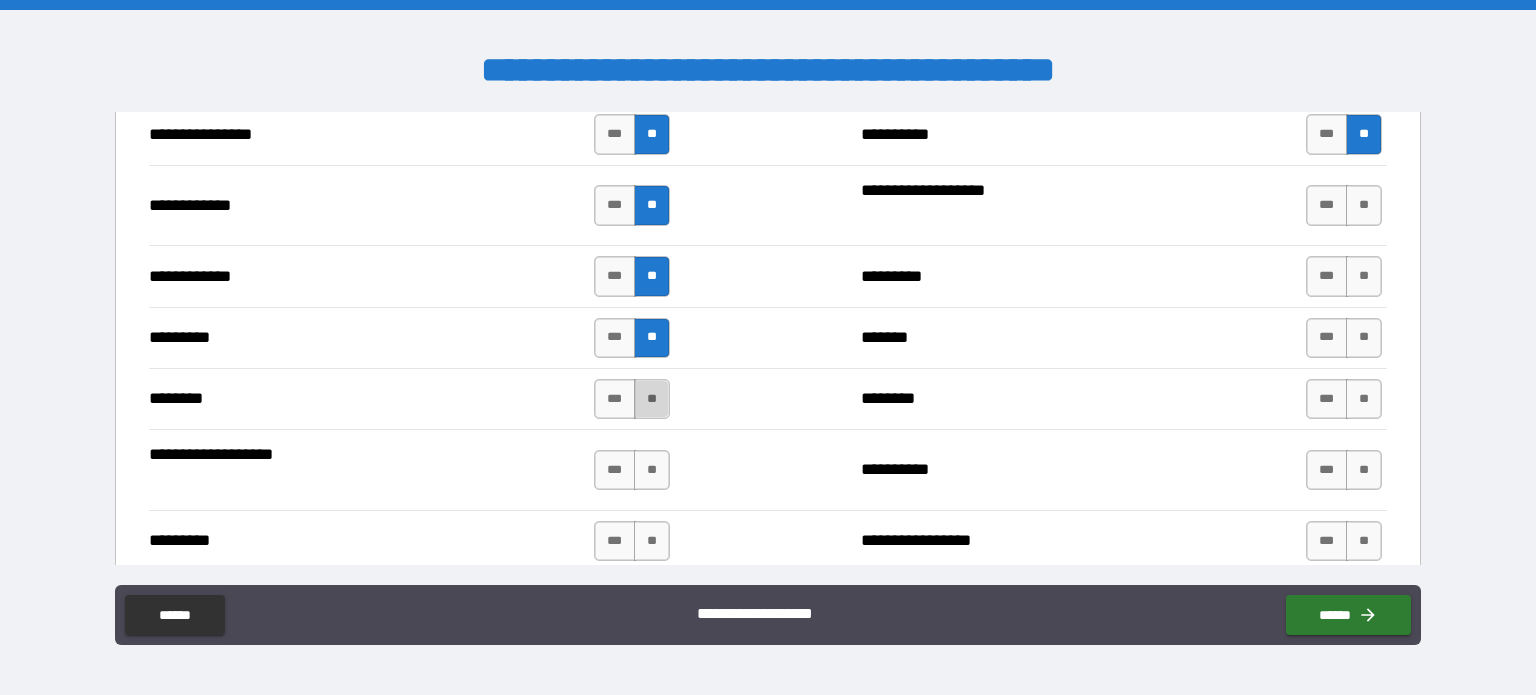 click on "**" at bounding box center [652, 399] 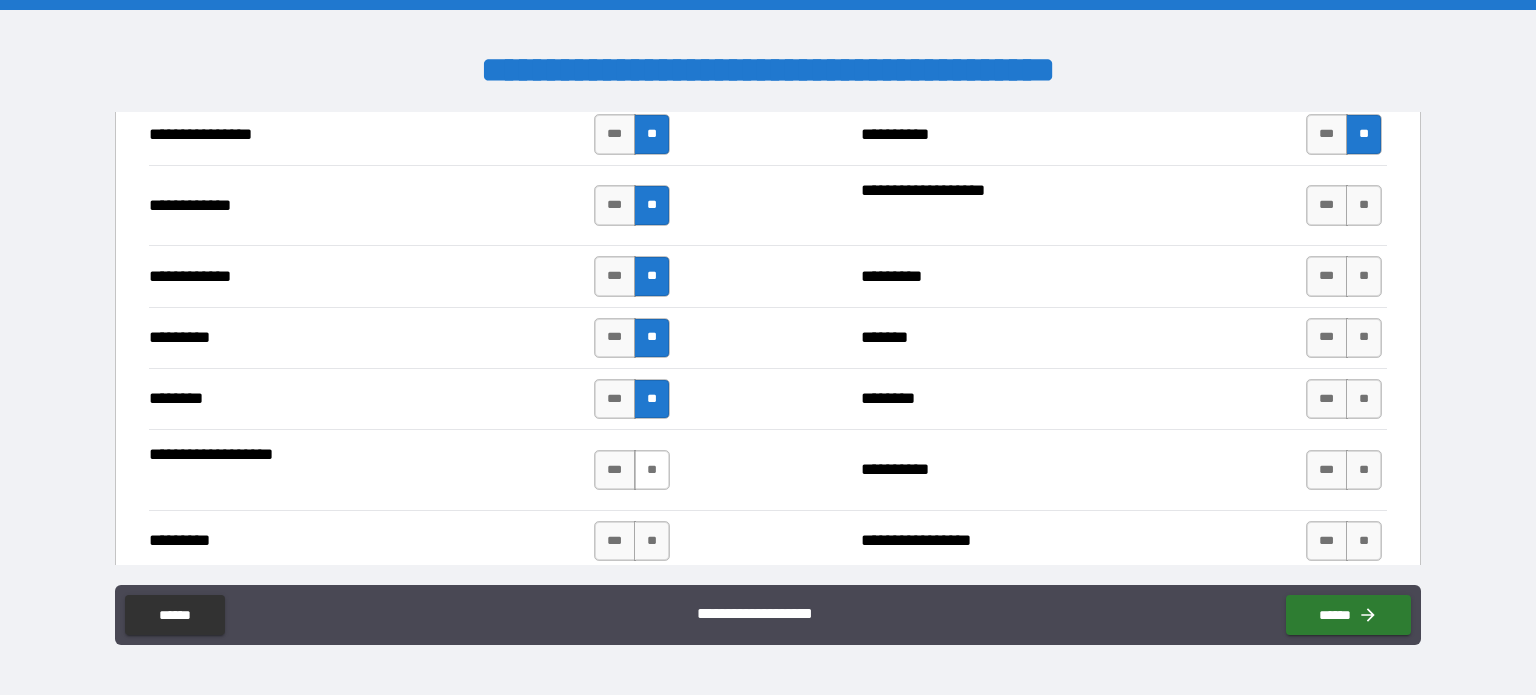 click on "**" at bounding box center [652, 470] 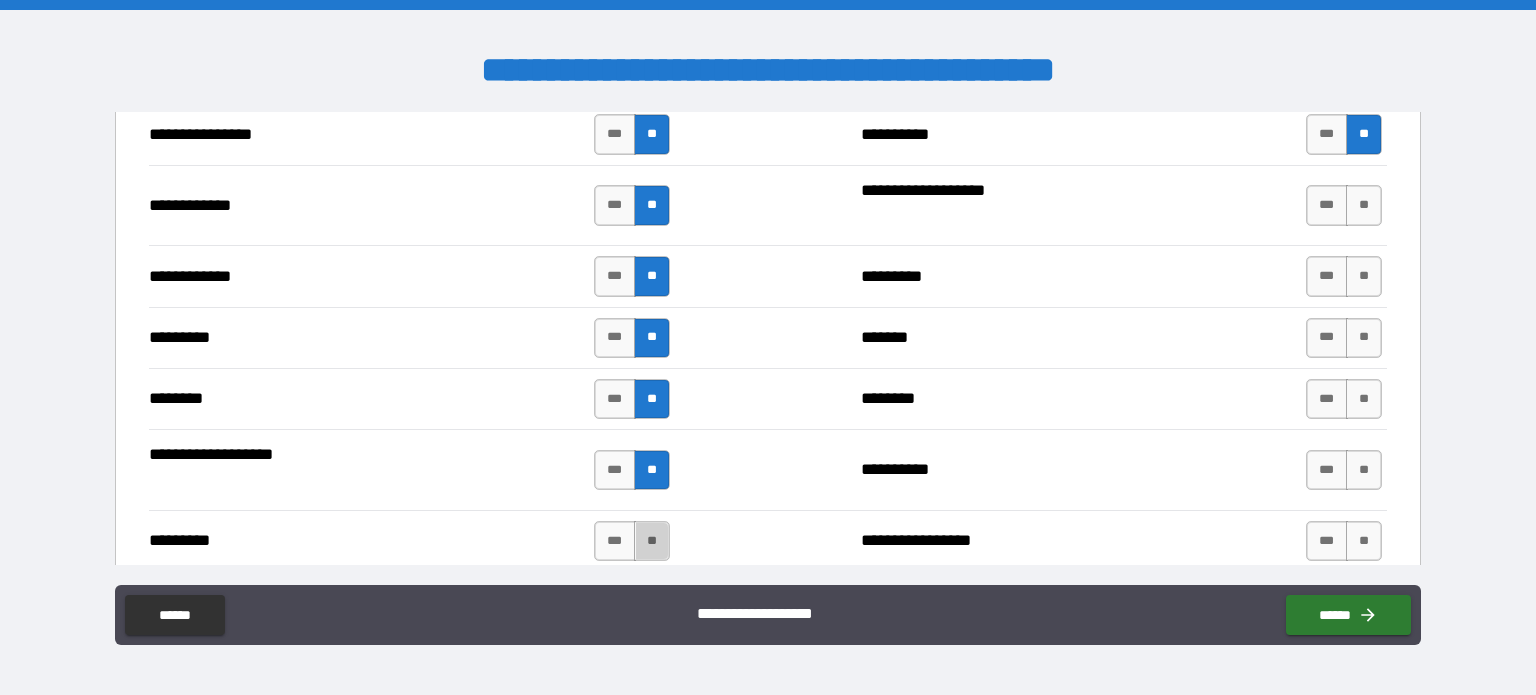 drag, startPoint x: 639, startPoint y: 526, endPoint x: 683, endPoint y: 521, distance: 44.28318 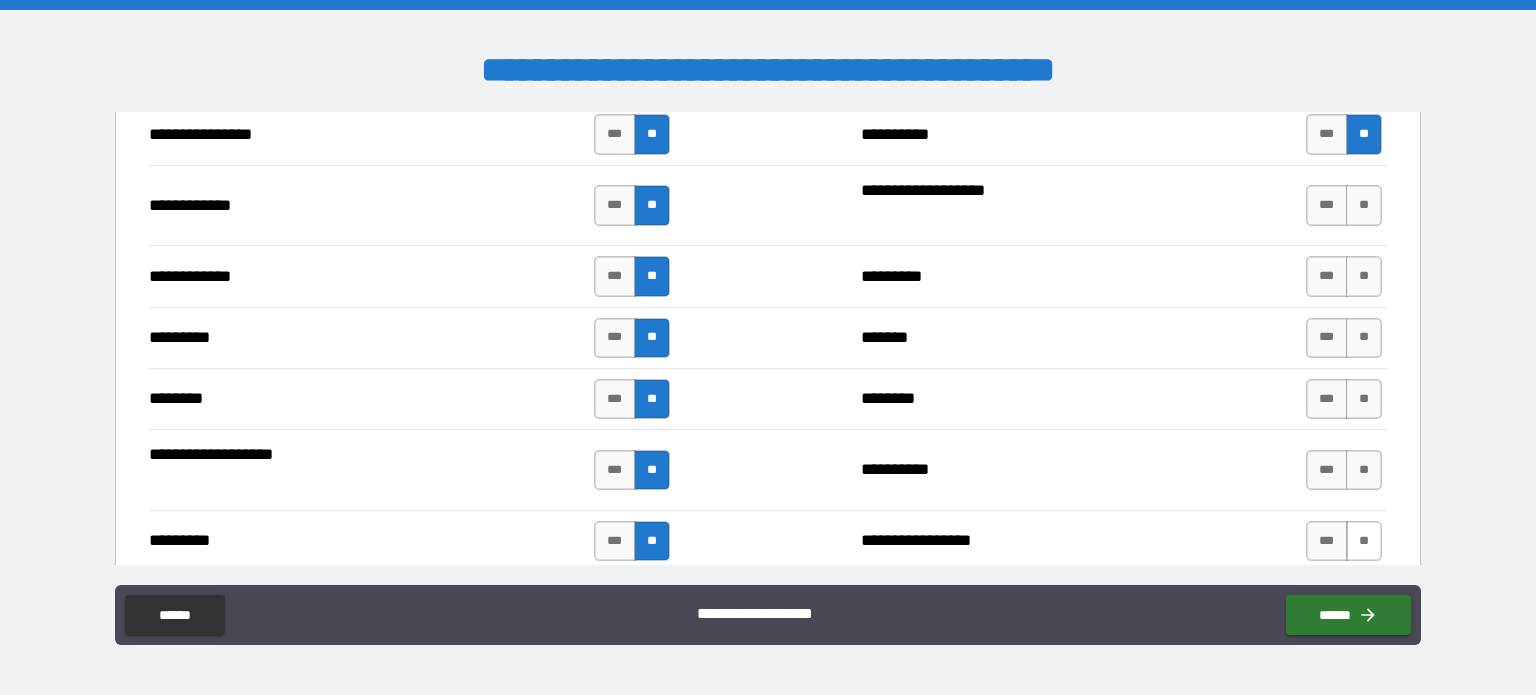 click on "**" at bounding box center (1364, 541) 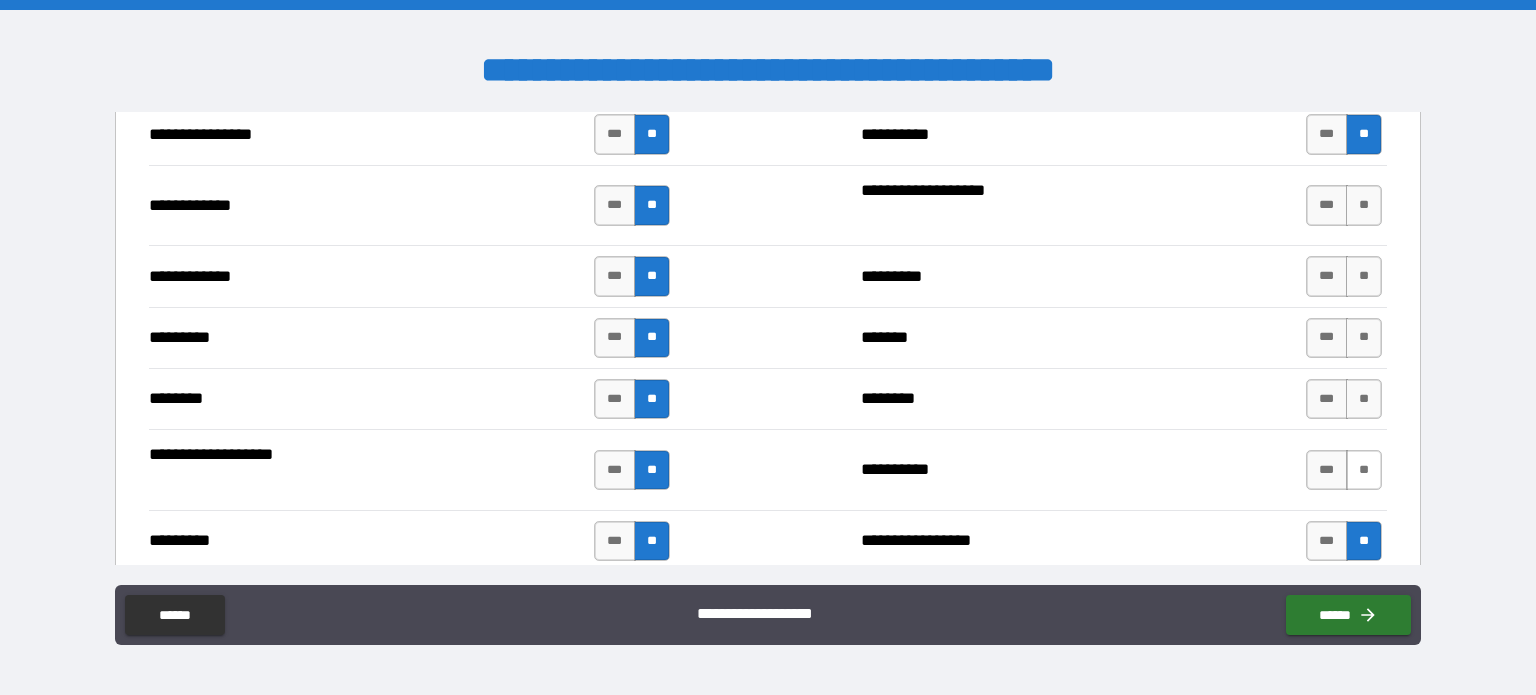 click on "**" at bounding box center (1364, 470) 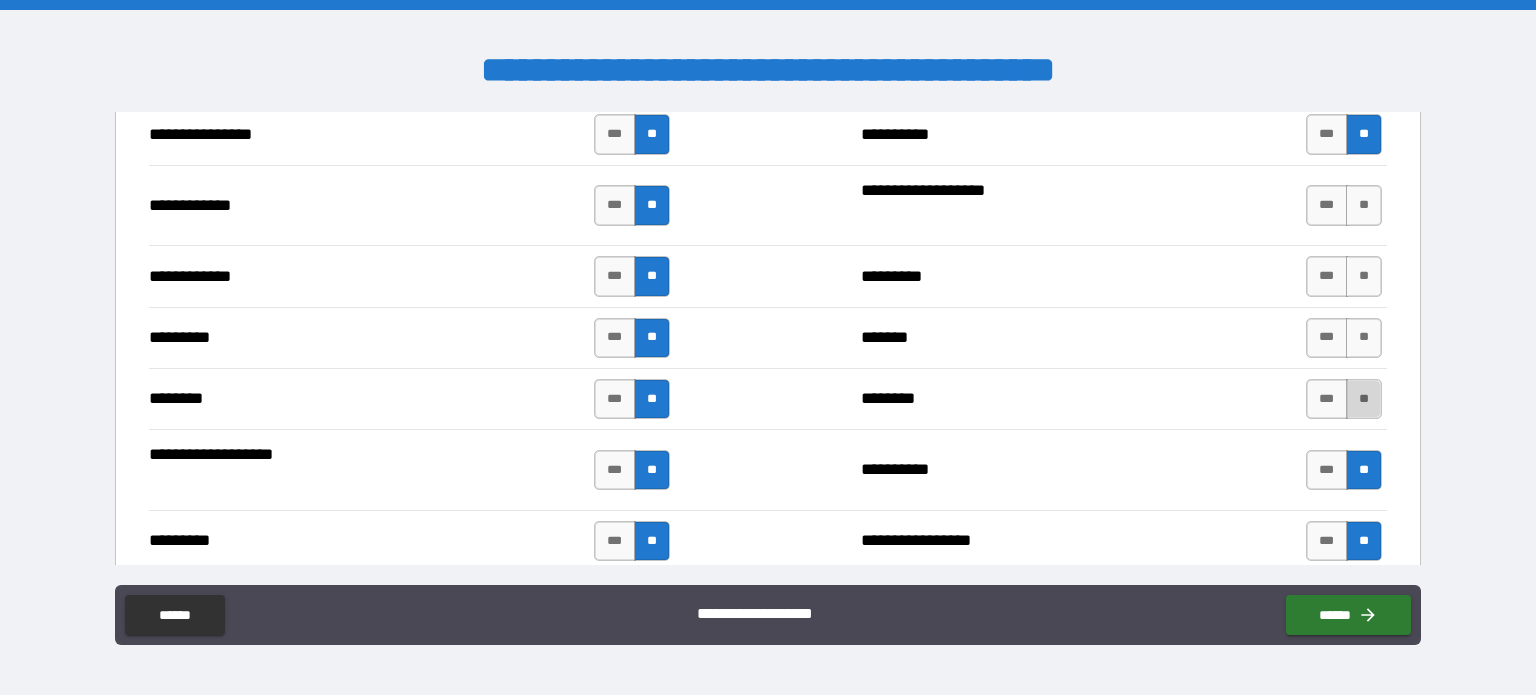 click on "**" at bounding box center (1364, 399) 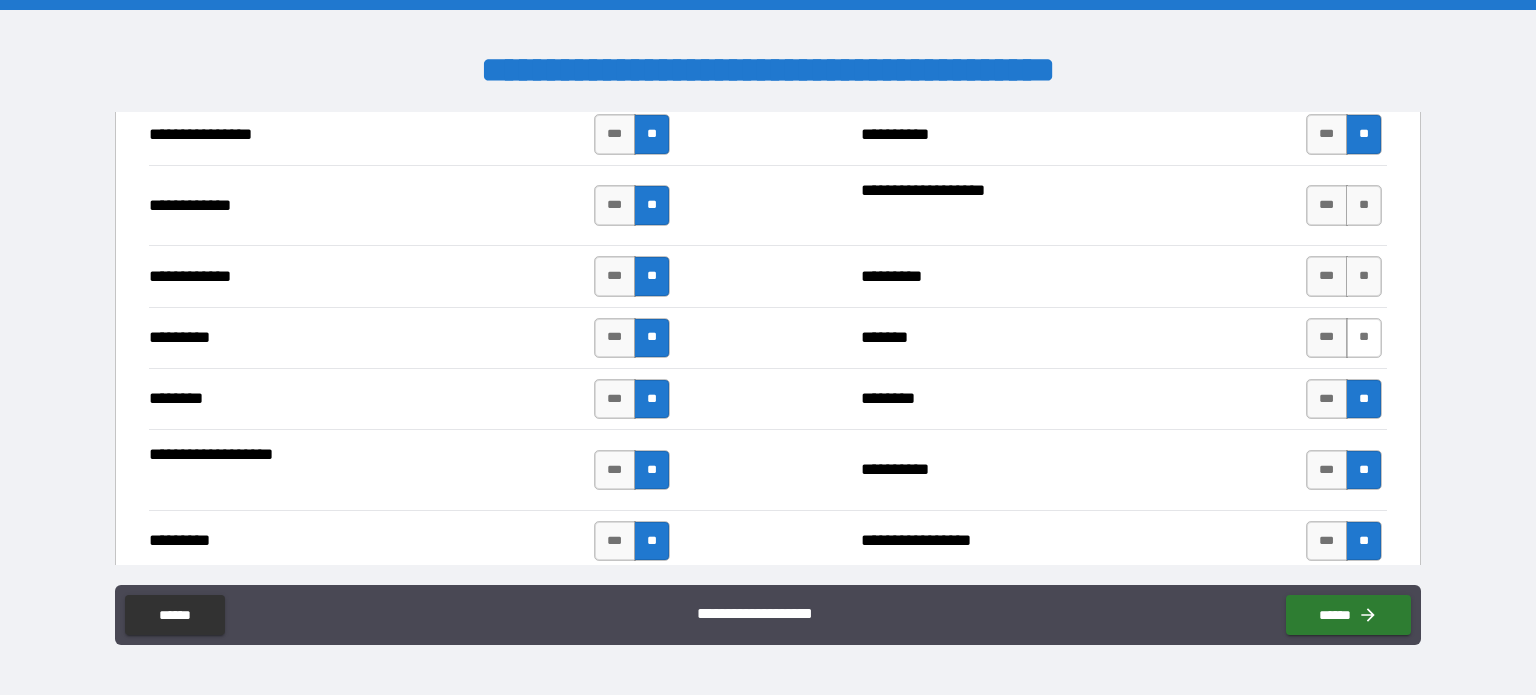 click on "**" at bounding box center (1364, 338) 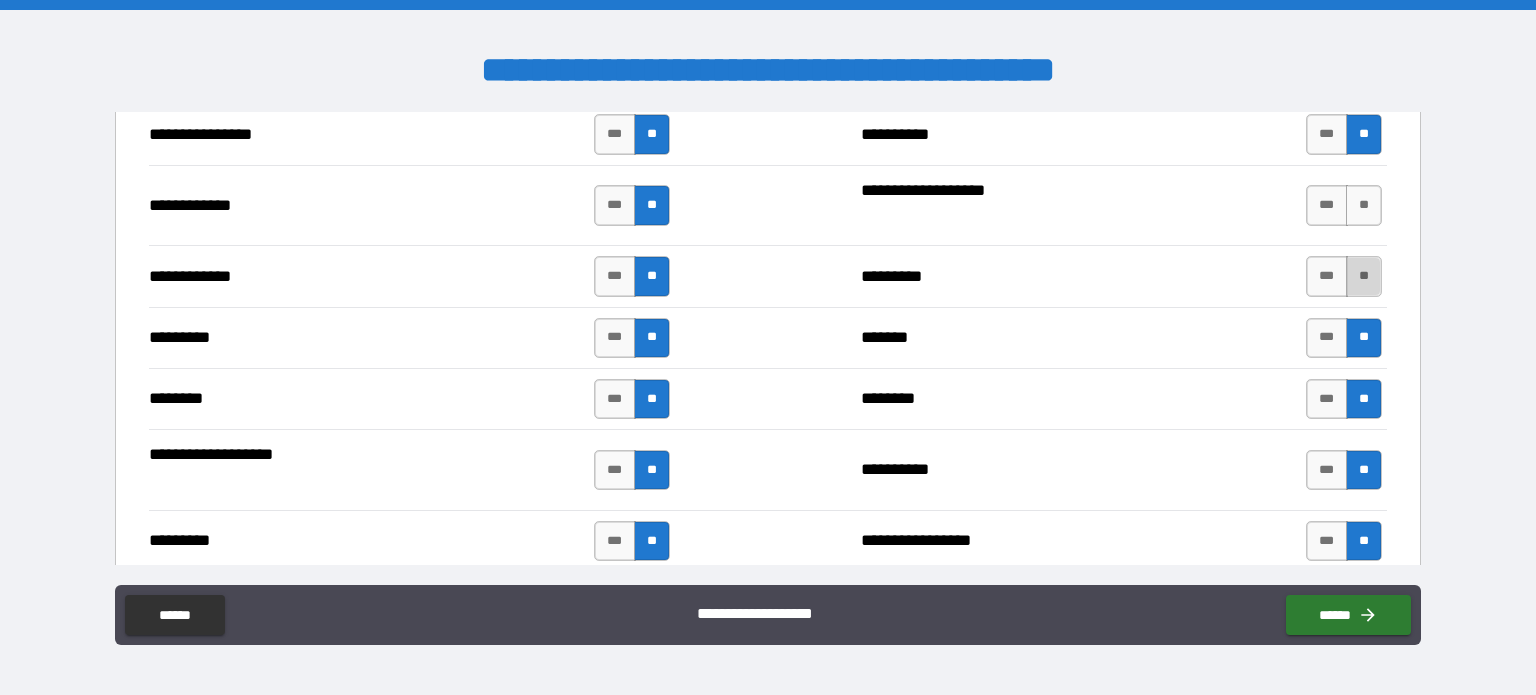 click on "**" at bounding box center [1364, 276] 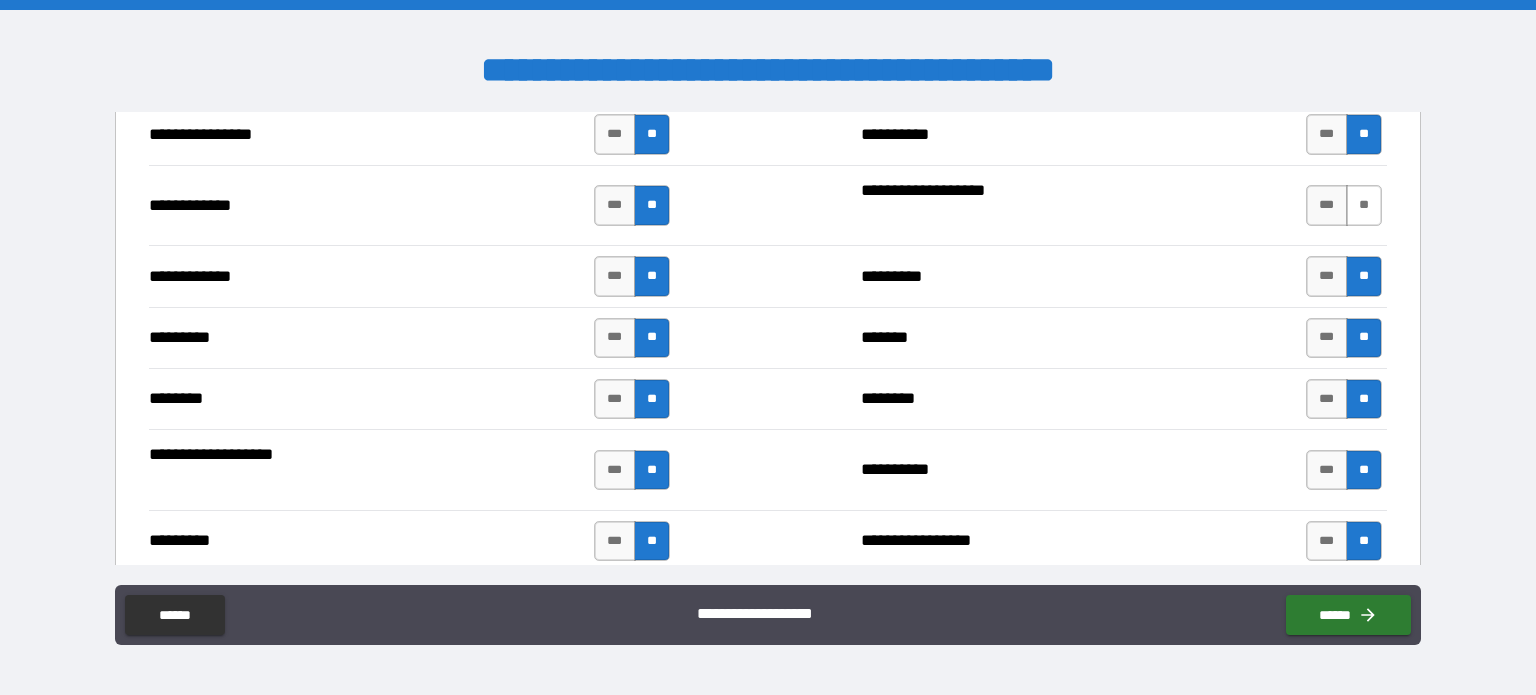 click on "**" at bounding box center [1364, 205] 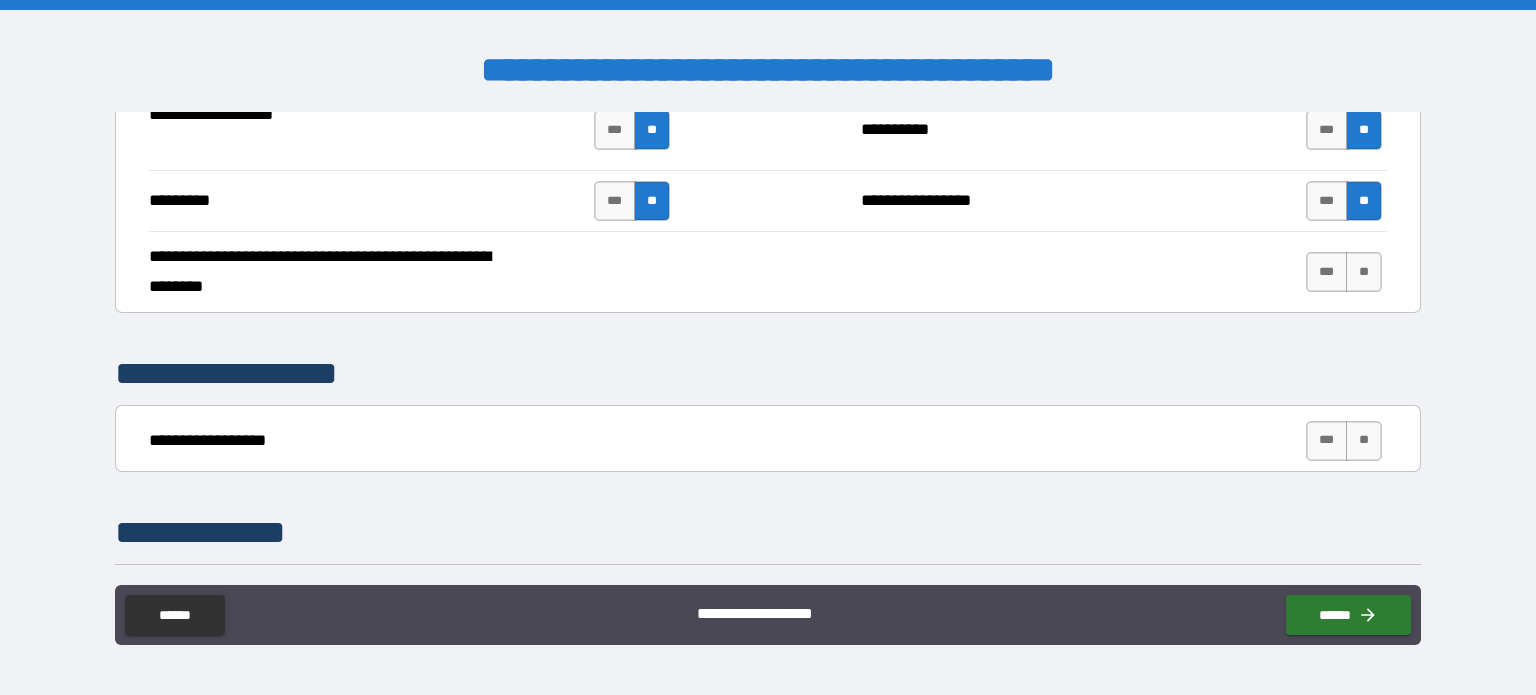 scroll, scrollTop: 2900, scrollLeft: 0, axis: vertical 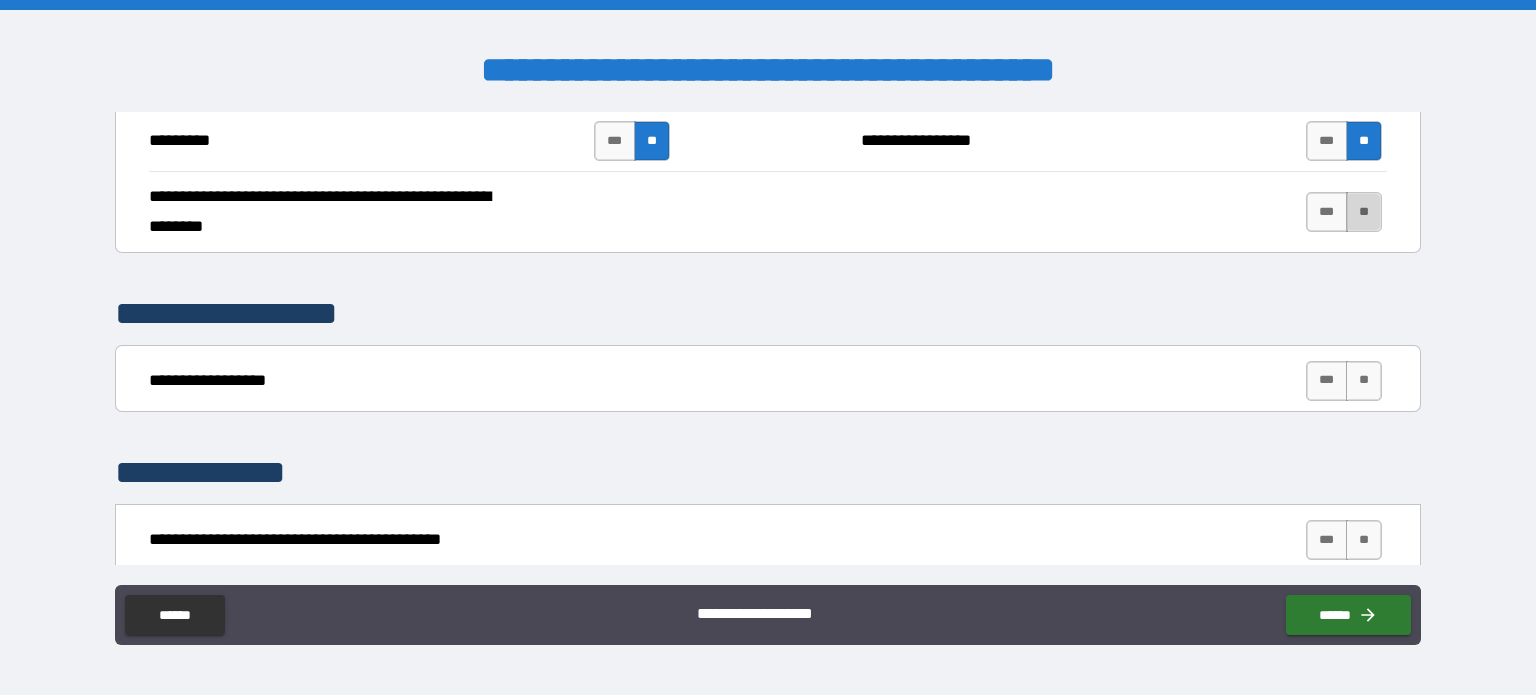 click on "**" at bounding box center (1364, 212) 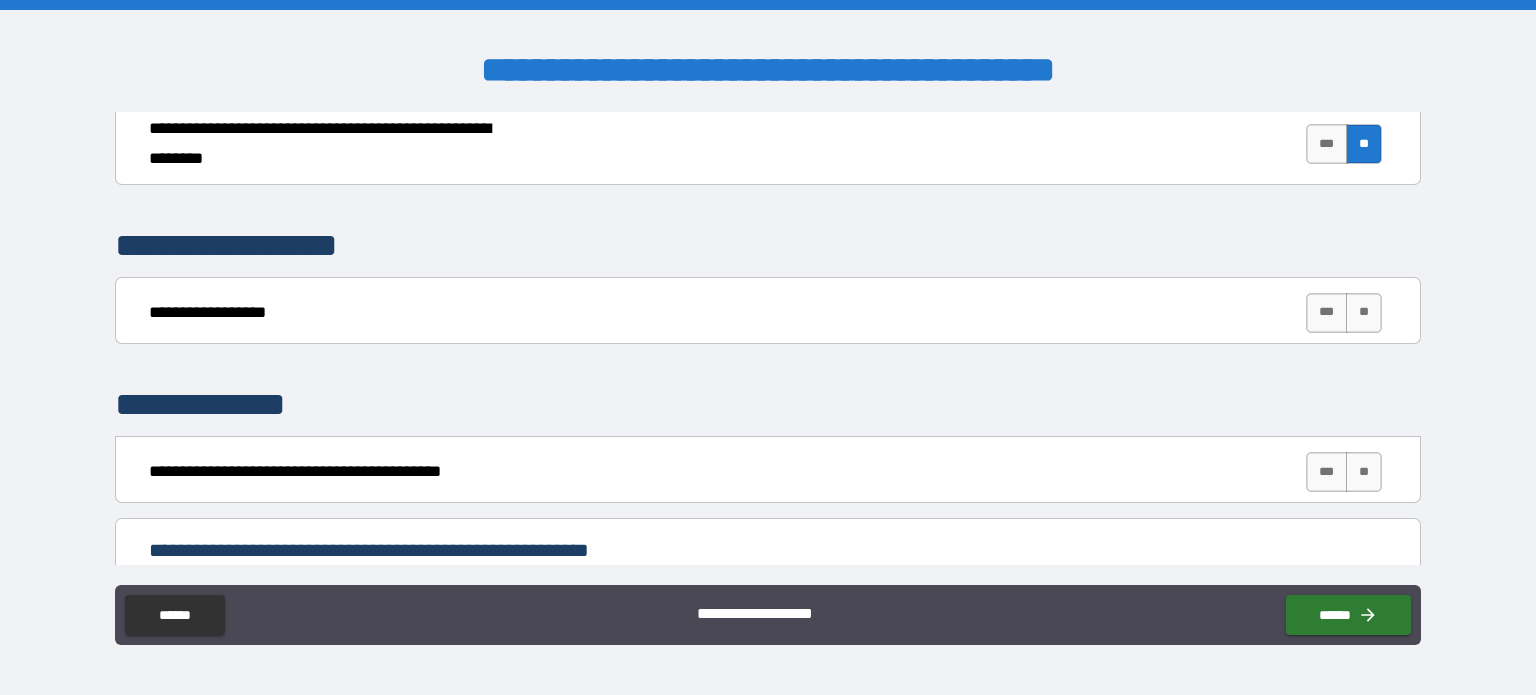 scroll, scrollTop: 3000, scrollLeft: 0, axis: vertical 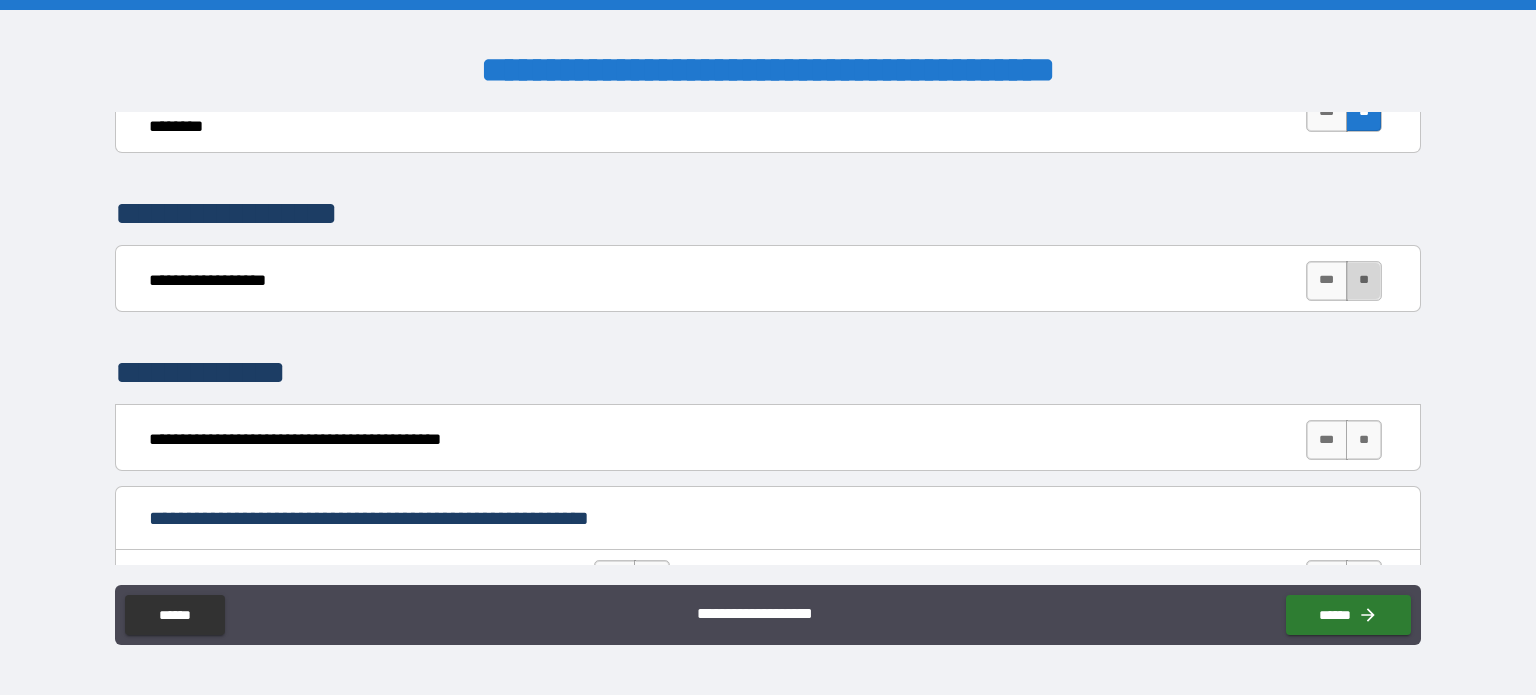 click on "**" at bounding box center [1364, 281] 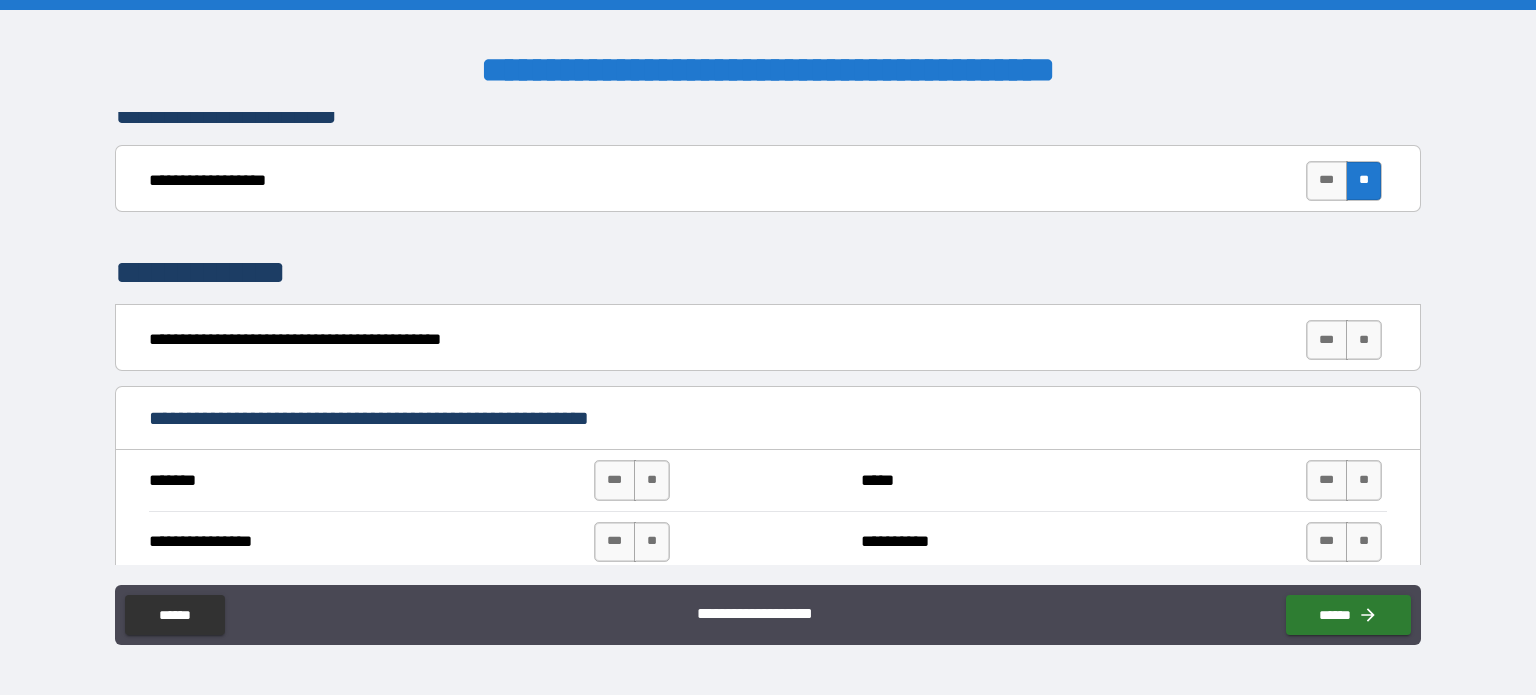 scroll, scrollTop: 3200, scrollLeft: 0, axis: vertical 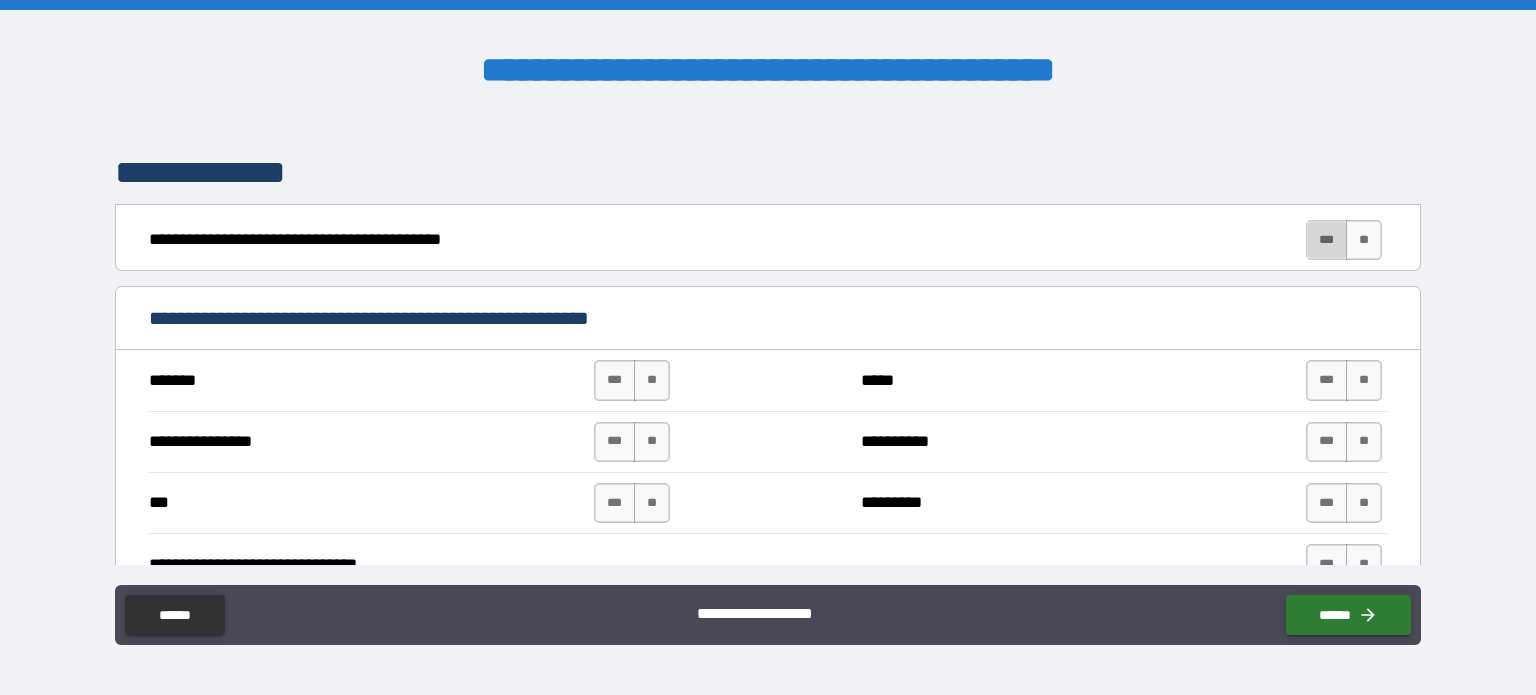 click on "***" at bounding box center [1327, 240] 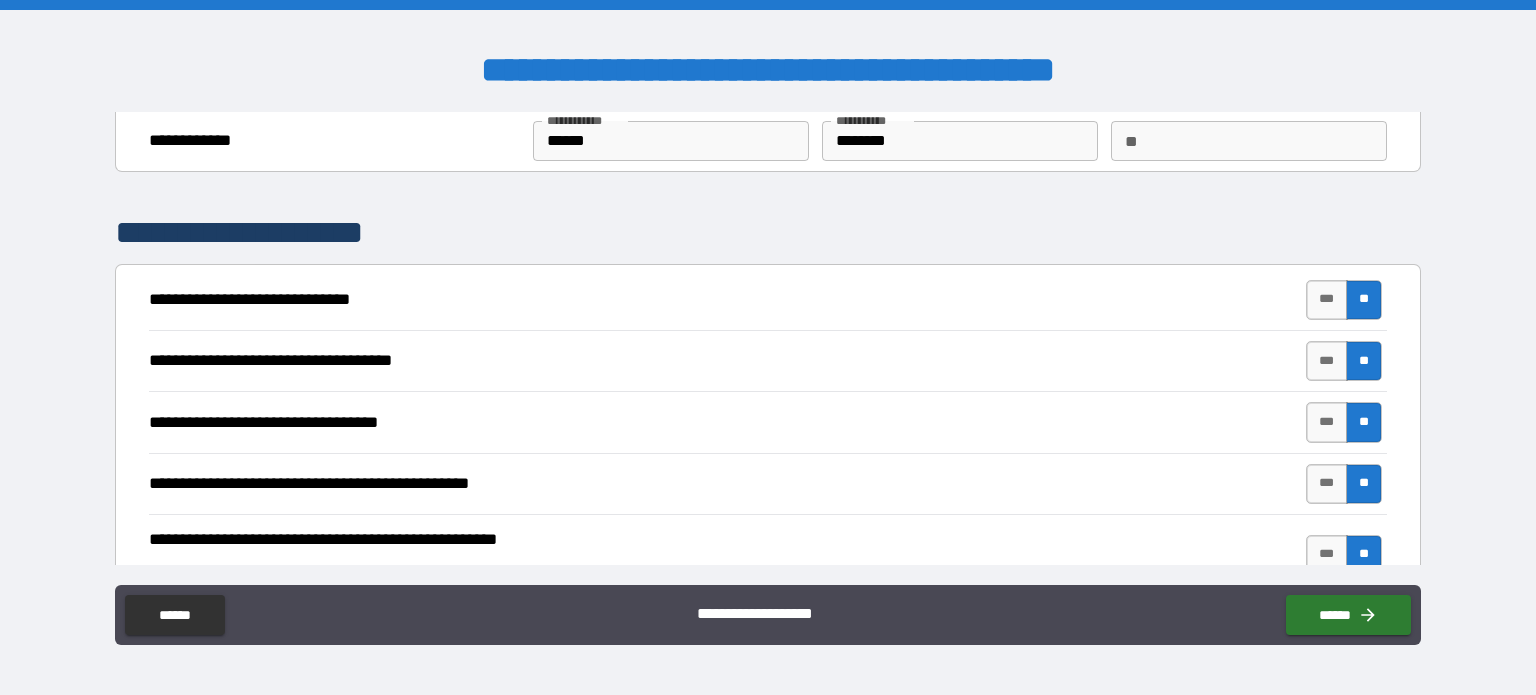 scroll, scrollTop: 100, scrollLeft: 0, axis: vertical 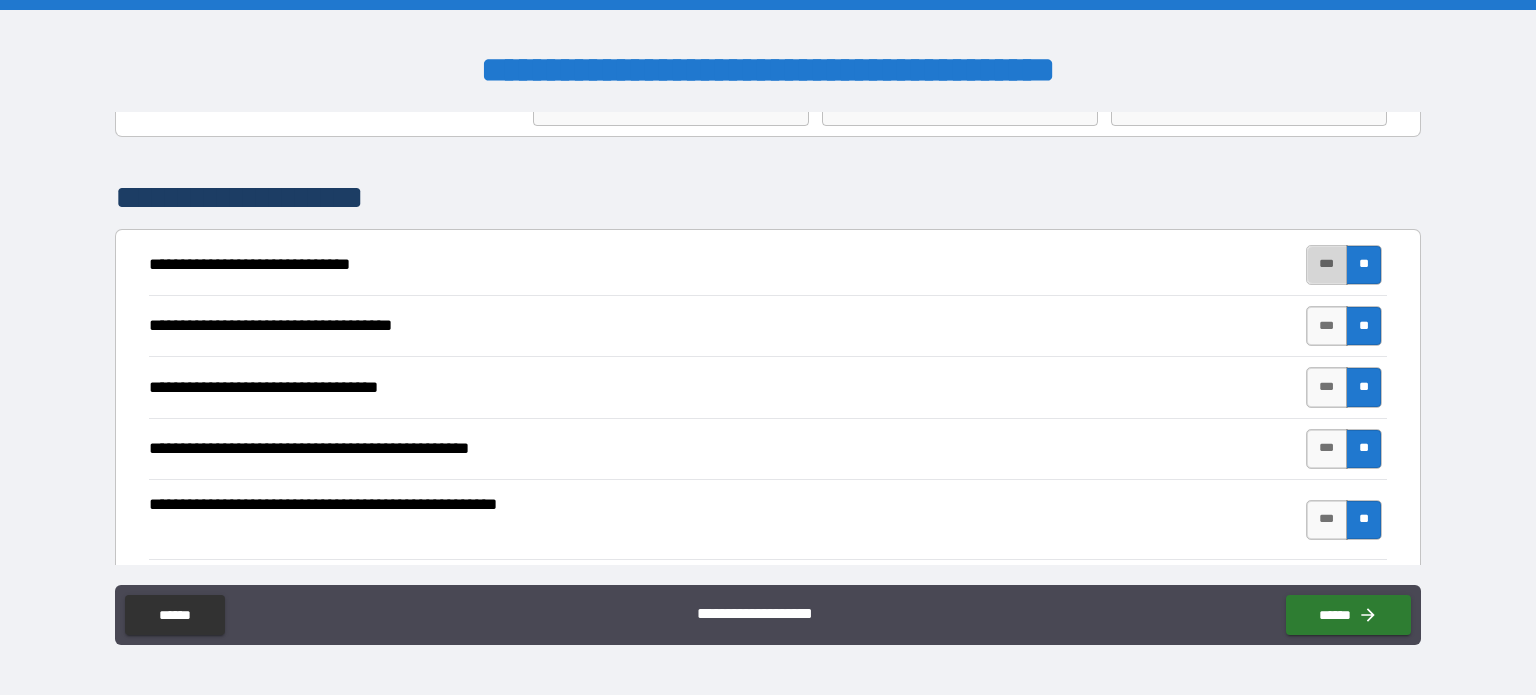 click on "***" at bounding box center (1327, 265) 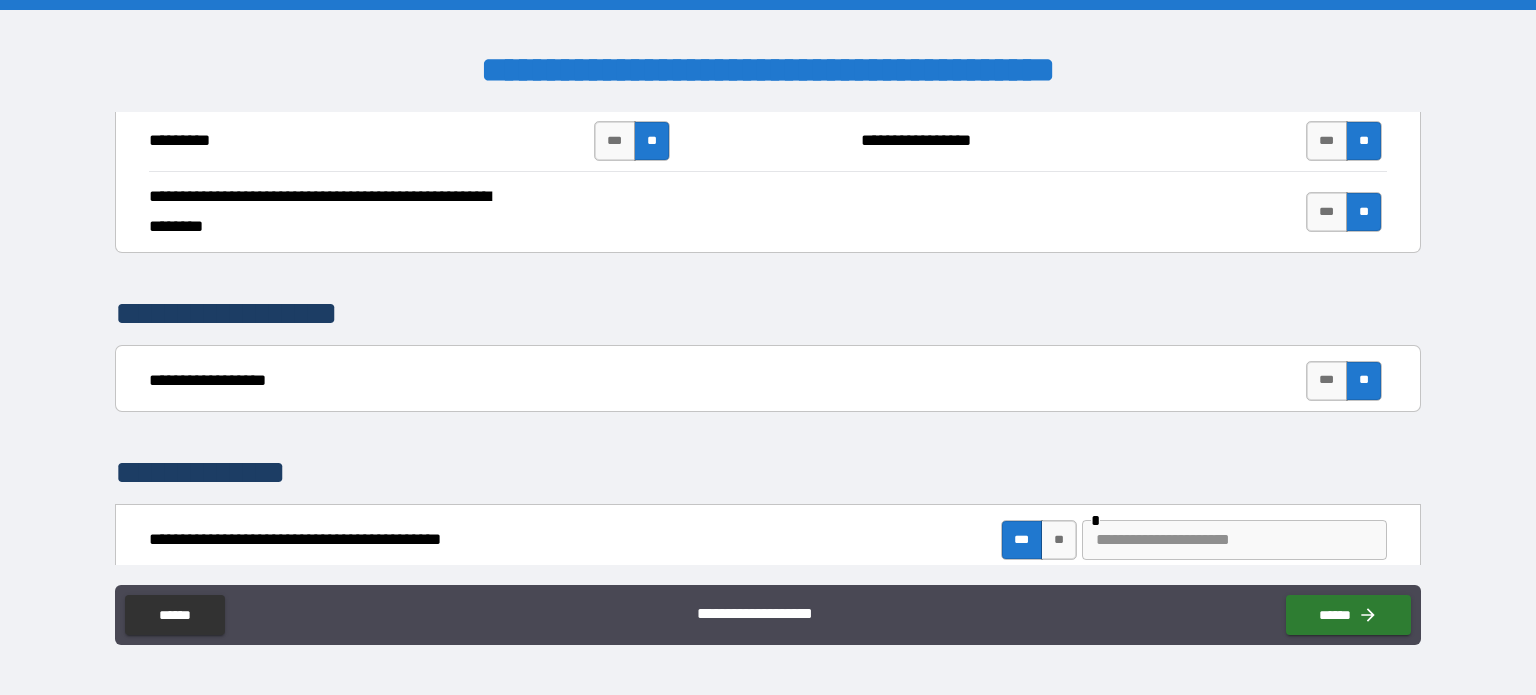 scroll, scrollTop: 3000, scrollLeft: 0, axis: vertical 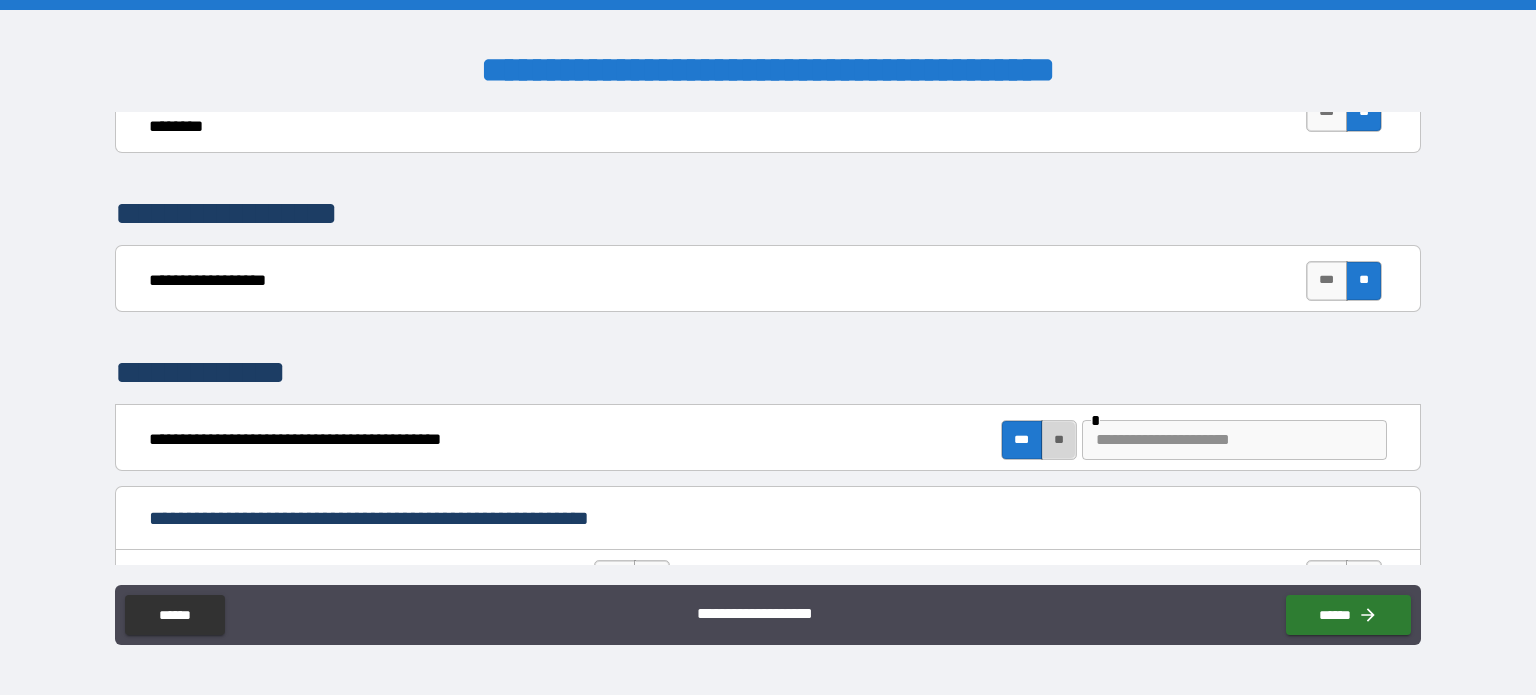 click on "**" at bounding box center [1059, 440] 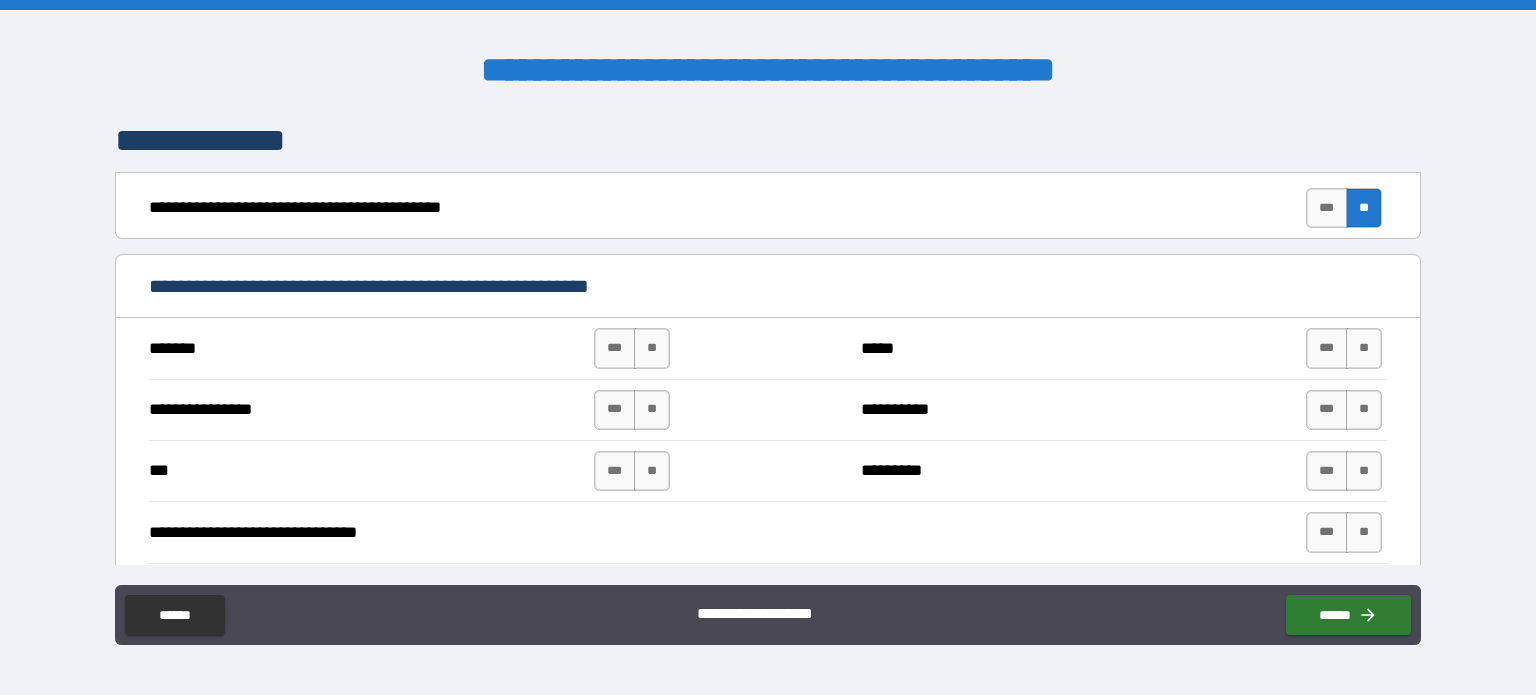 scroll, scrollTop: 3300, scrollLeft: 0, axis: vertical 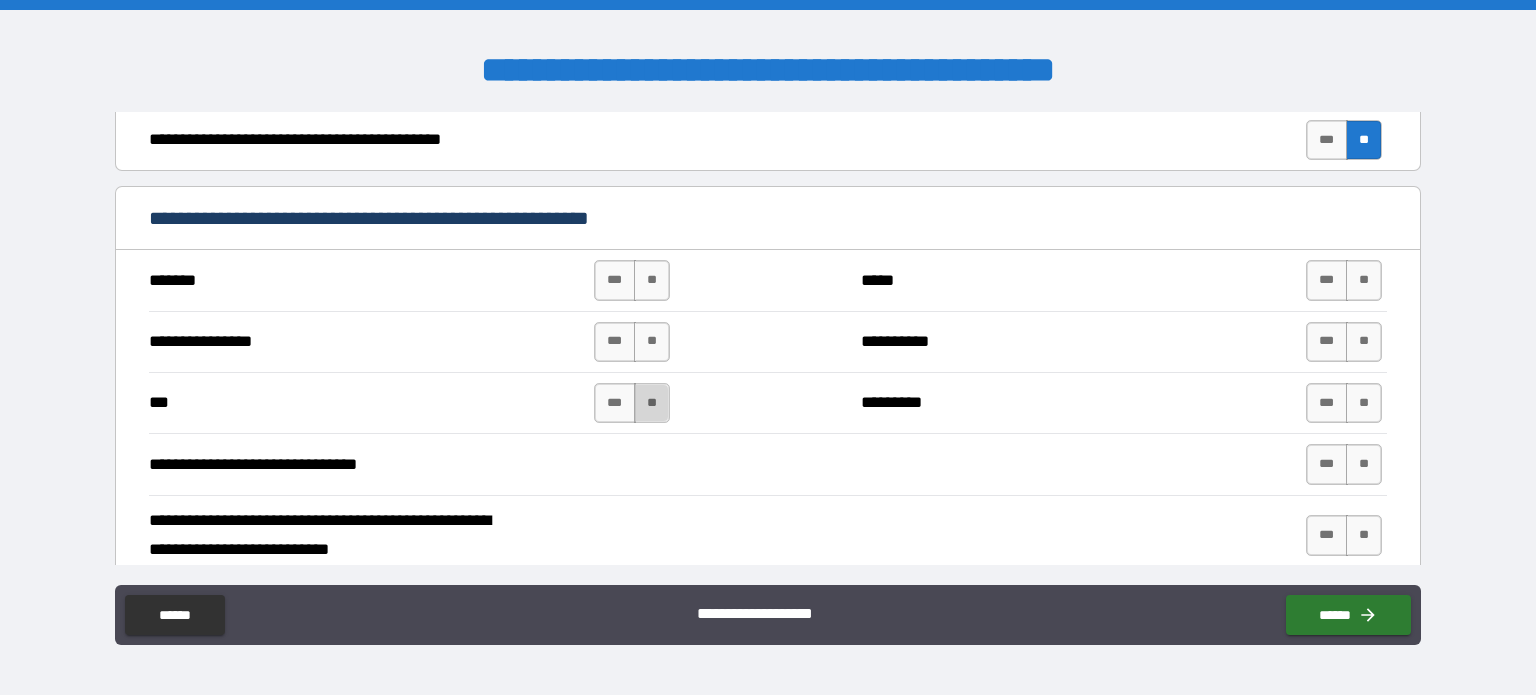 click on "**" at bounding box center (652, 403) 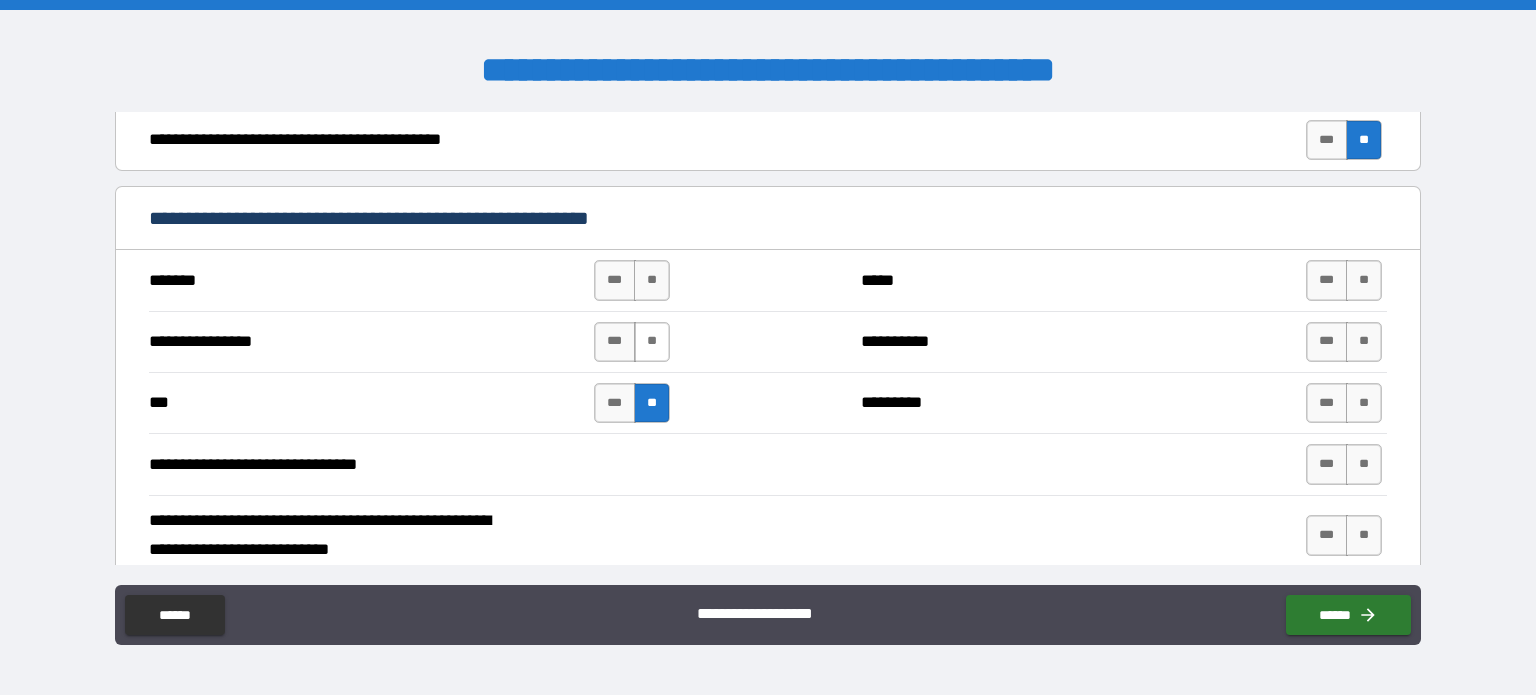 click on "**" at bounding box center [652, 342] 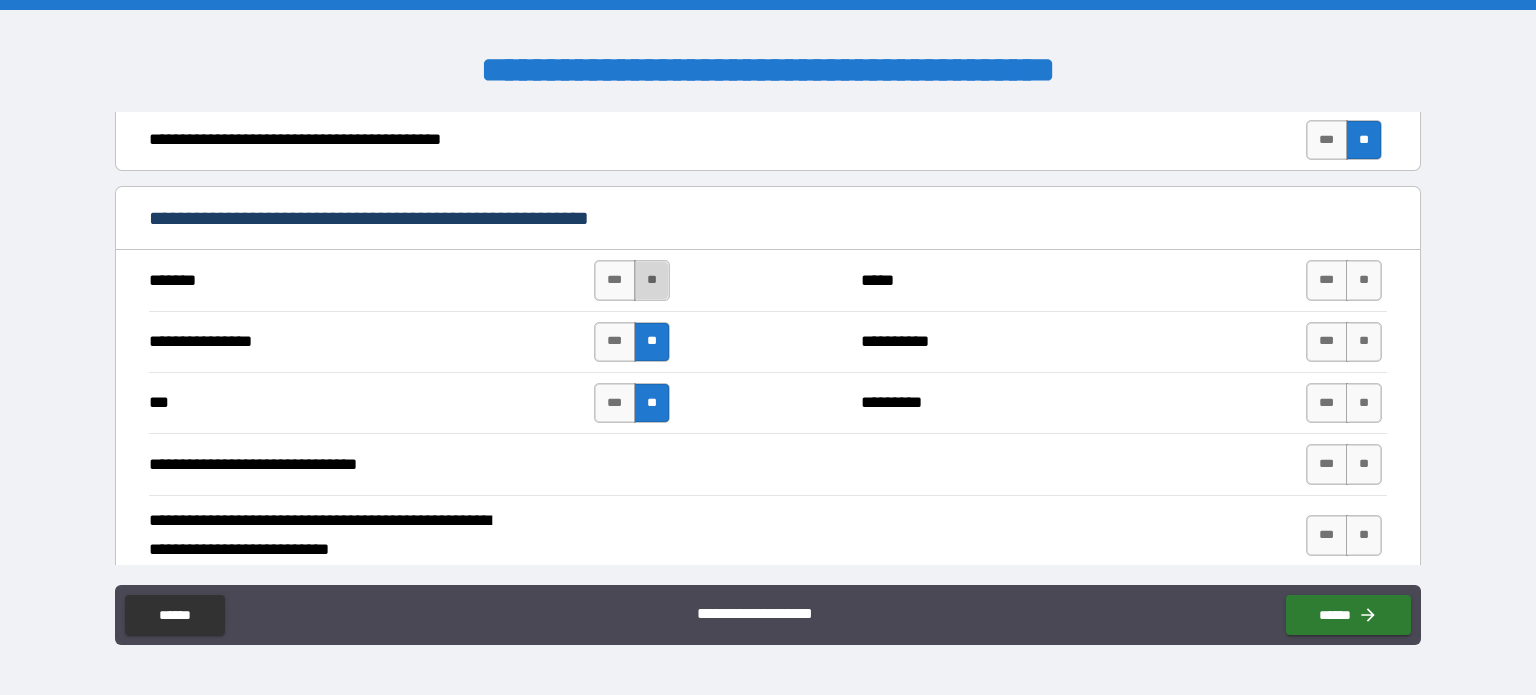 click on "**" at bounding box center (652, 280) 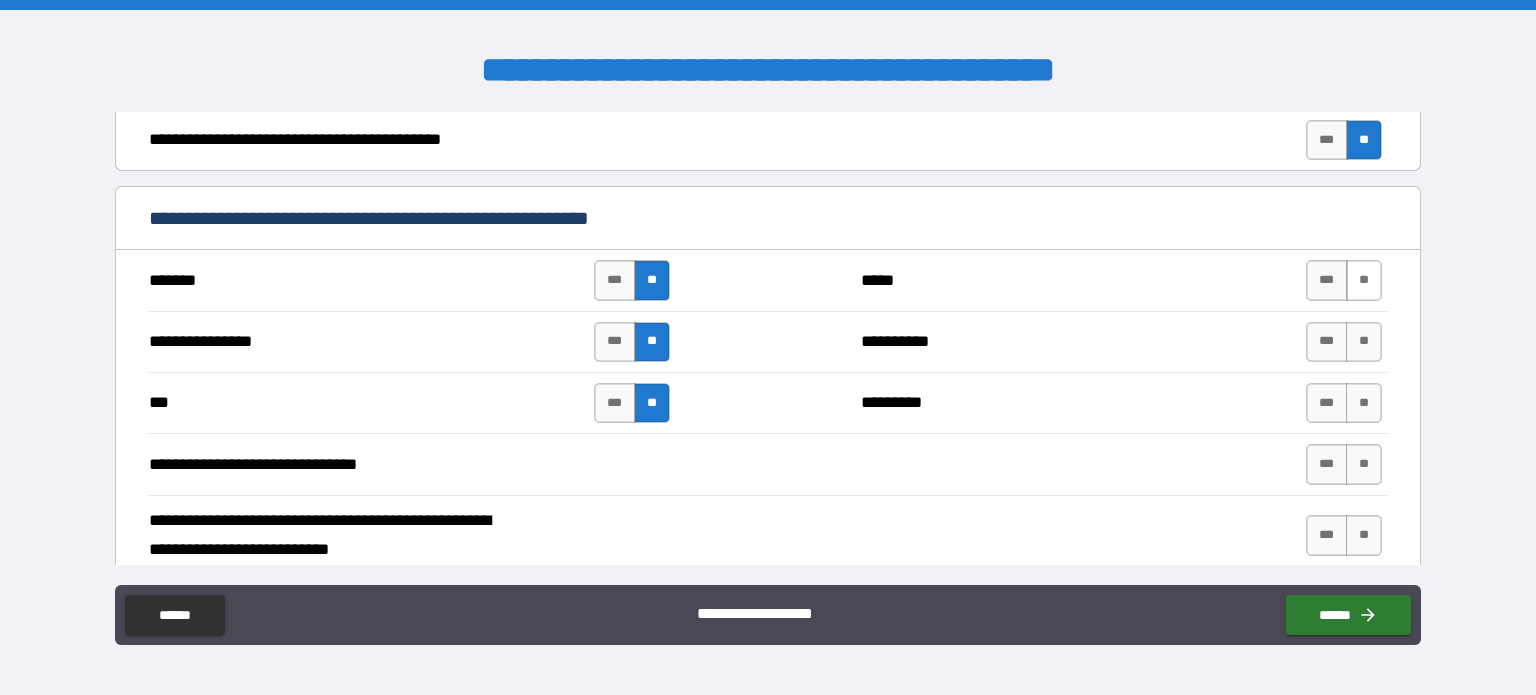 click on "**" at bounding box center [1364, 280] 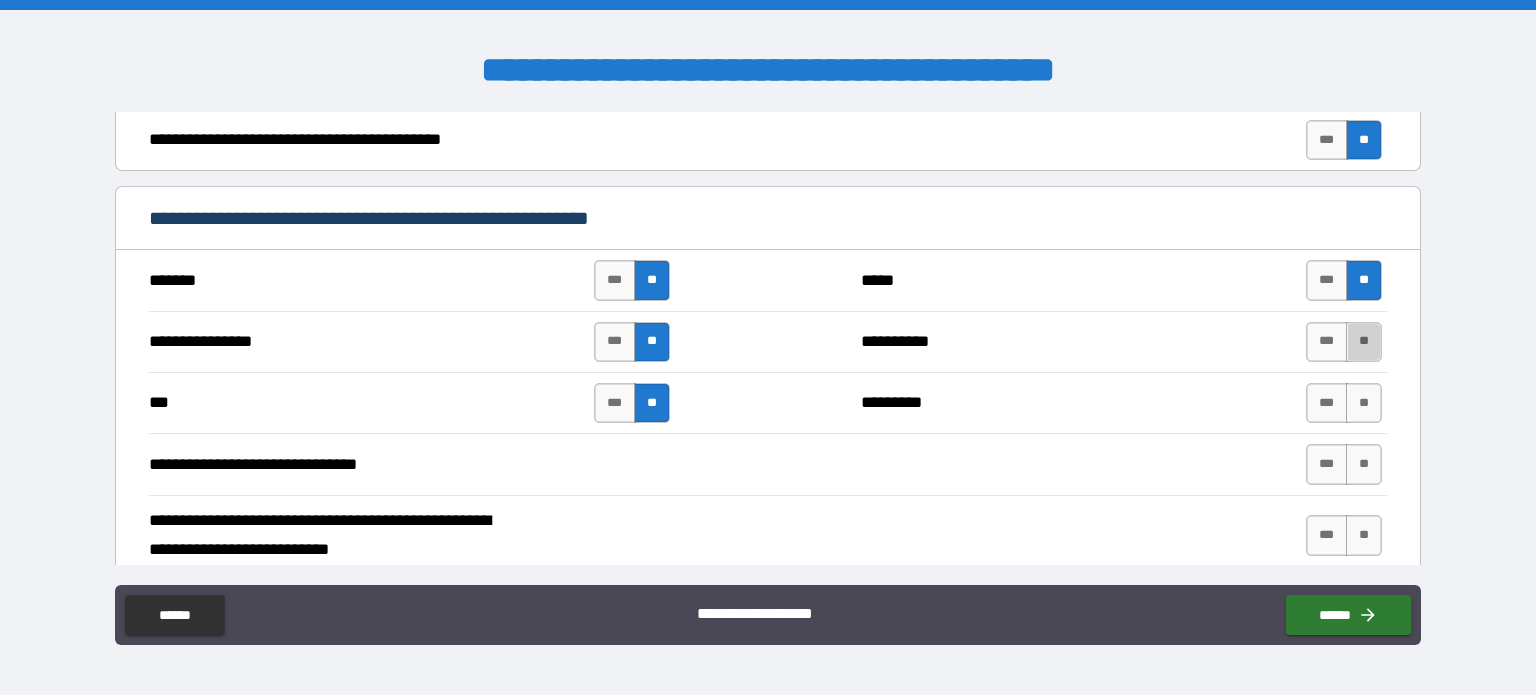 drag, startPoint x: 1360, startPoint y: 333, endPoint x: 1359, endPoint y: 362, distance: 29.017237 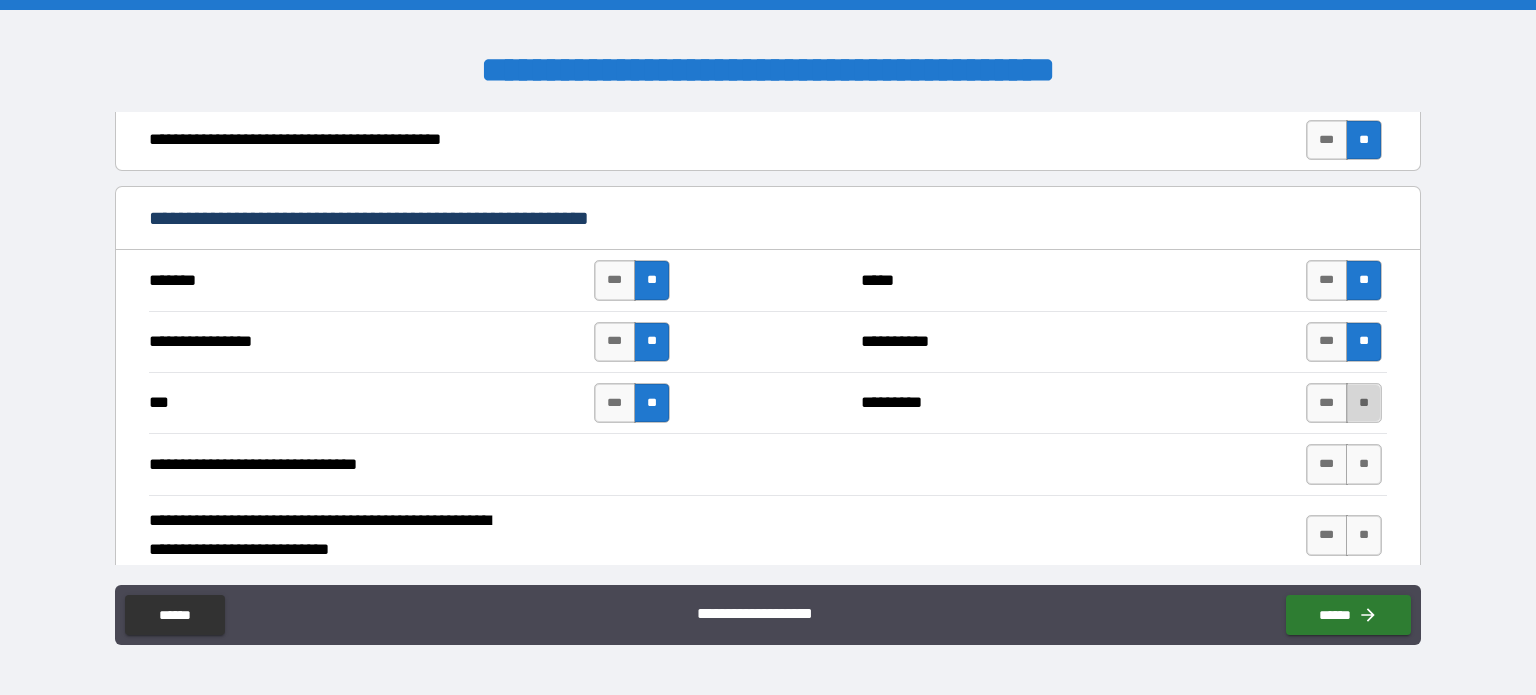 click on "**" at bounding box center [1364, 403] 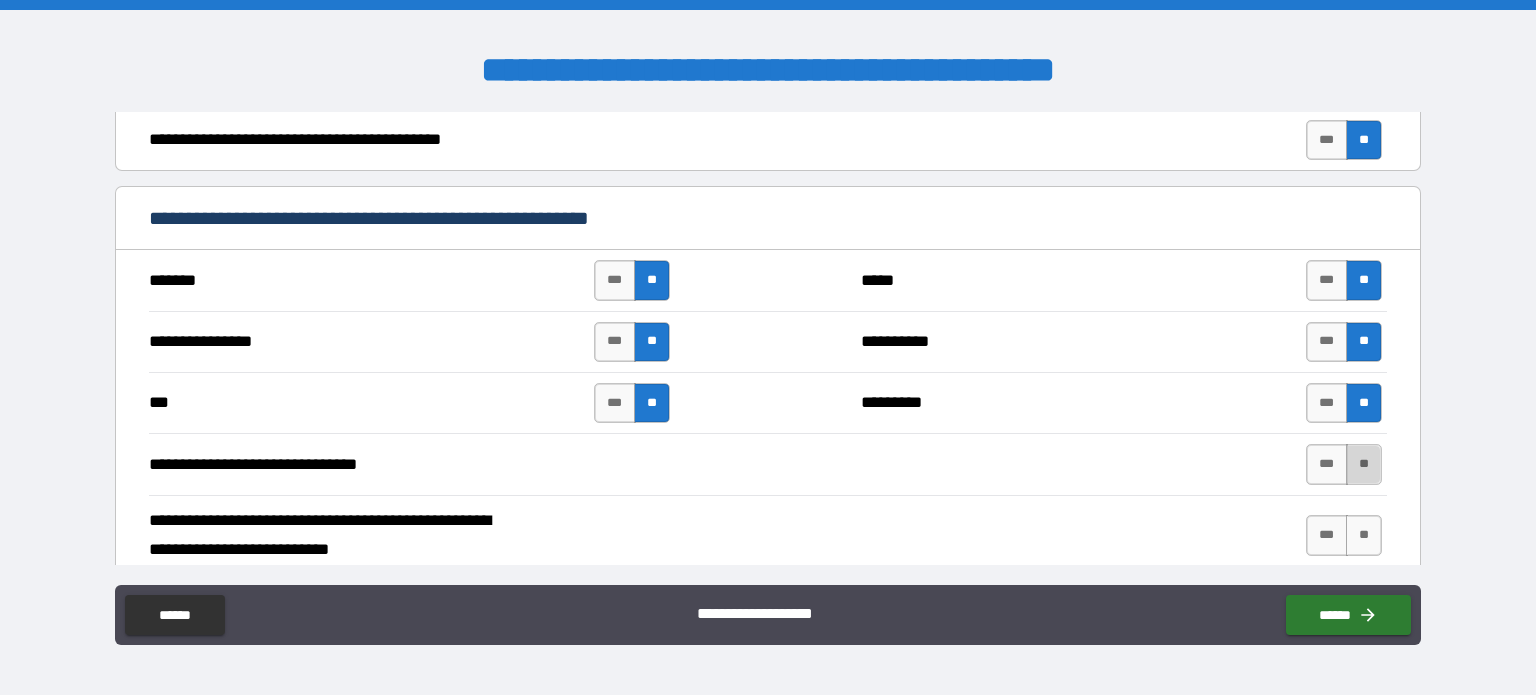 click on "**" at bounding box center (1364, 464) 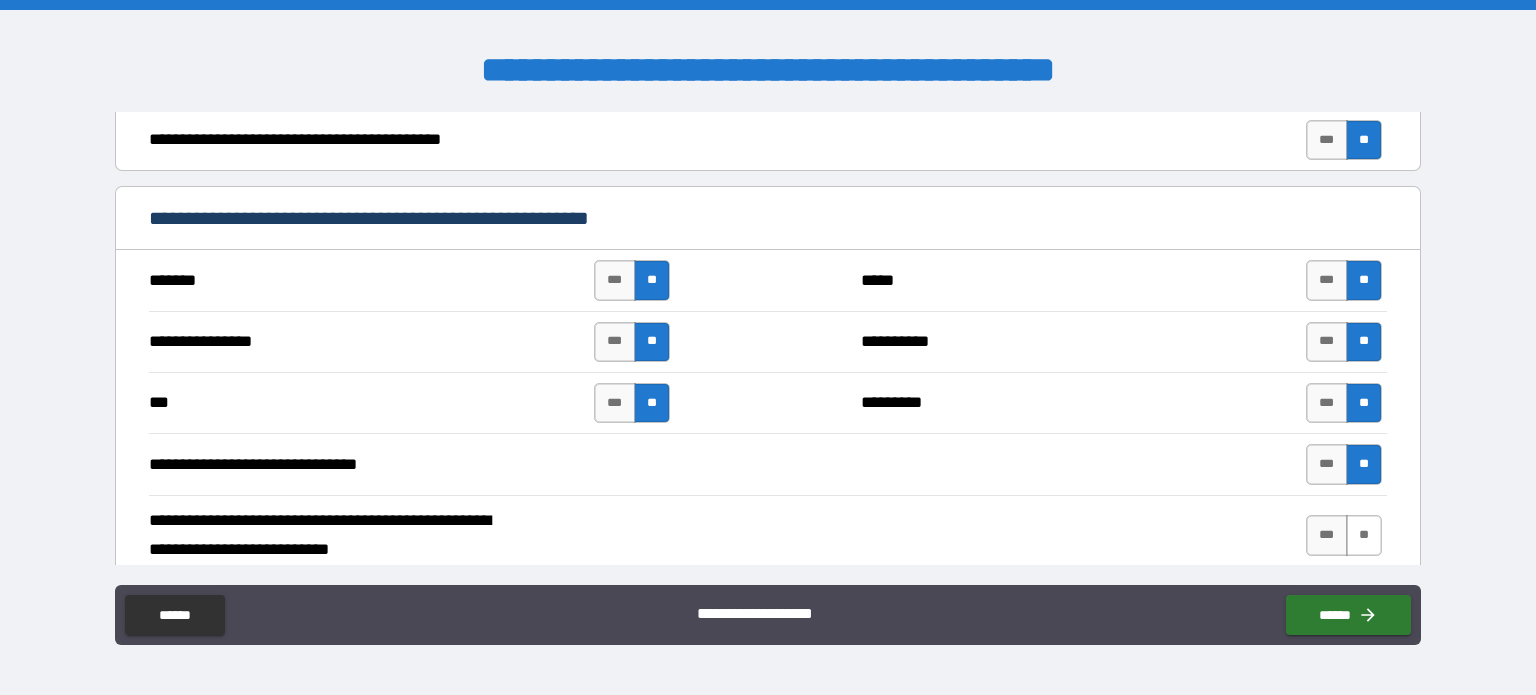 click on "**" at bounding box center (1364, 535) 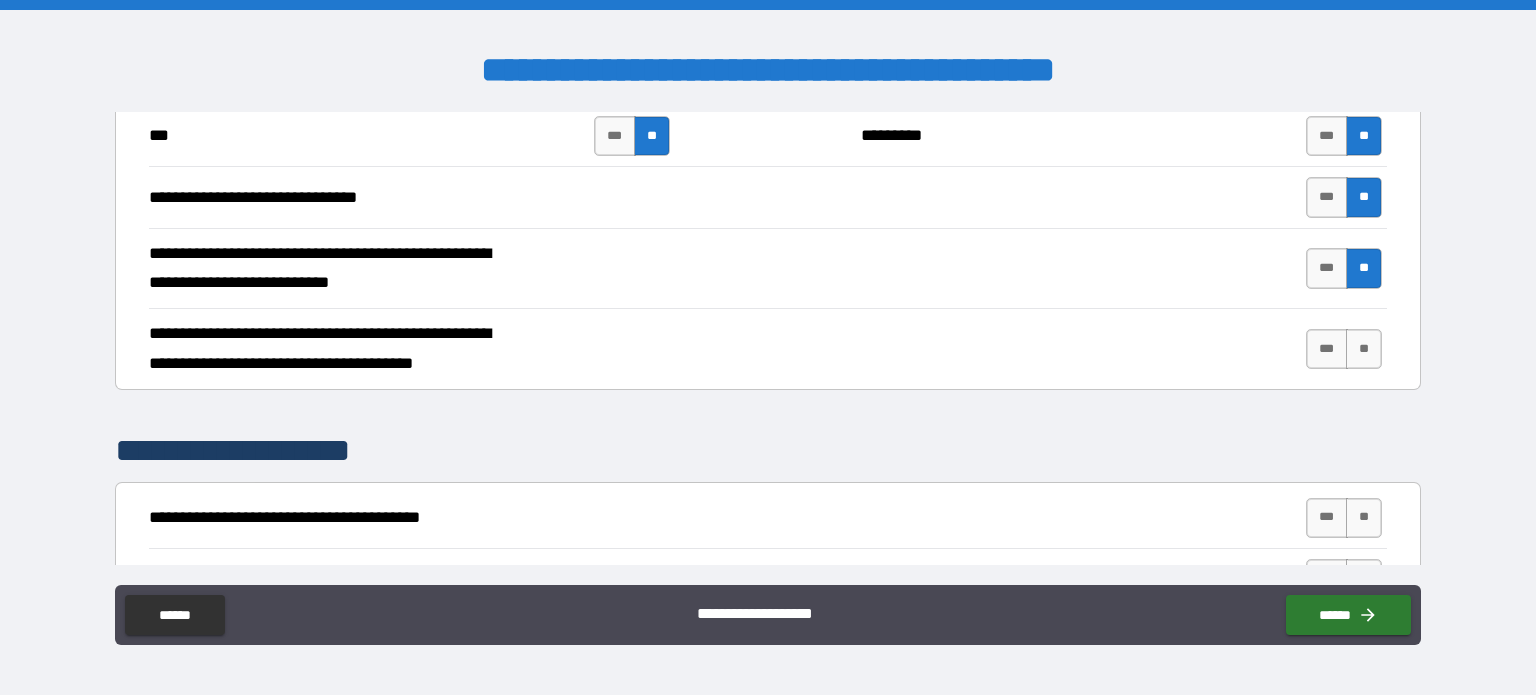 scroll, scrollTop: 3600, scrollLeft: 0, axis: vertical 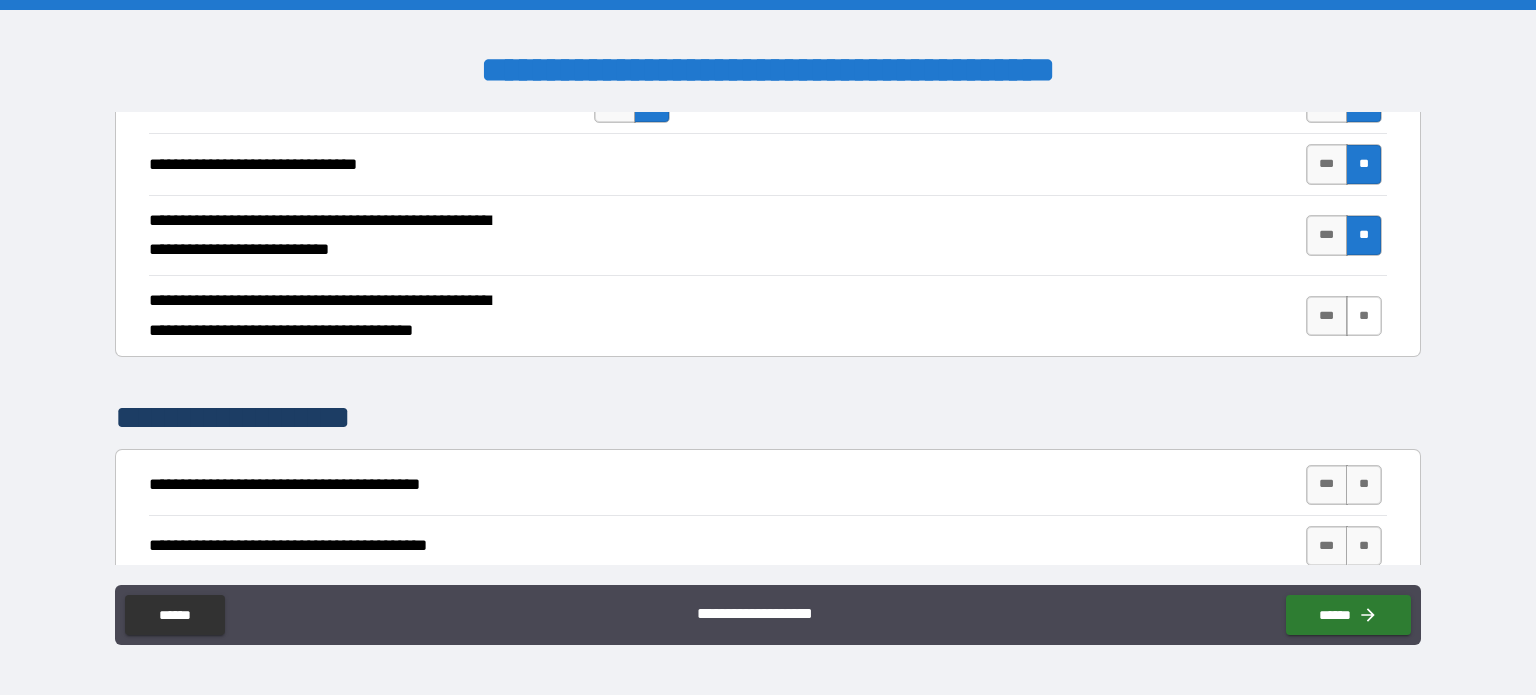 click on "**" at bounding box center [1364, 316] 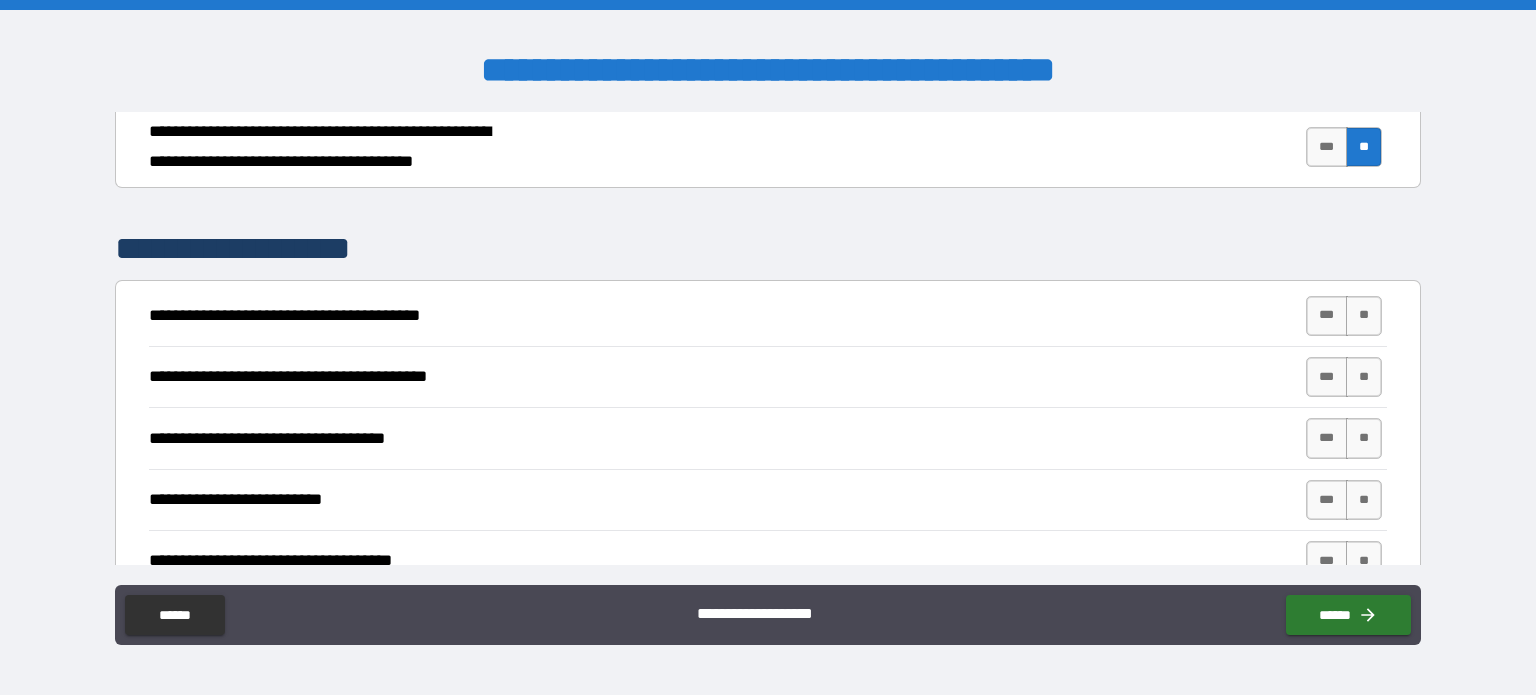scroll, scrollTop: 3800, scrollLeft: 0, axis: vertical 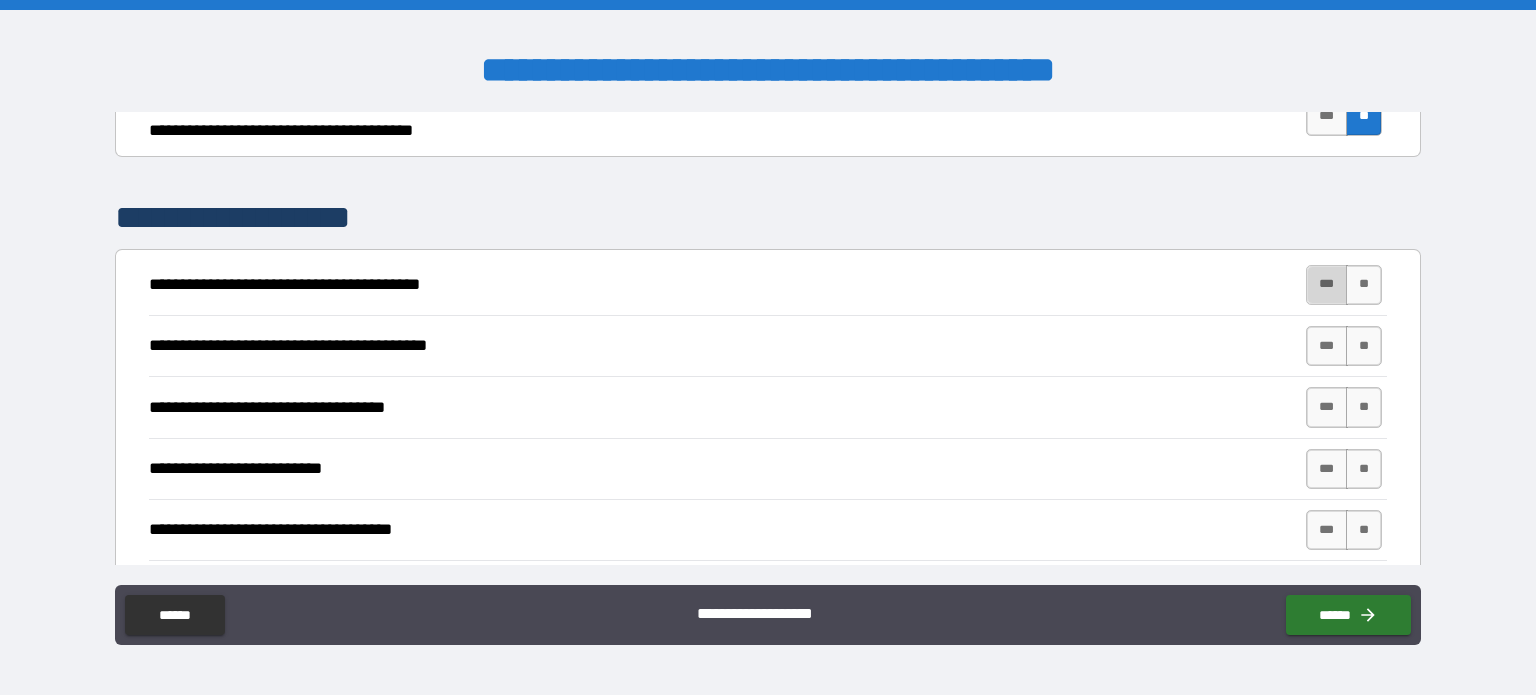 click on "***" at bounding box center [1327, 285] 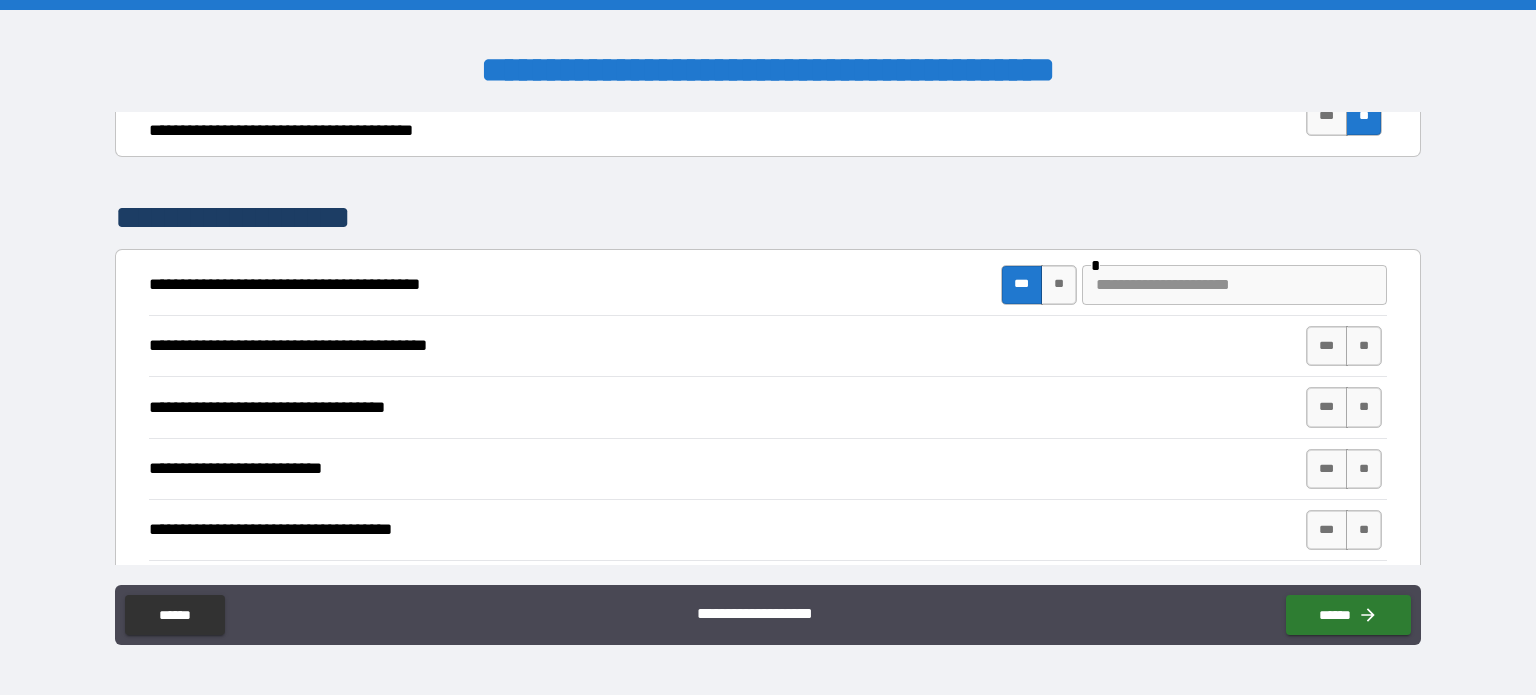 click at bounding box center (1234, 285) 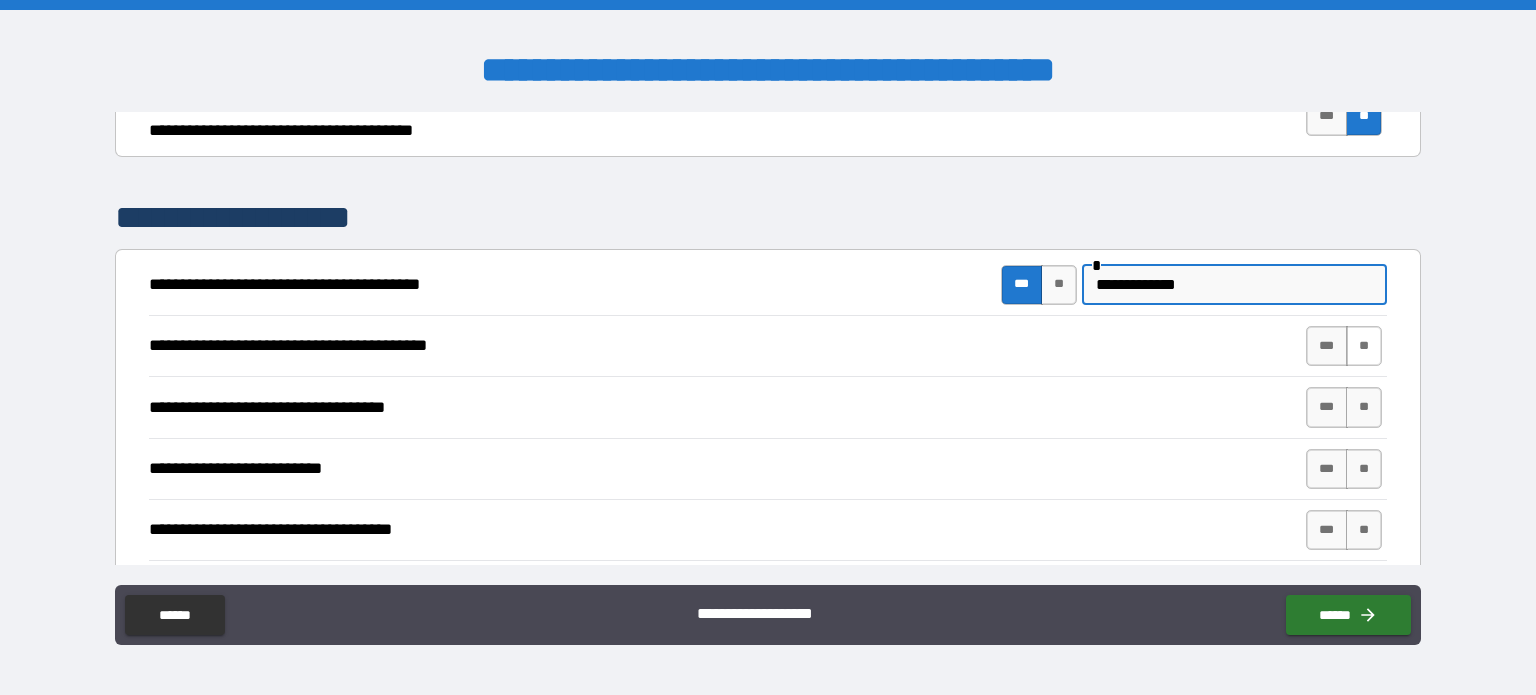 type on "**********" 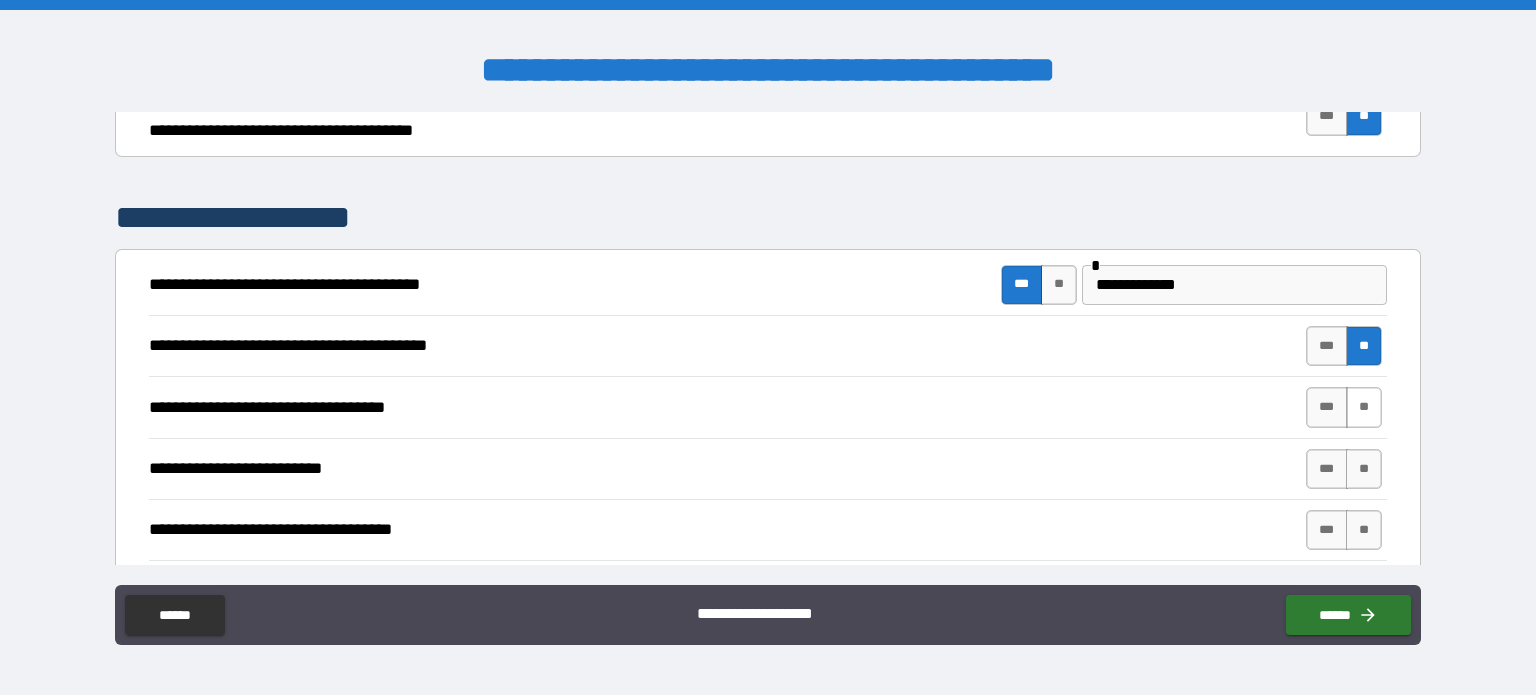 click on "**" at bounding box center [1364, 407] 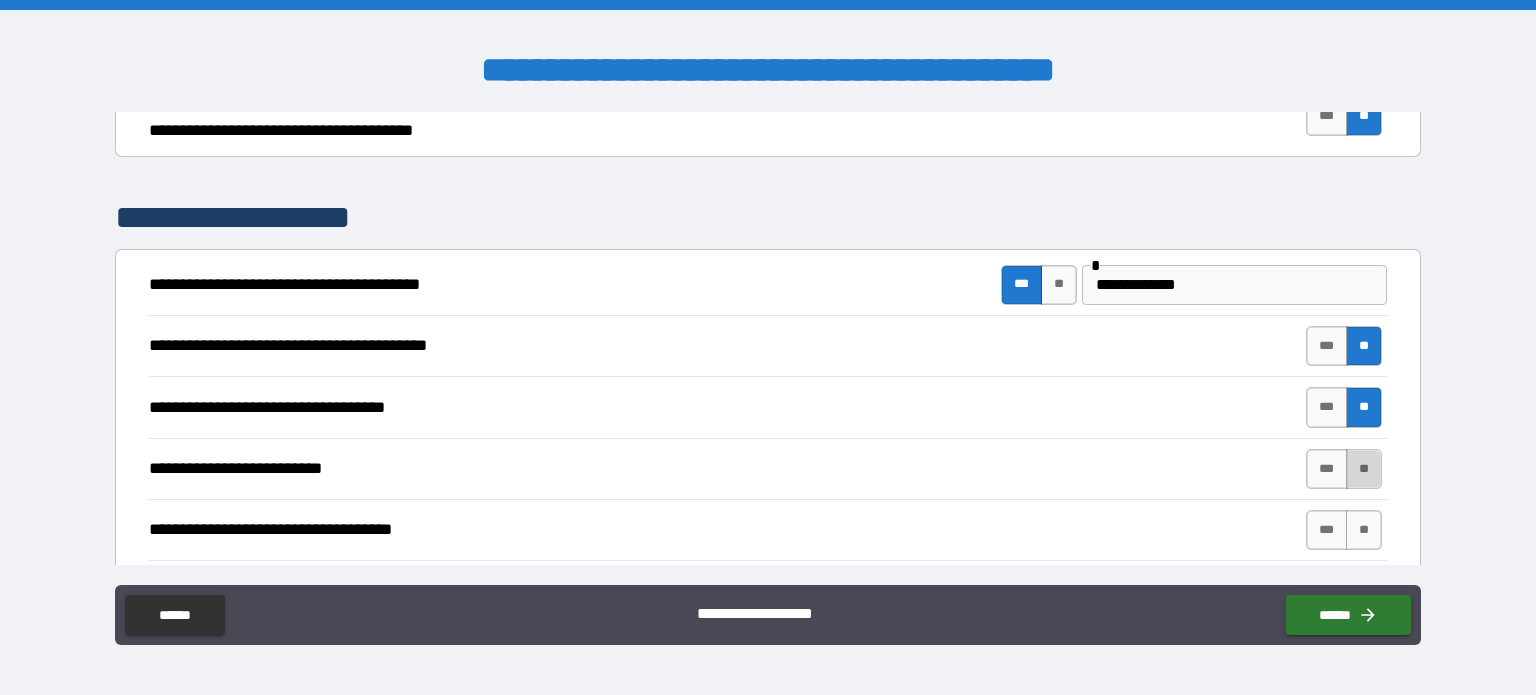 click on "**" at bounding box center (1364, 469) 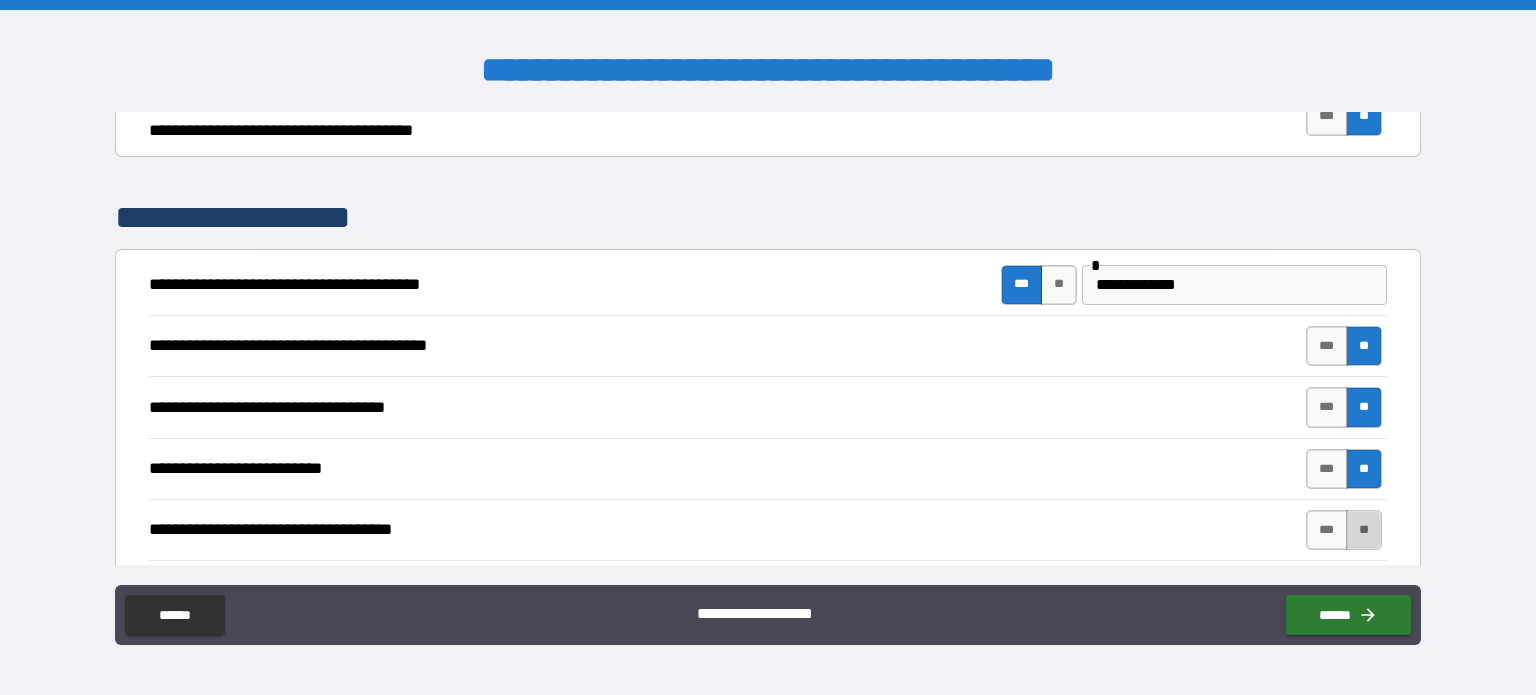 click on "**" at bounding box center [1364, 530] 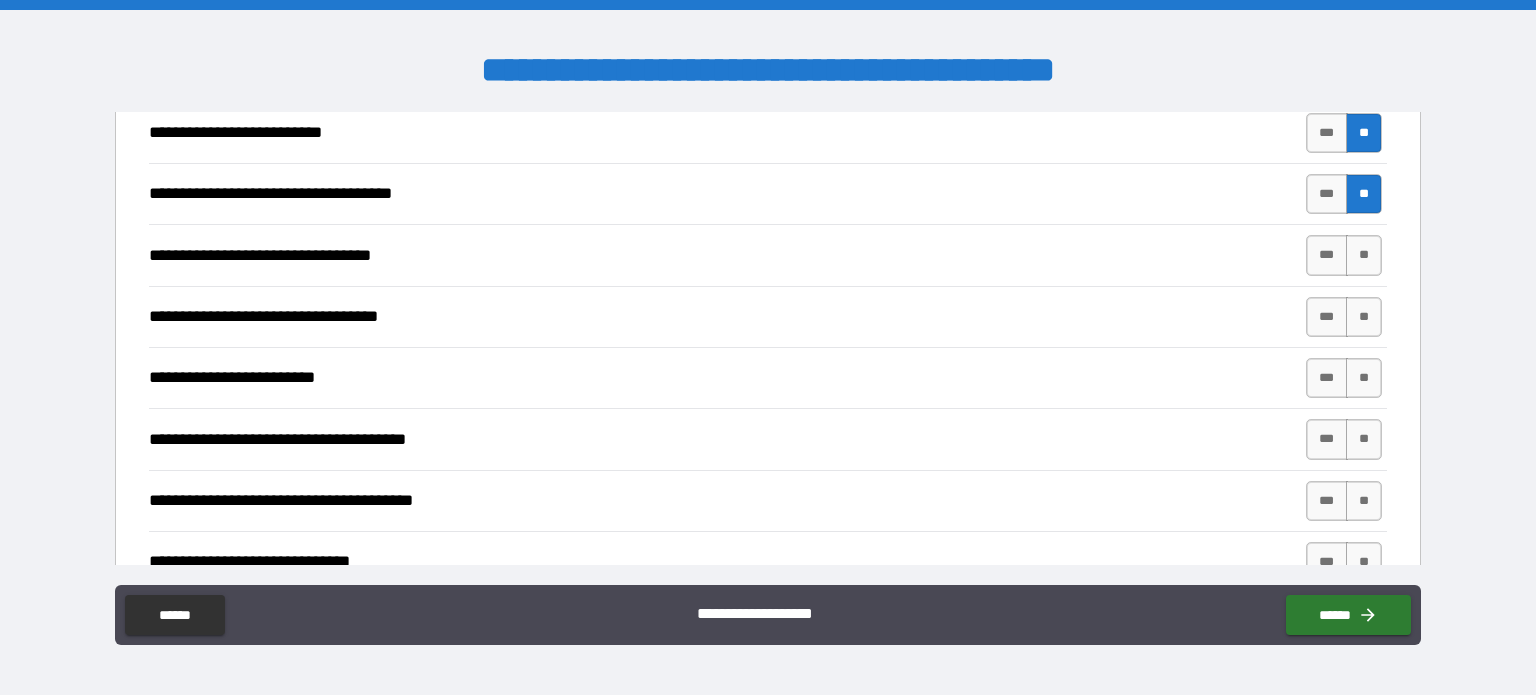 scroll, scrollTop: 4200, scrollLeft: 0, axis: vertical 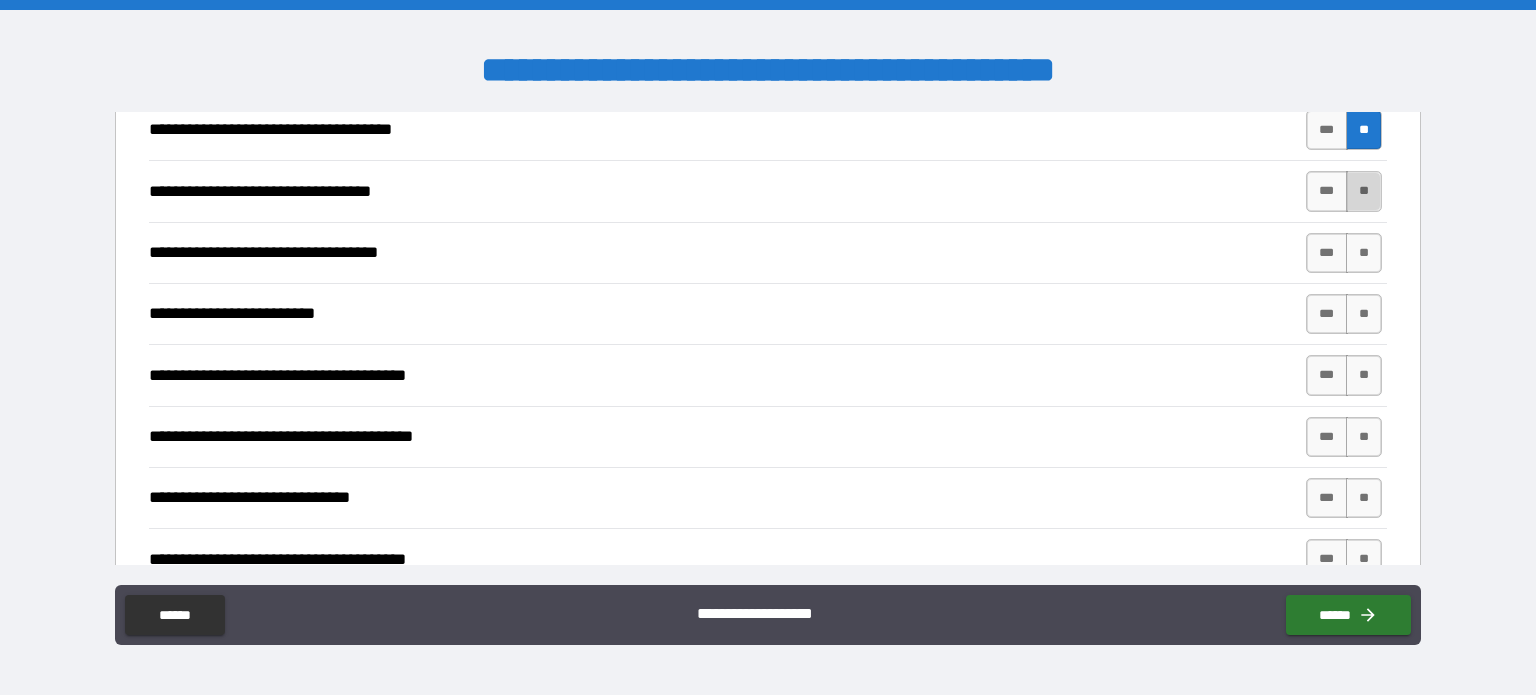 click on "**" at bounding box center [1364, 191] 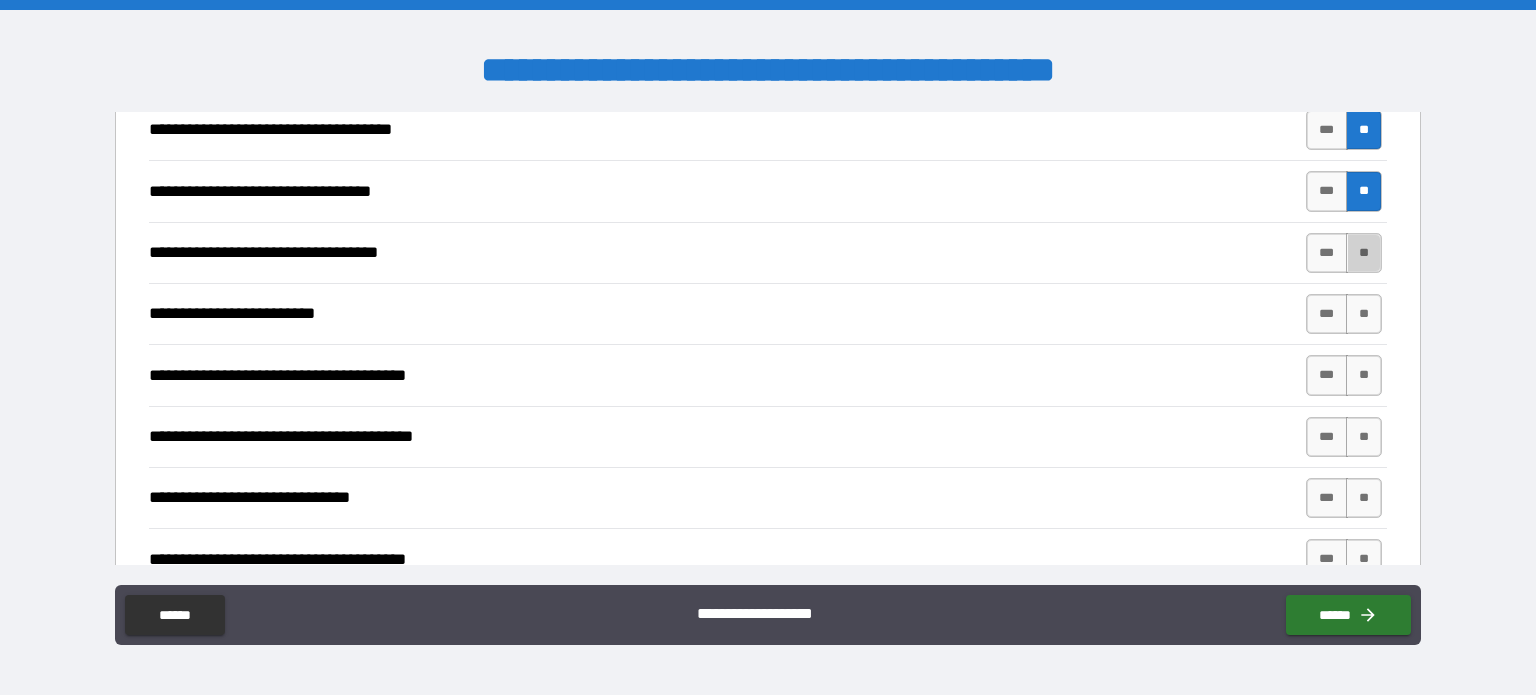 drag, startPoint x: 1357, startPoint y: 238, endPoint x: 1350, endPoint y: 275, distance: 37.65634 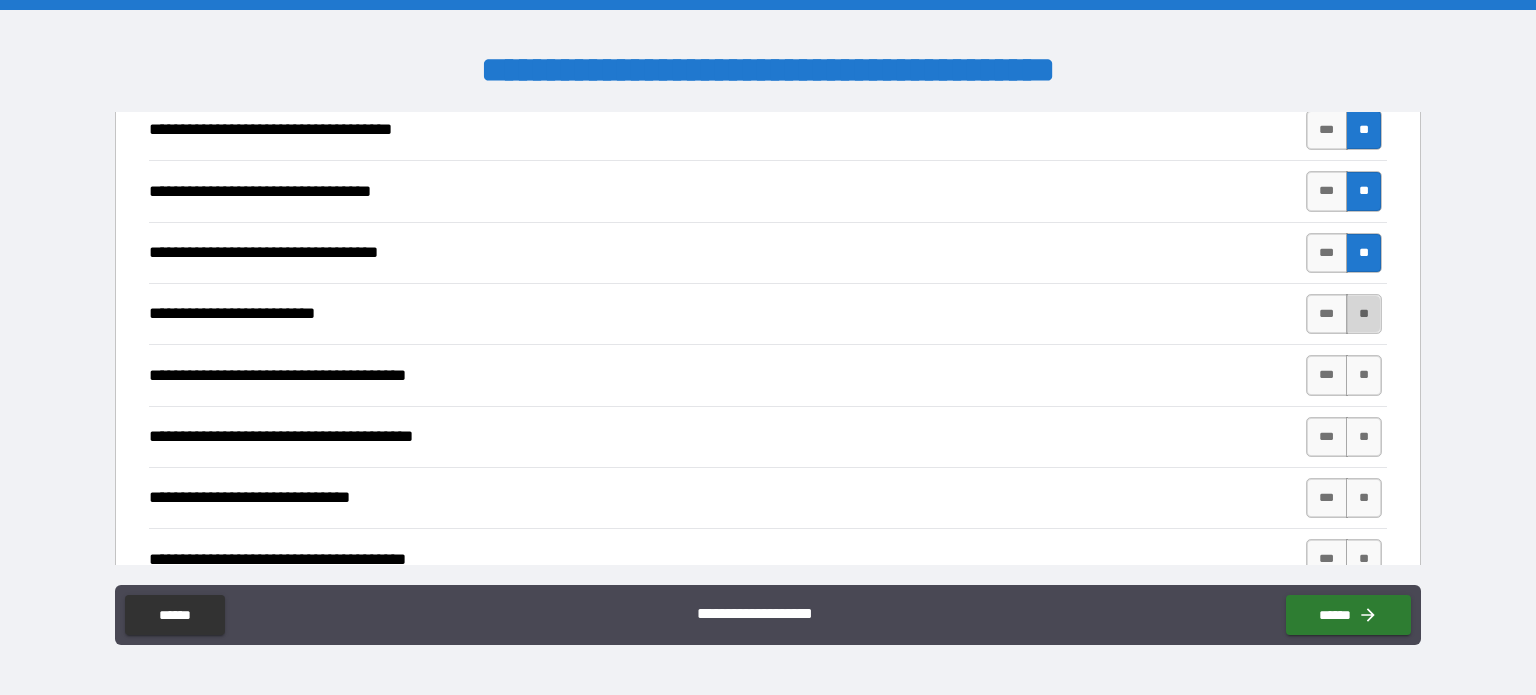 click on "**" at bounding box center (1364, 314) 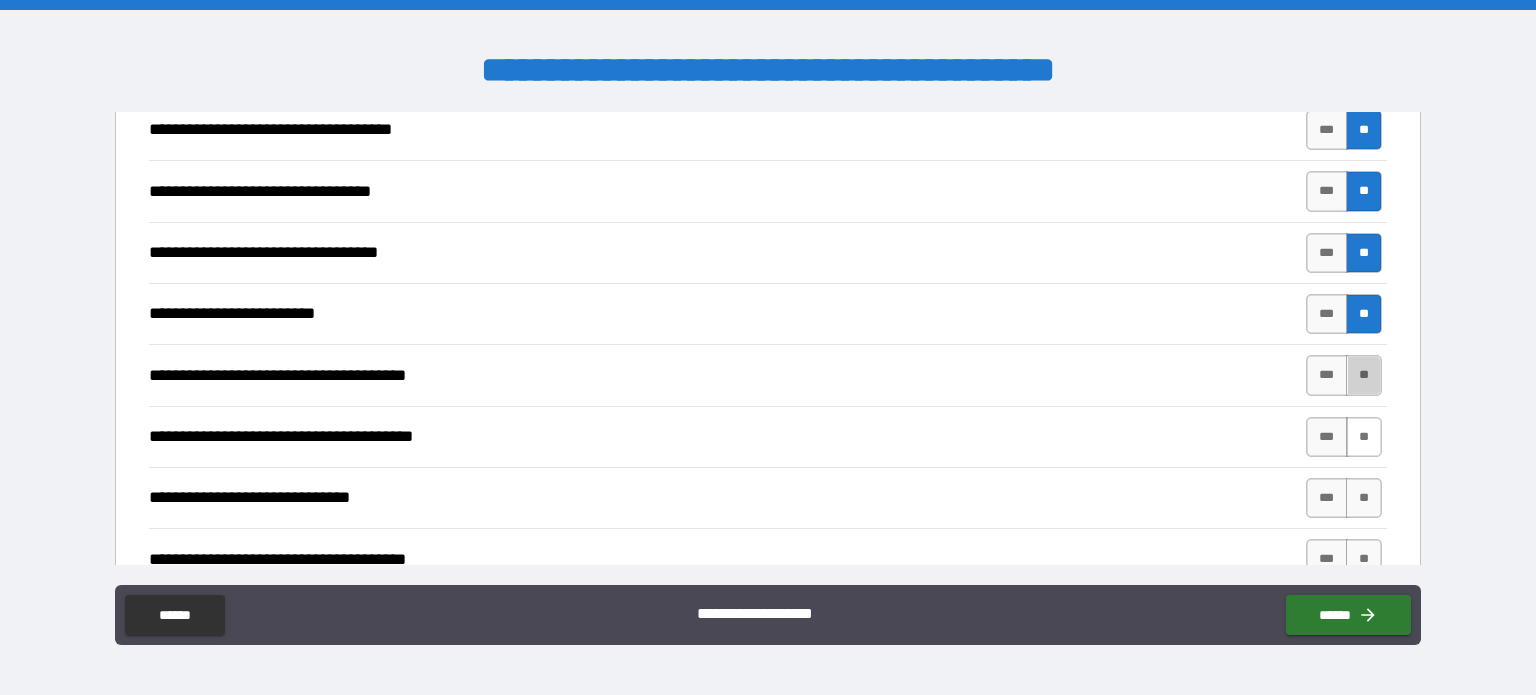 drag, startPoint x: 1358, startPoint y: 362, endPoint x: 1368, endPoint y: 411, distance: 50.01 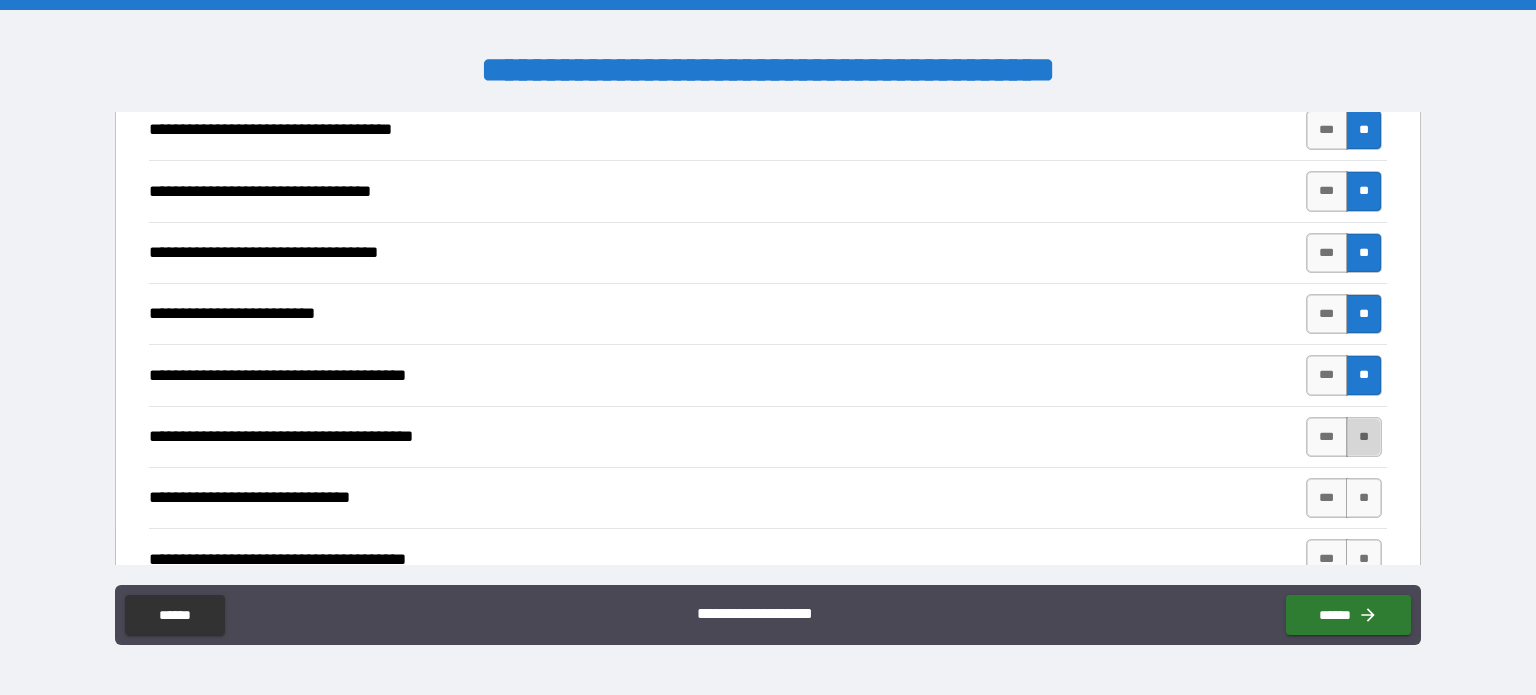 click on "**" at bounding box center [1364, 437] 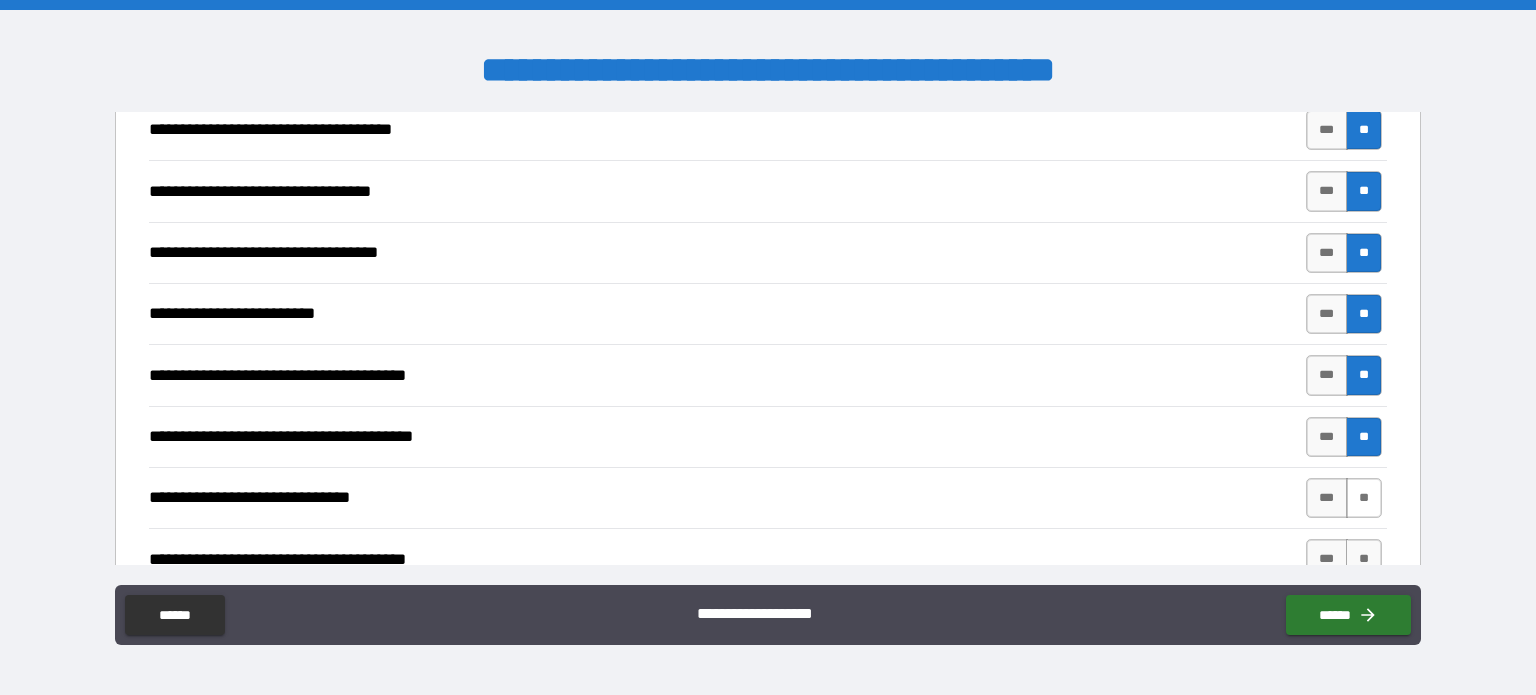 drag, startPoint x: 1354, startPoint y: 480, endPoint x: 1354, endPoint y: 498, distance: 18 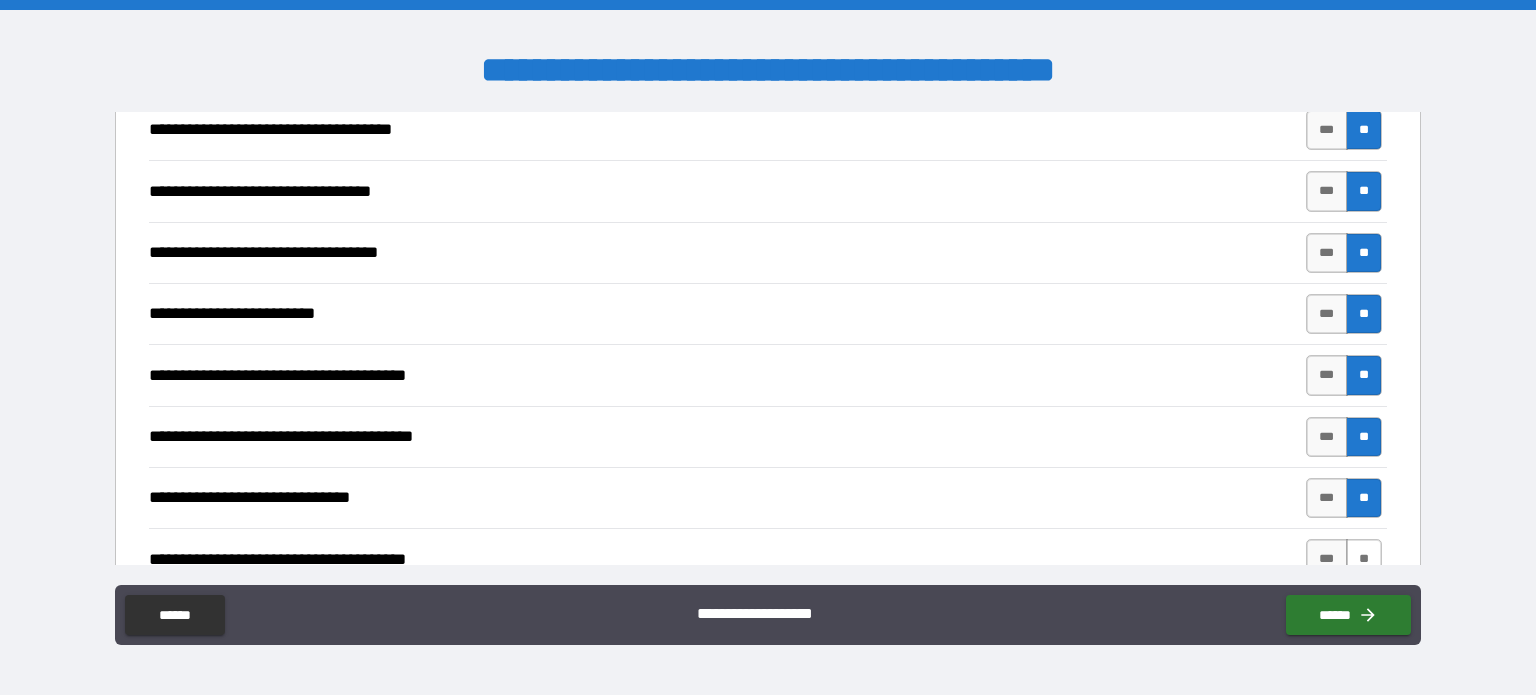 click on "**" at bounding box center (1364, 559) 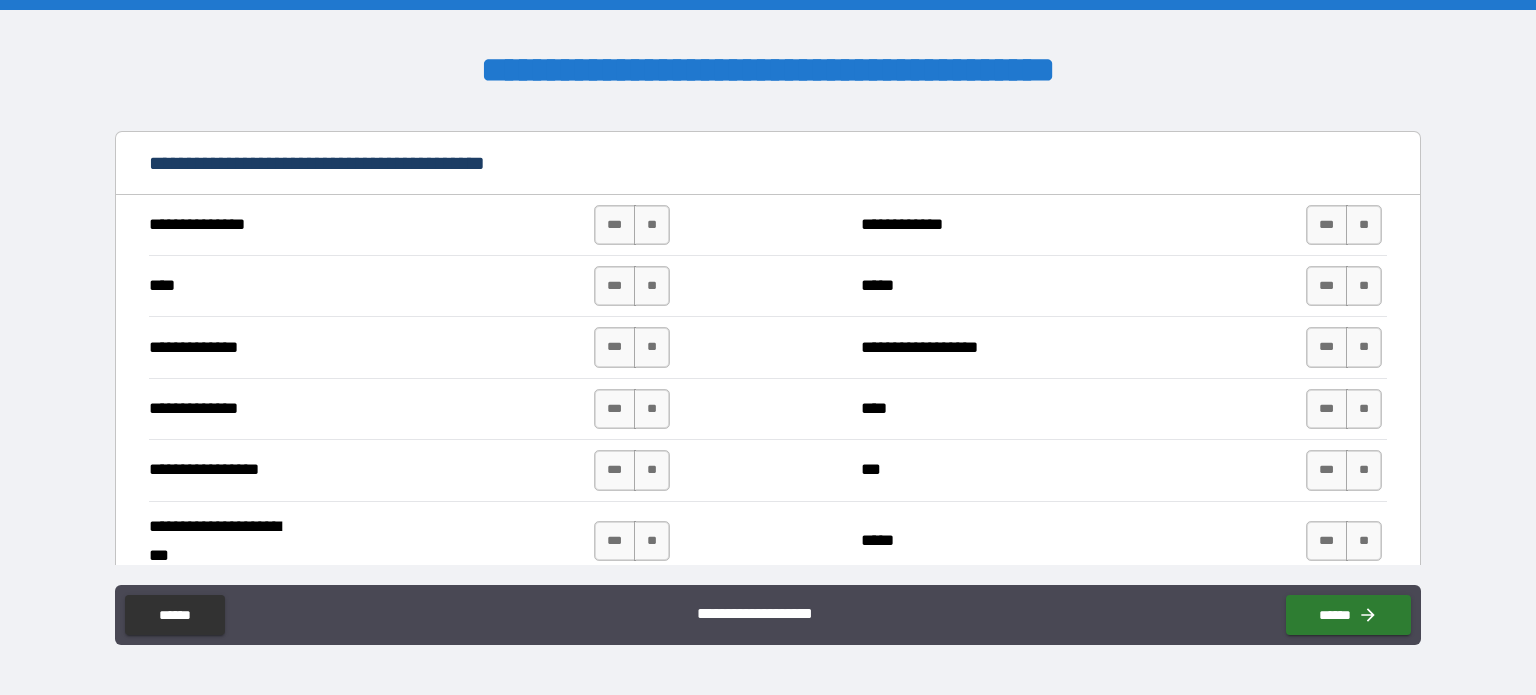 scroll, scrollTop: 4800, scrollLeft: 0, axis: vertical 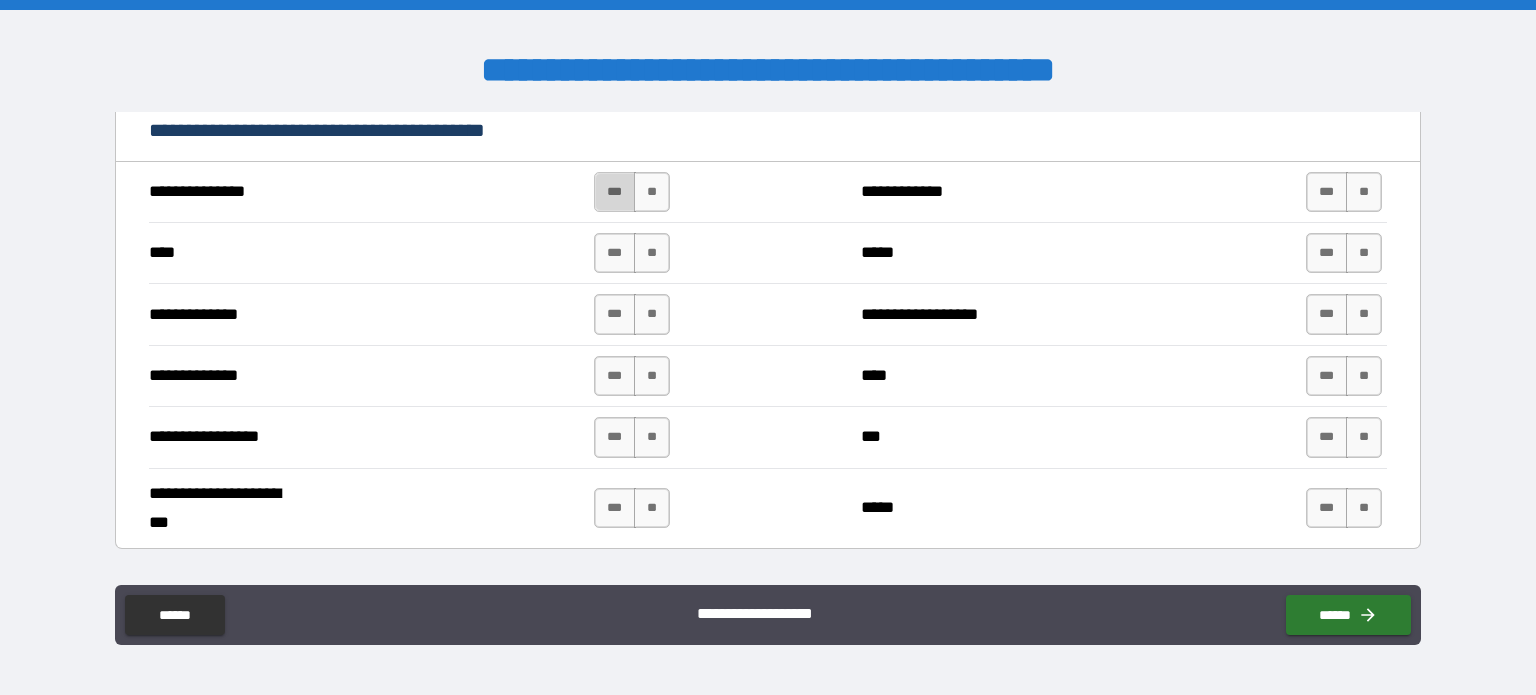 click on "***" at bounding box center [615, 192] 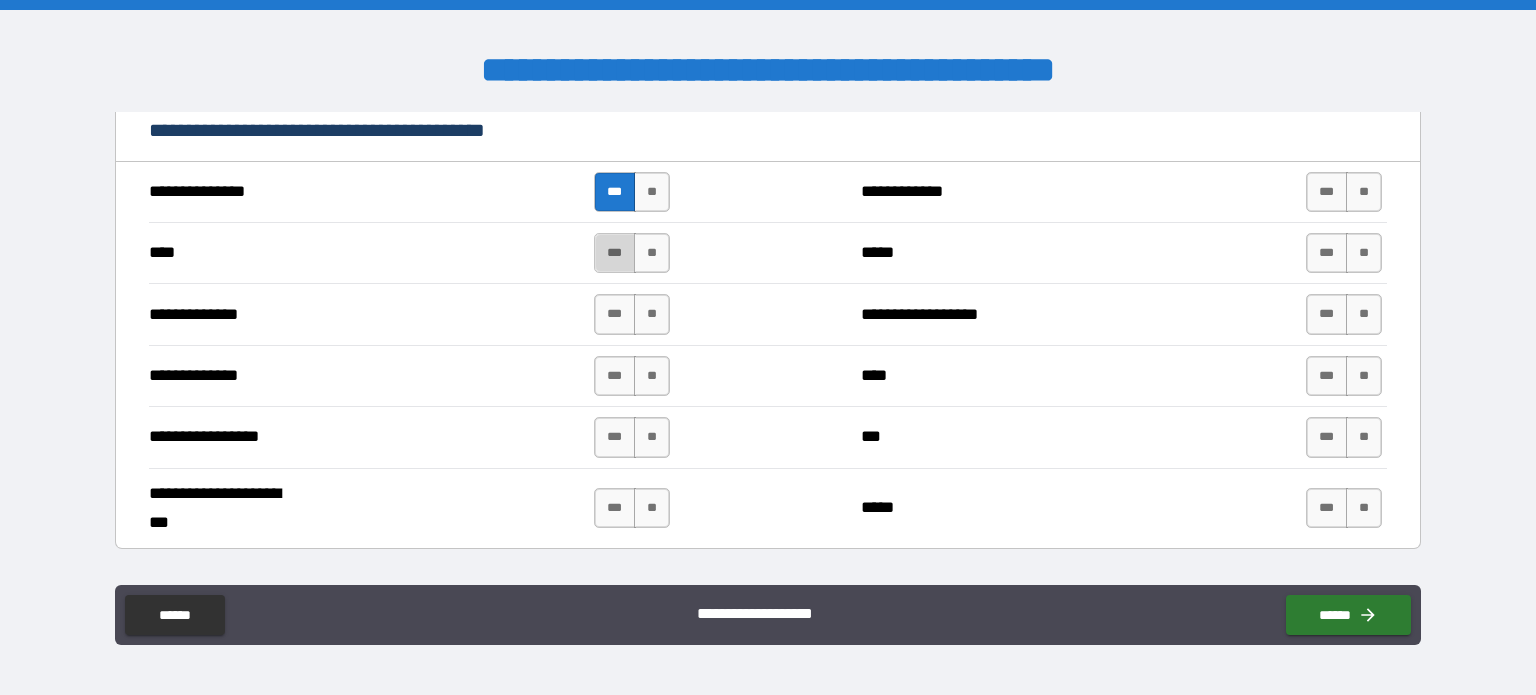 click on "***" at bounding box center (615, 253) 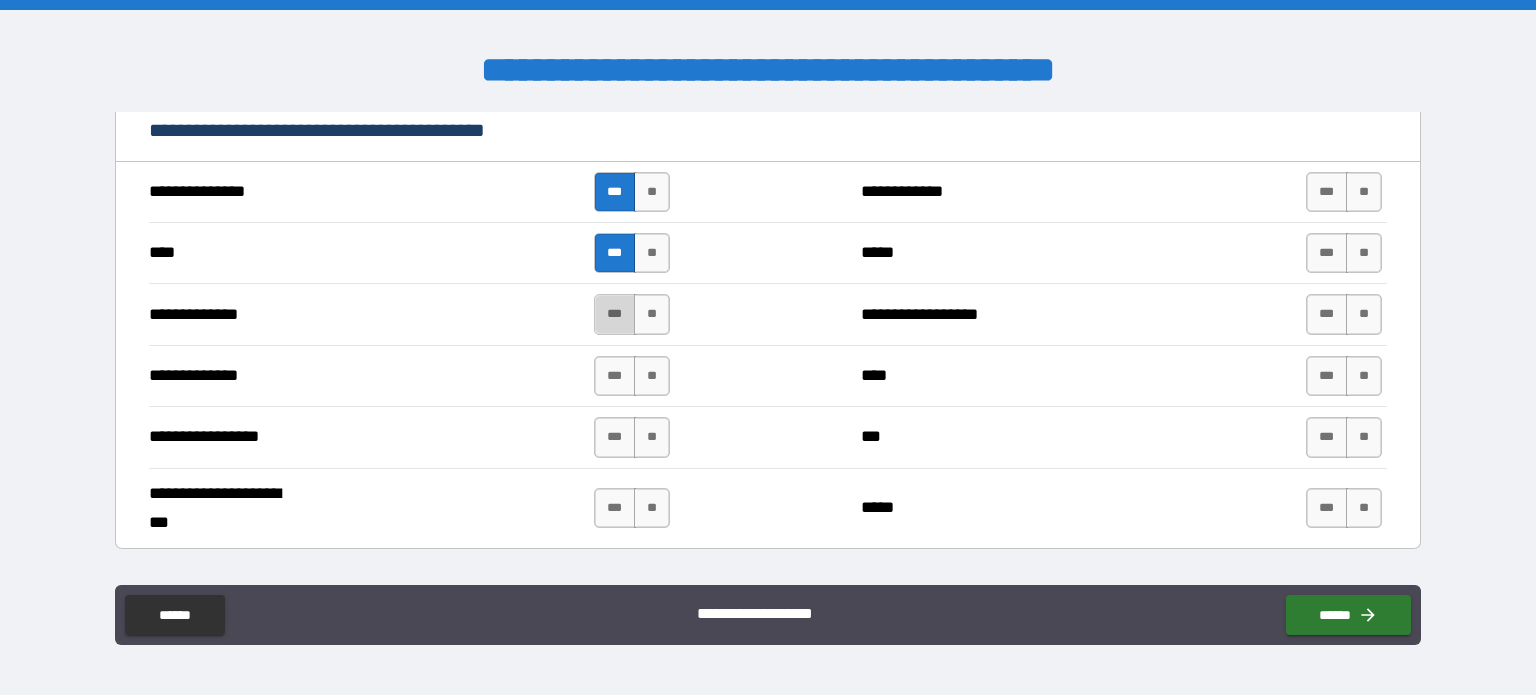 click on "***" at bounding box center (615, 314) 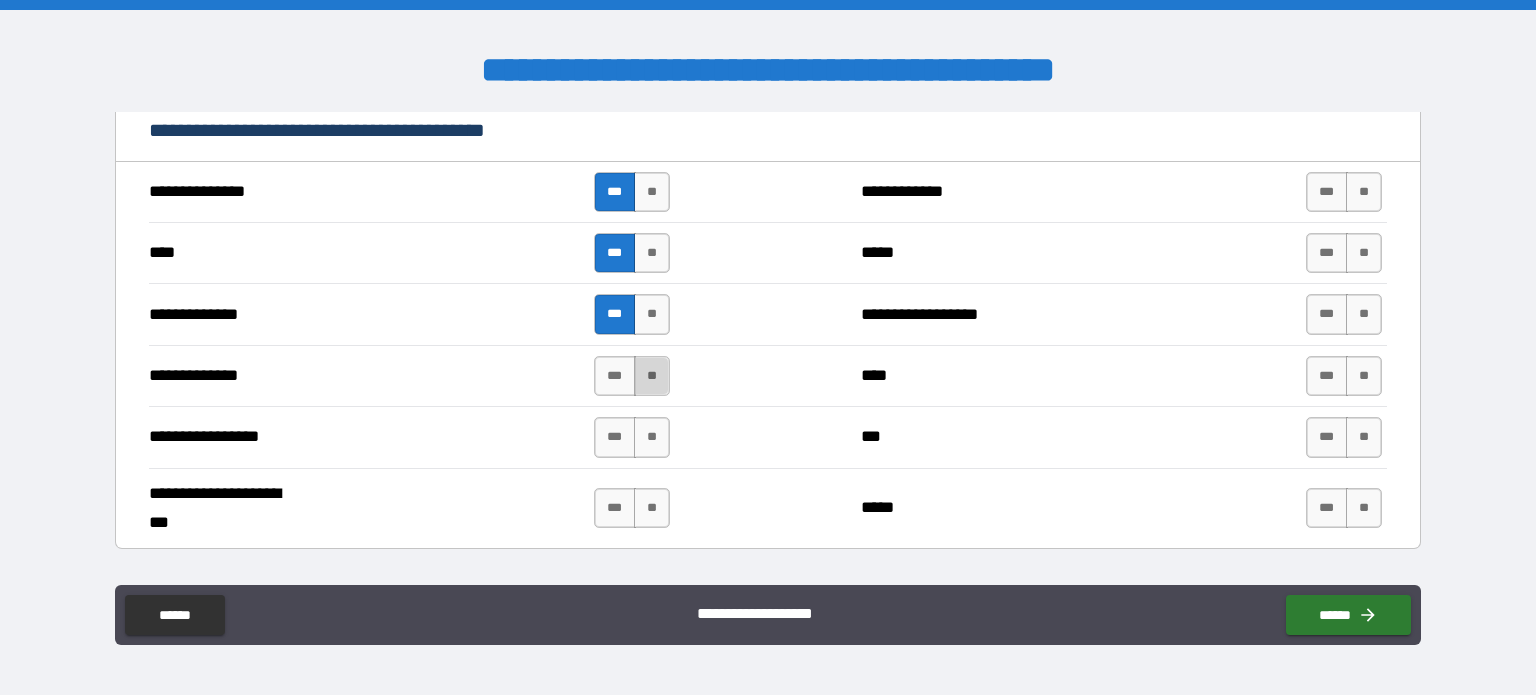 click on "**" at bounding box center [652, 376] 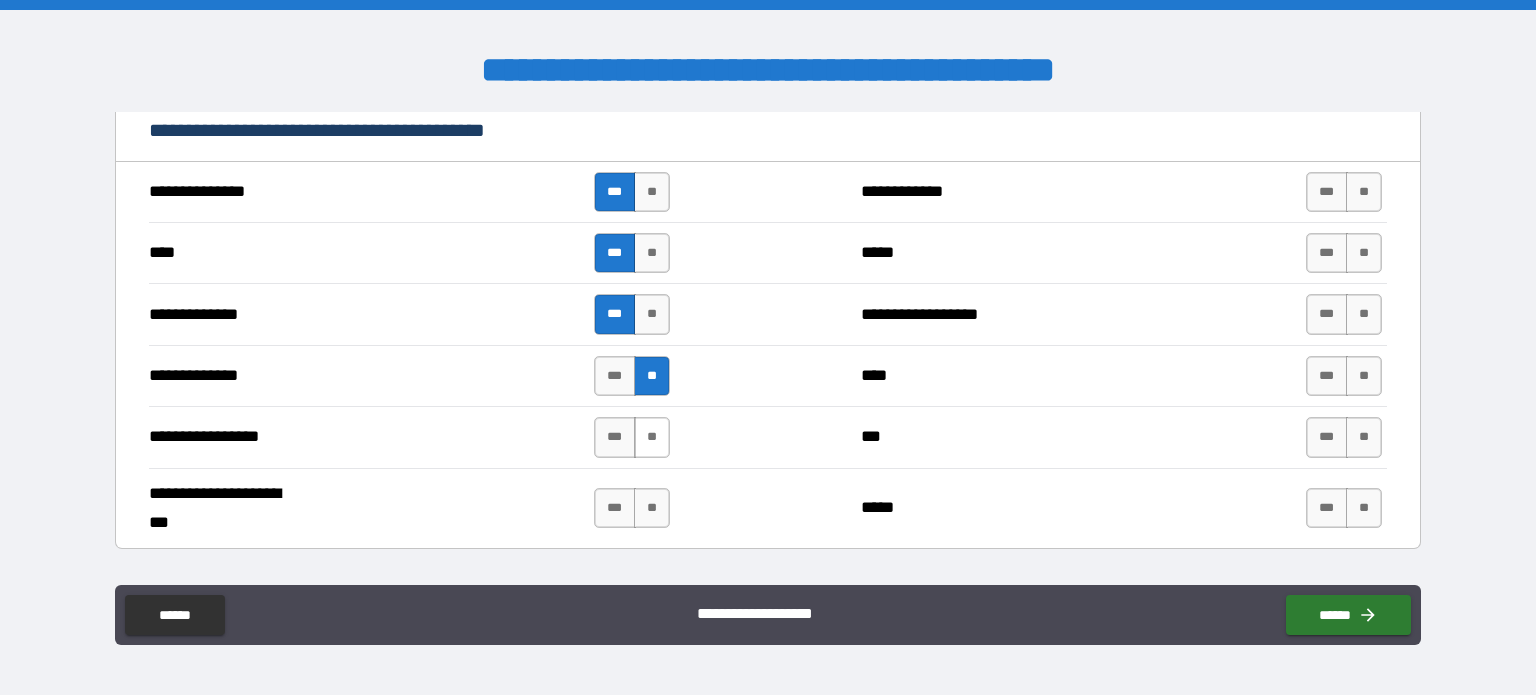 click on "**" at bounding box center (652, 437) 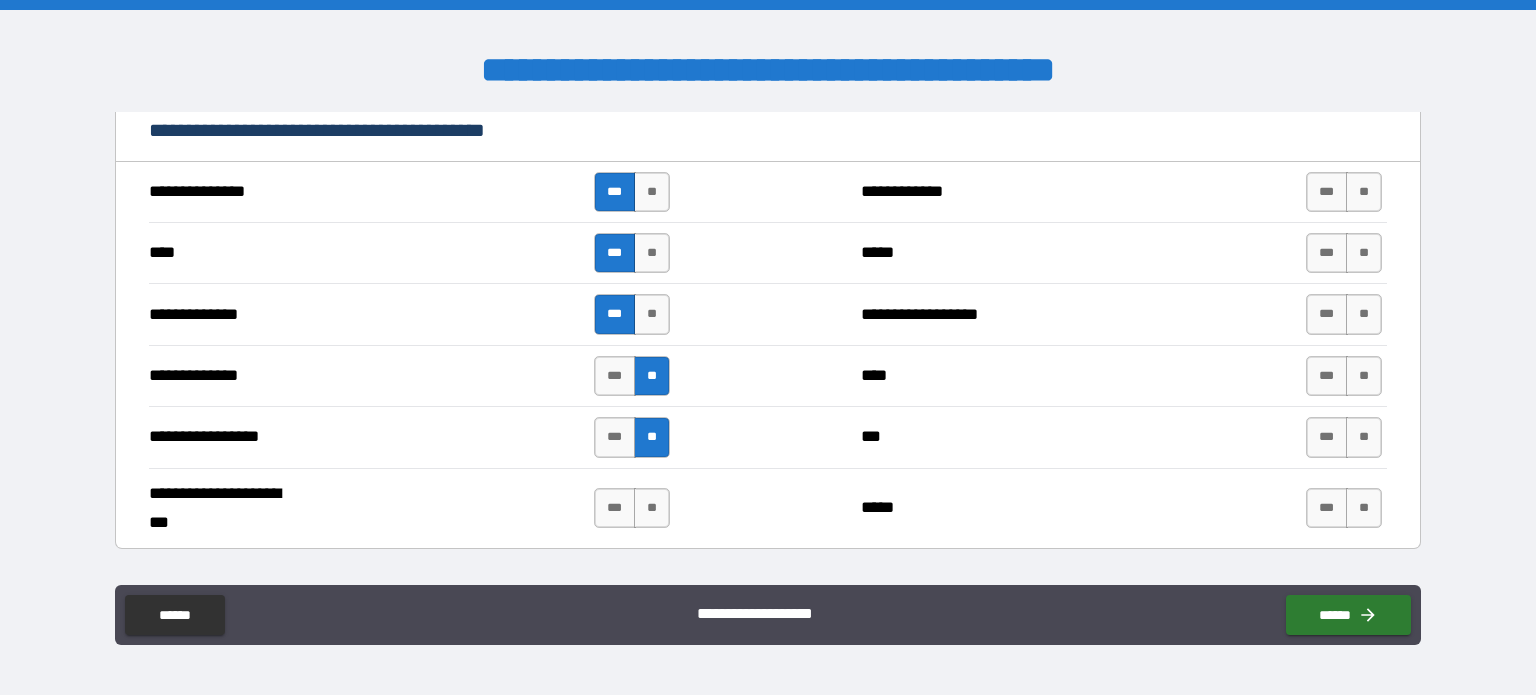 scroll, scrollTop: 4700, scrollLeft: 0, axis: vertical 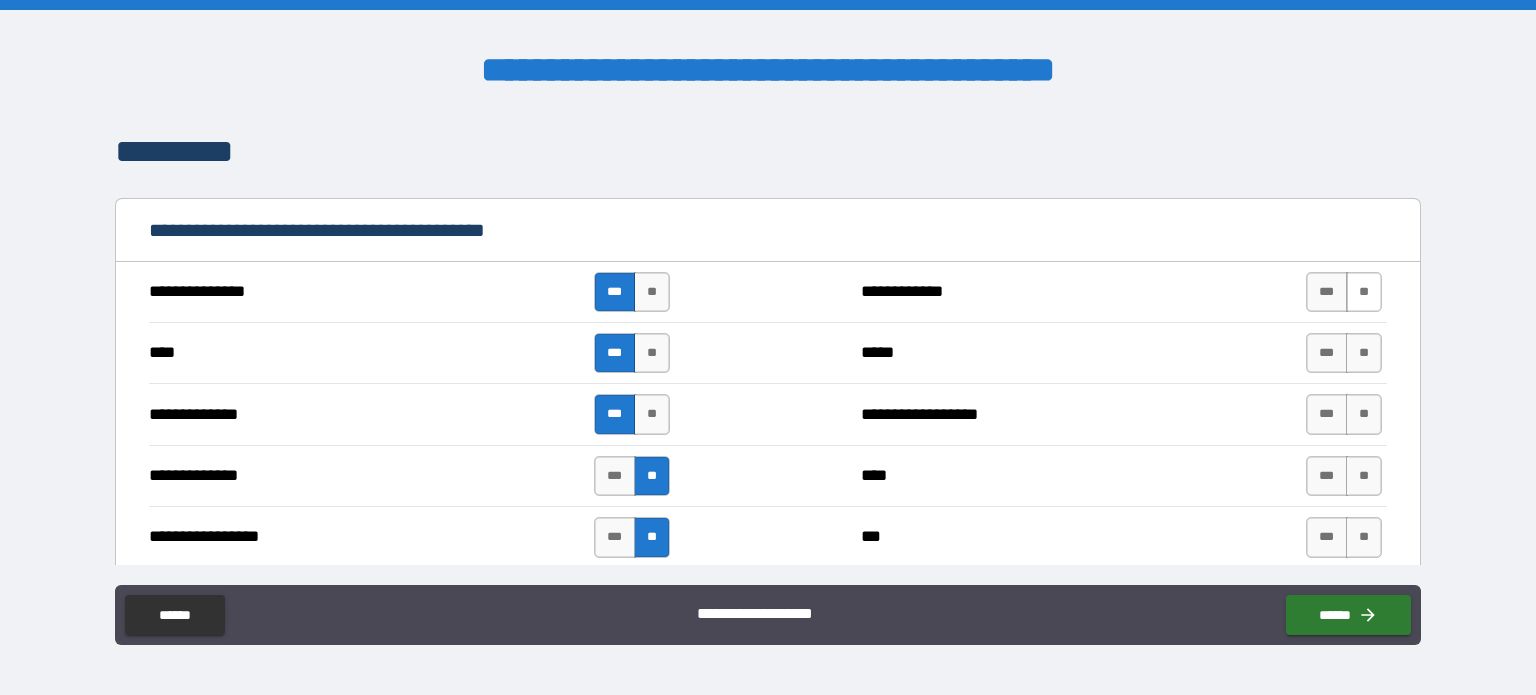 click on "**" at bounding box center (1364, 292) 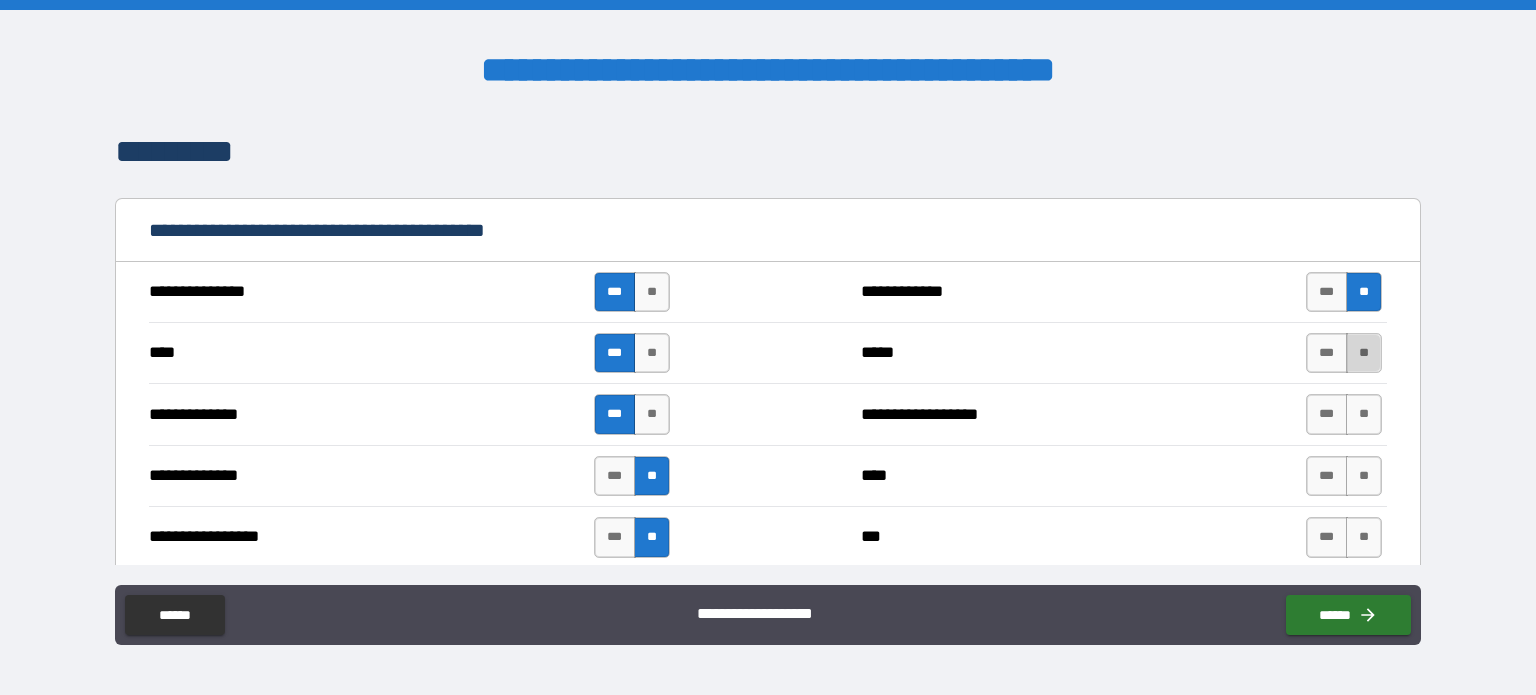 click on "**" at bounding box center [1364, 353] 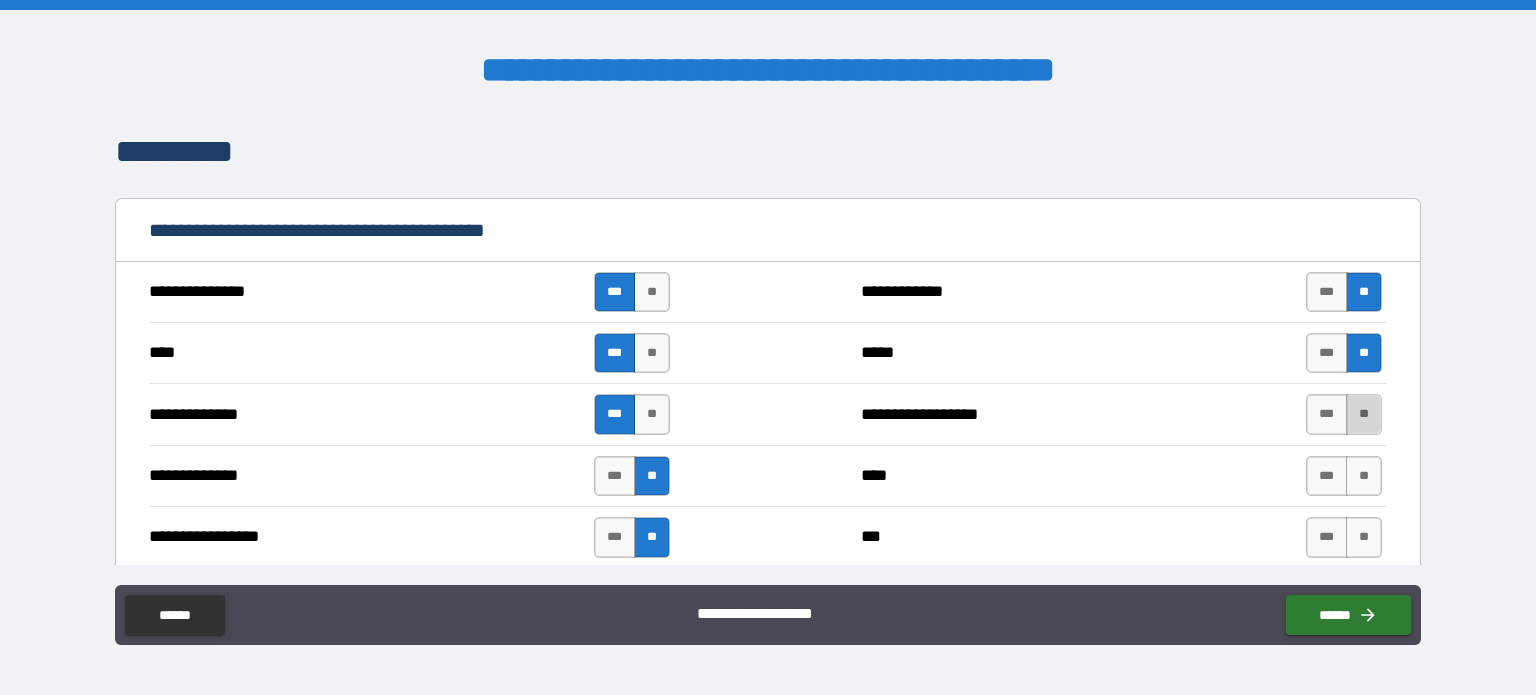 click on "**" at bounding box center (1364, 414) 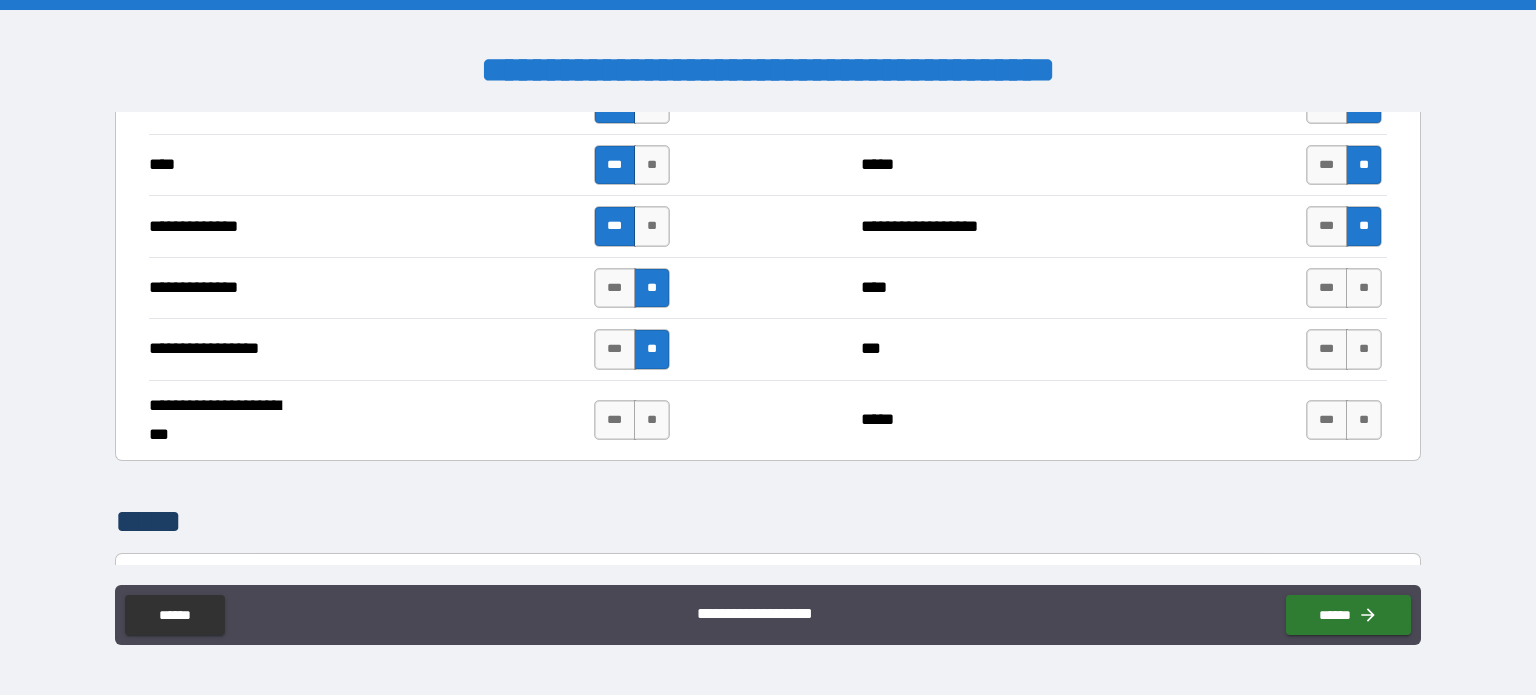 scroll, scrollTop: 4900, scrollLeft: 0, axis: vertical 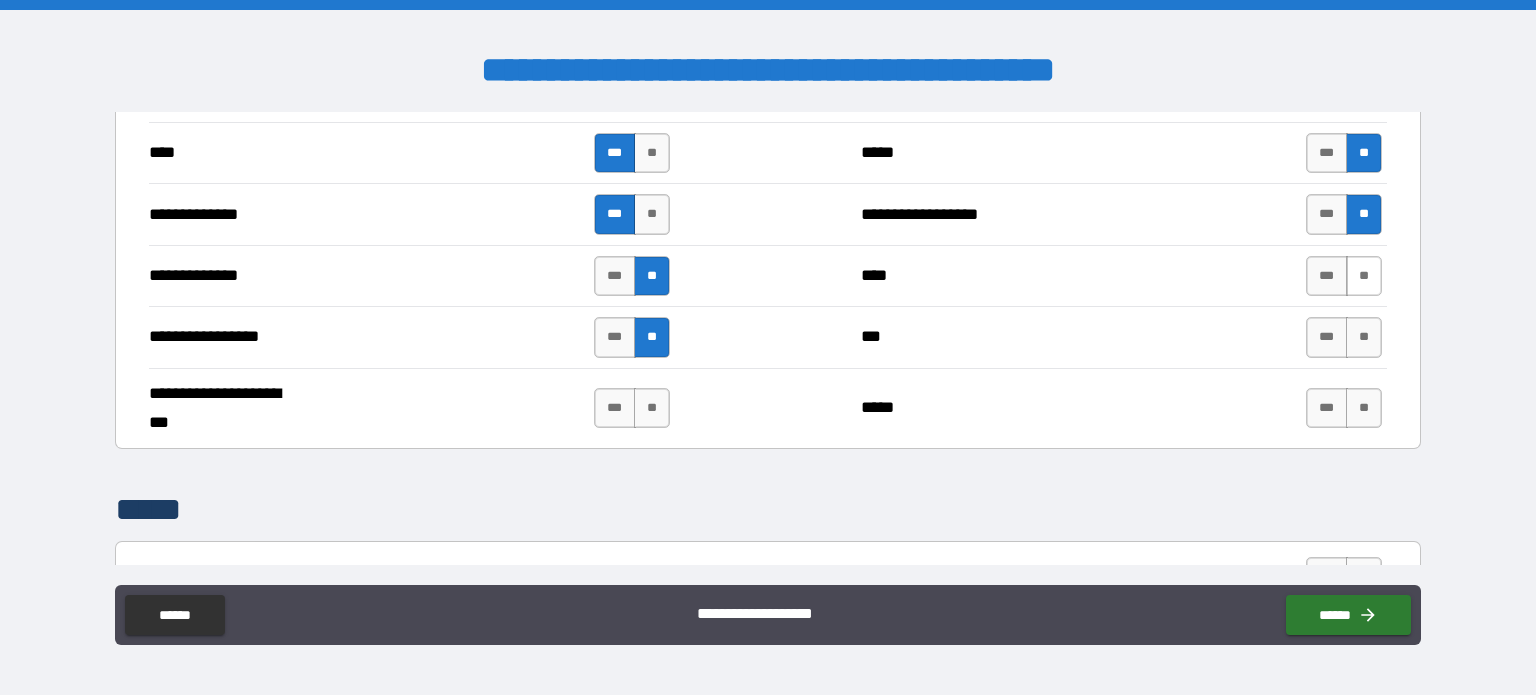 click on "**" at bounding box center (1364, 276) 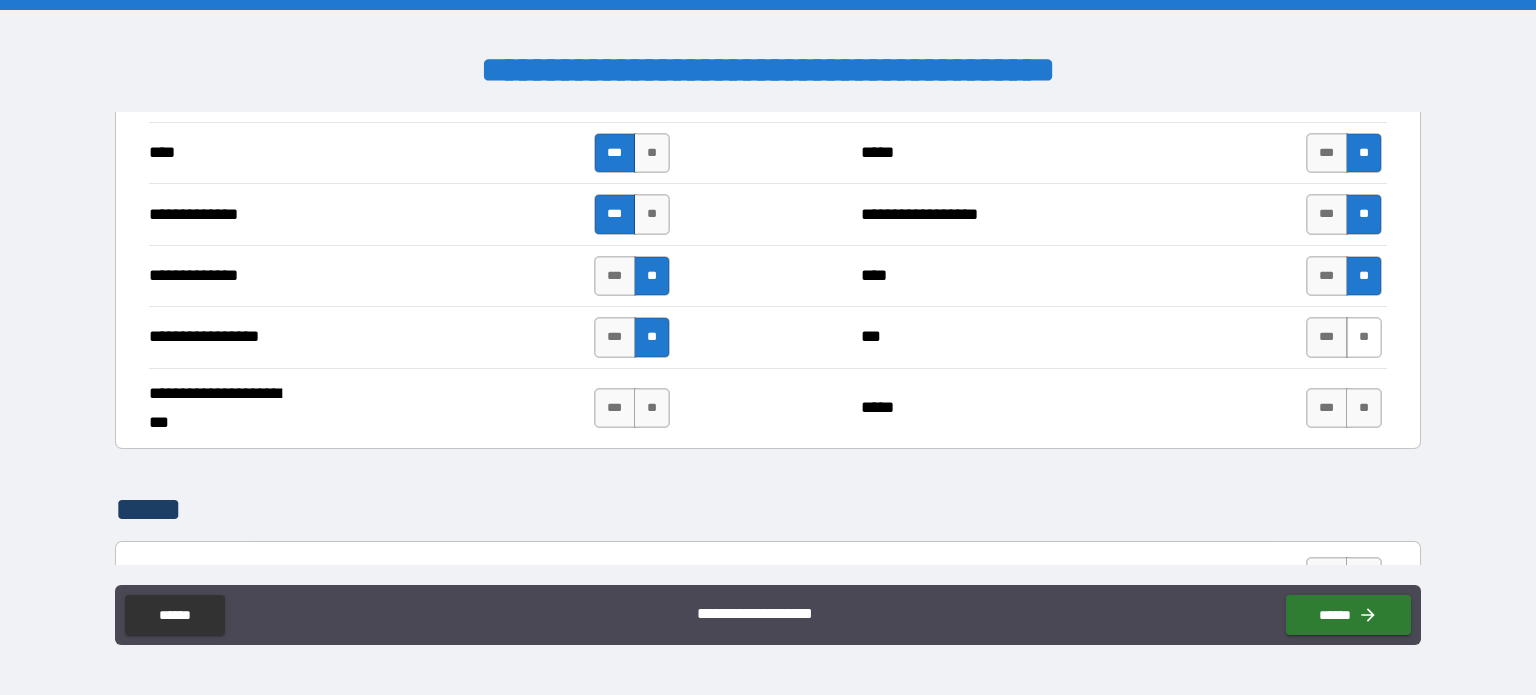 drag, startPoint x: 1348, startPoint y: 321, endPoint x: 1349, endPoint y: 339, distance: 18.027756 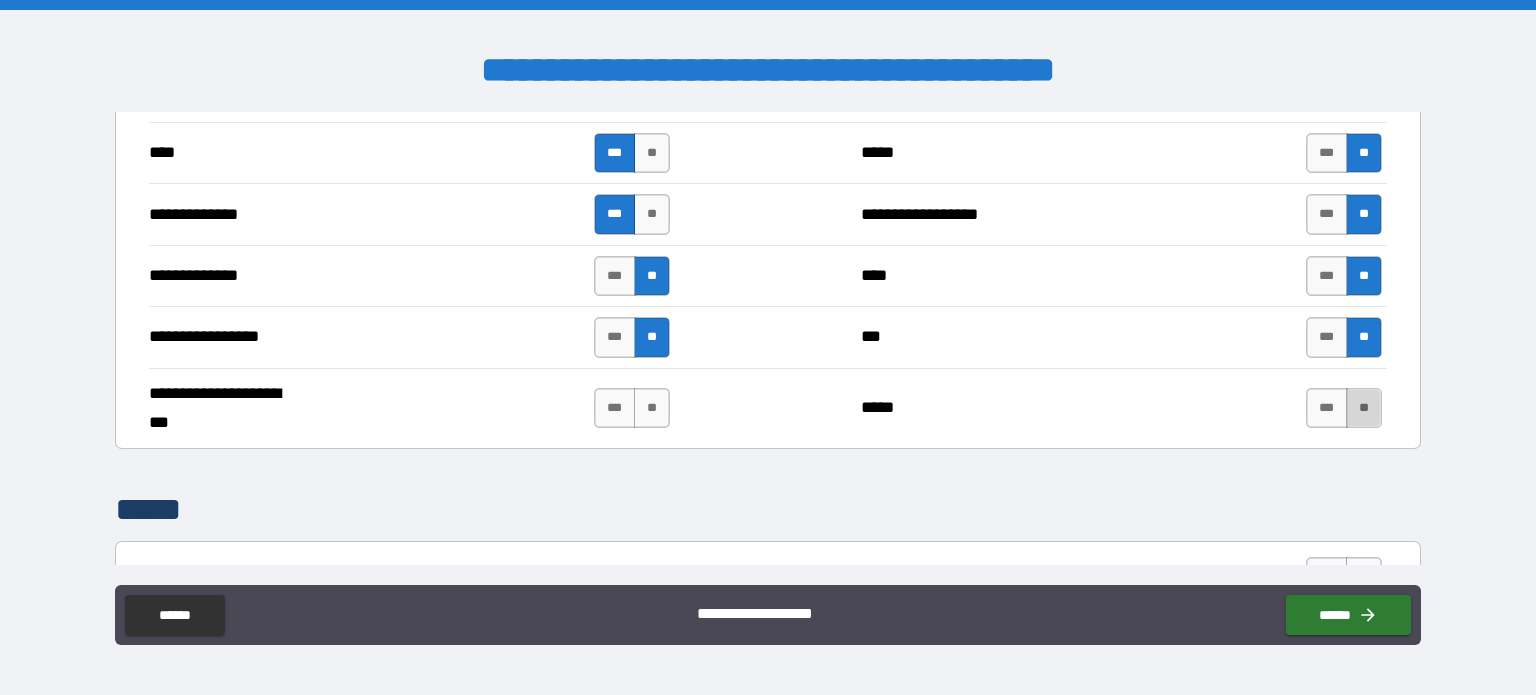 click on "**" at bounding box center [1364, 408] 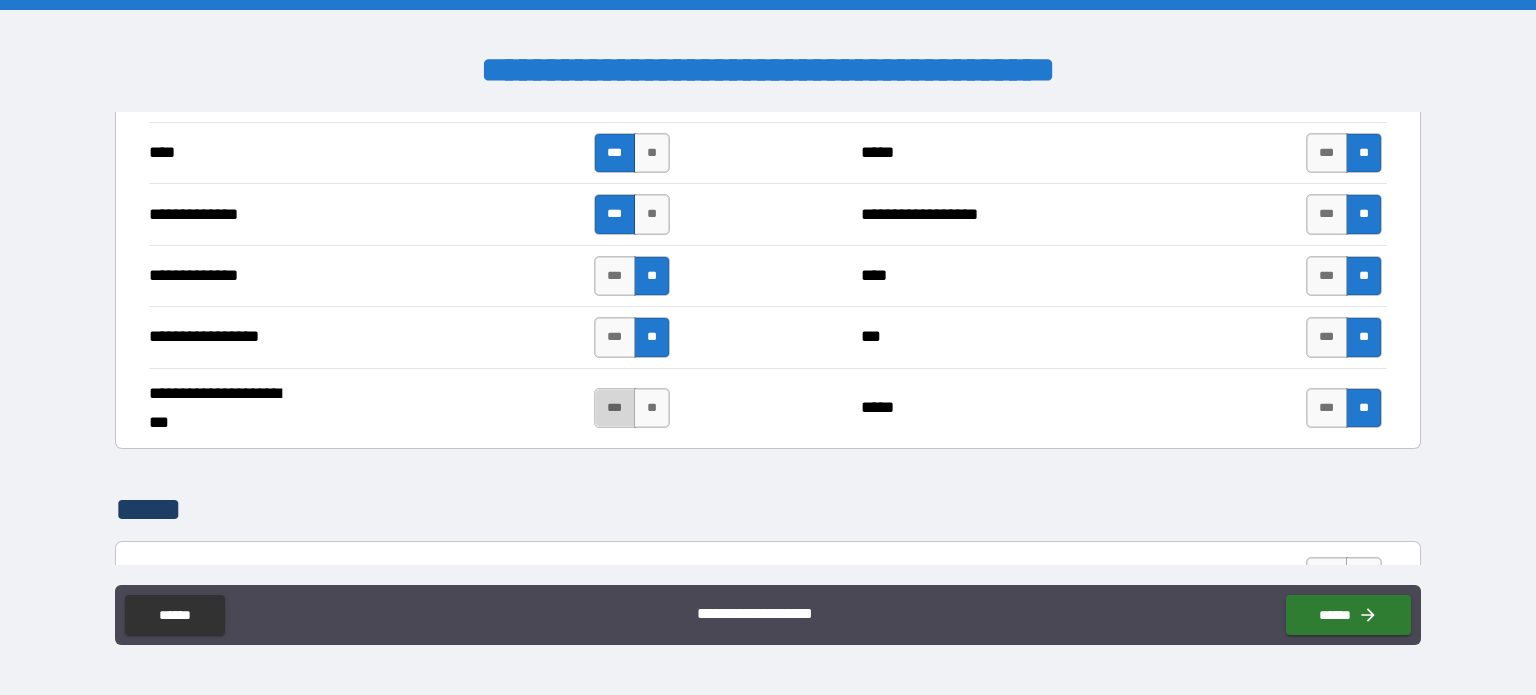 click on "***" at bounding box center (615, 408) 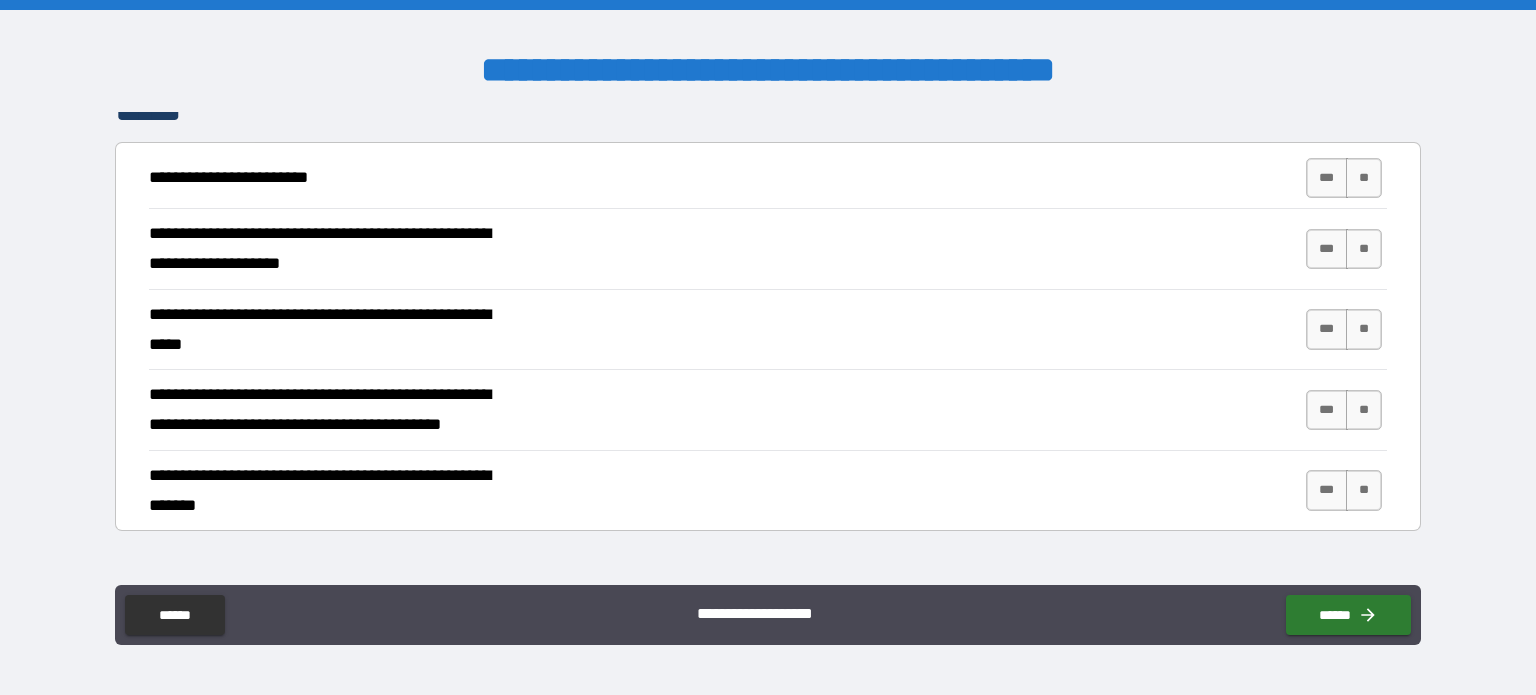 scroll, scrollTop: 5300, scrollLeft: 0, axis: vertical 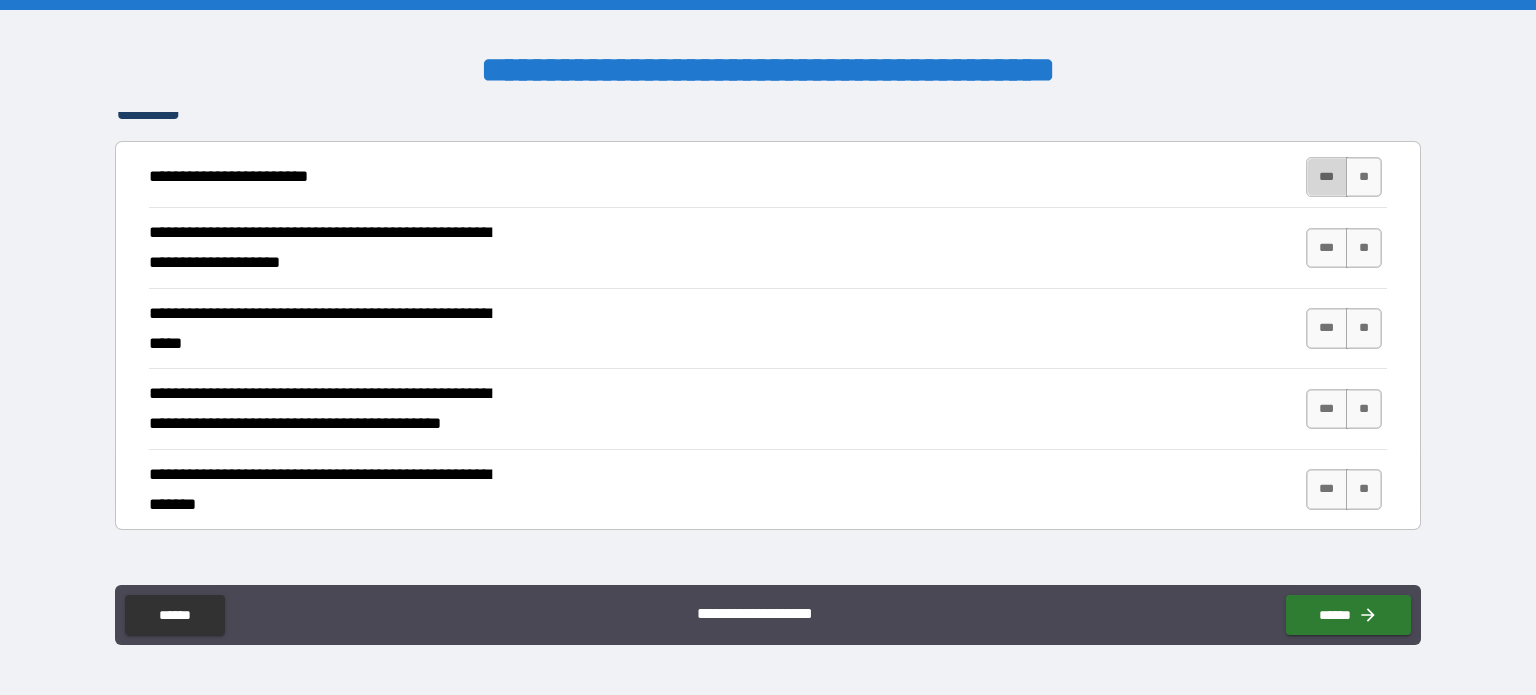 click on "***" at bounding box center (1327, 177) 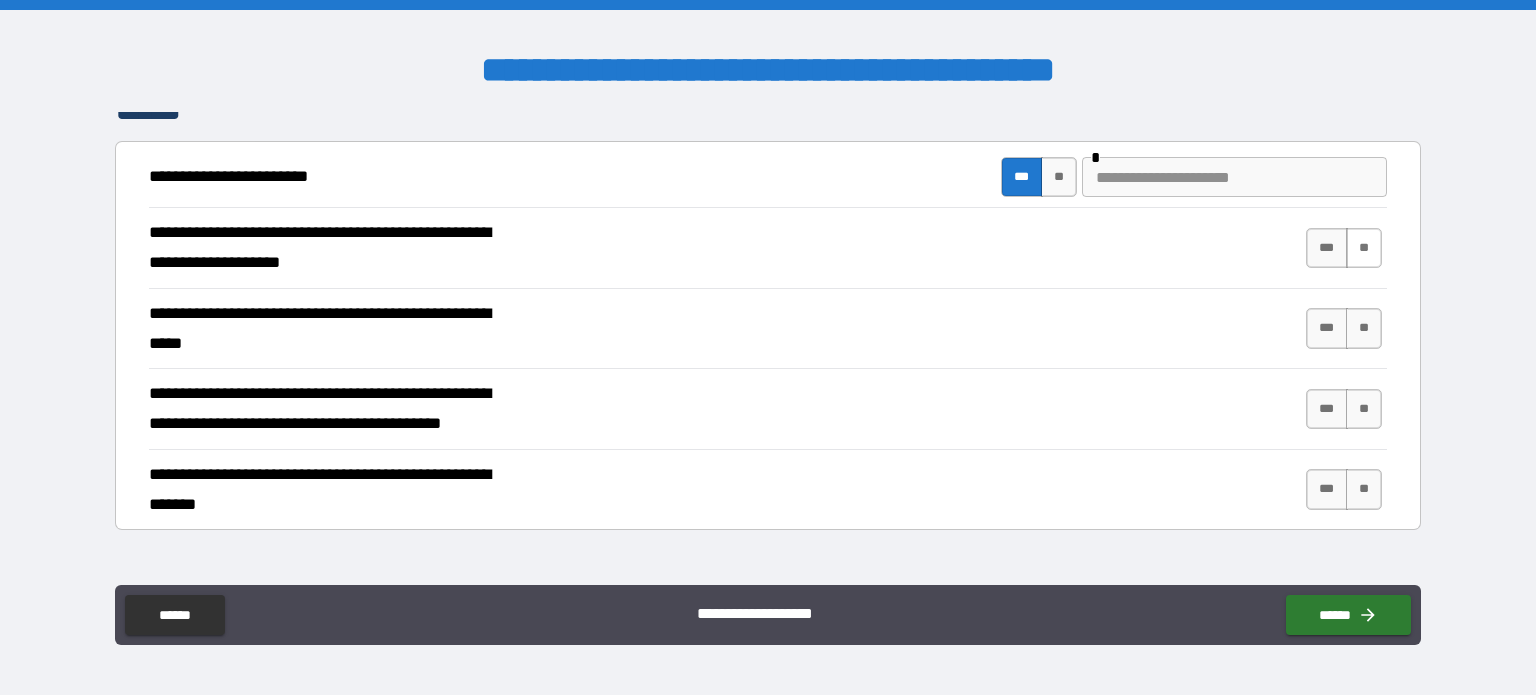 click on "**" at bounding box center (1364, 248) 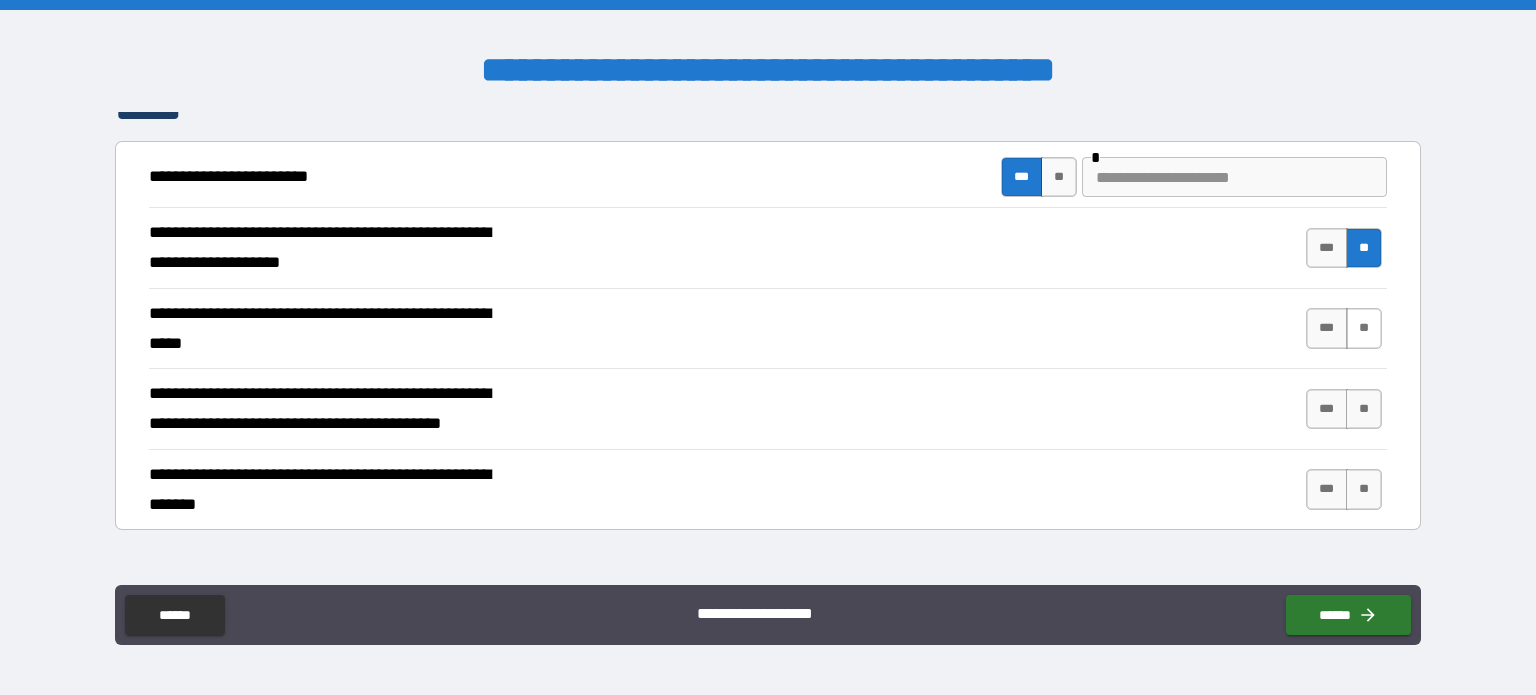 click on "**" at bounding box center (1364, 328) 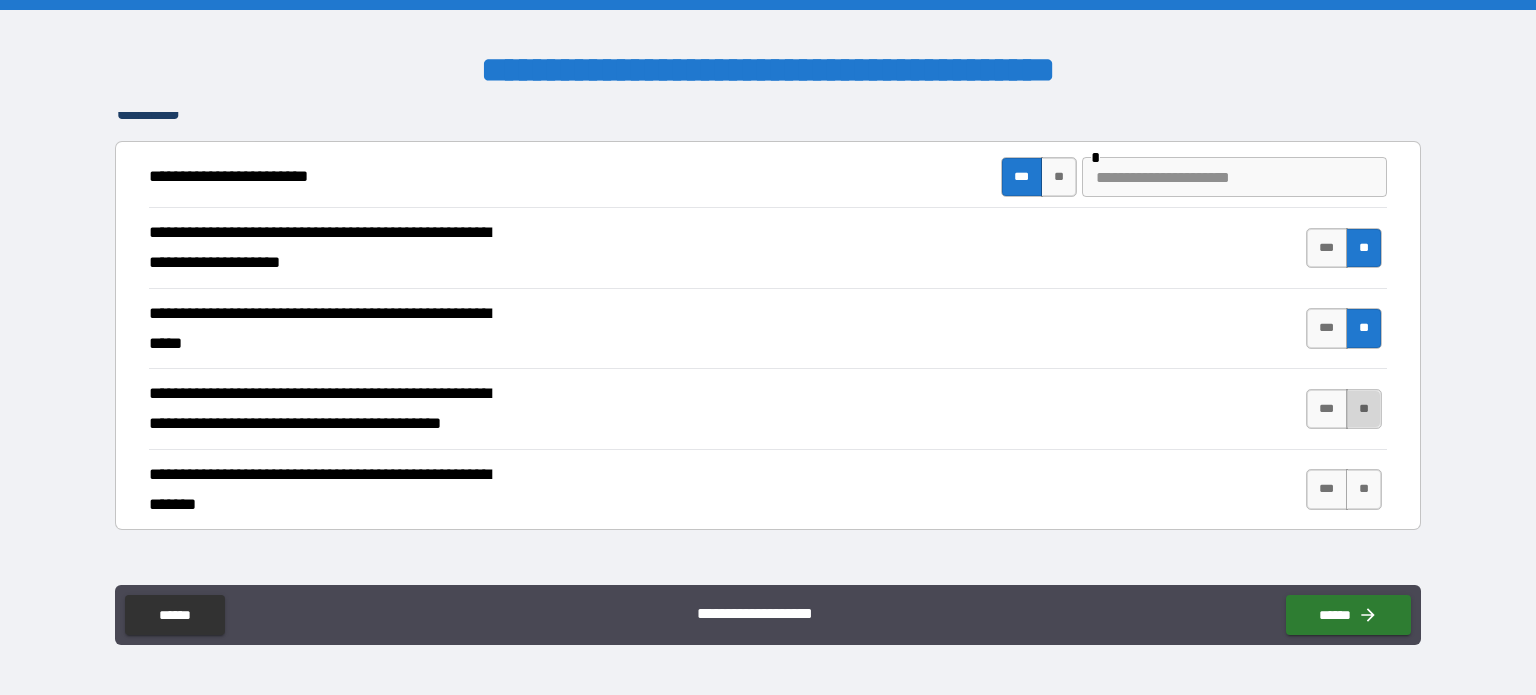 click on "**" at bounding box center (1364, 409) 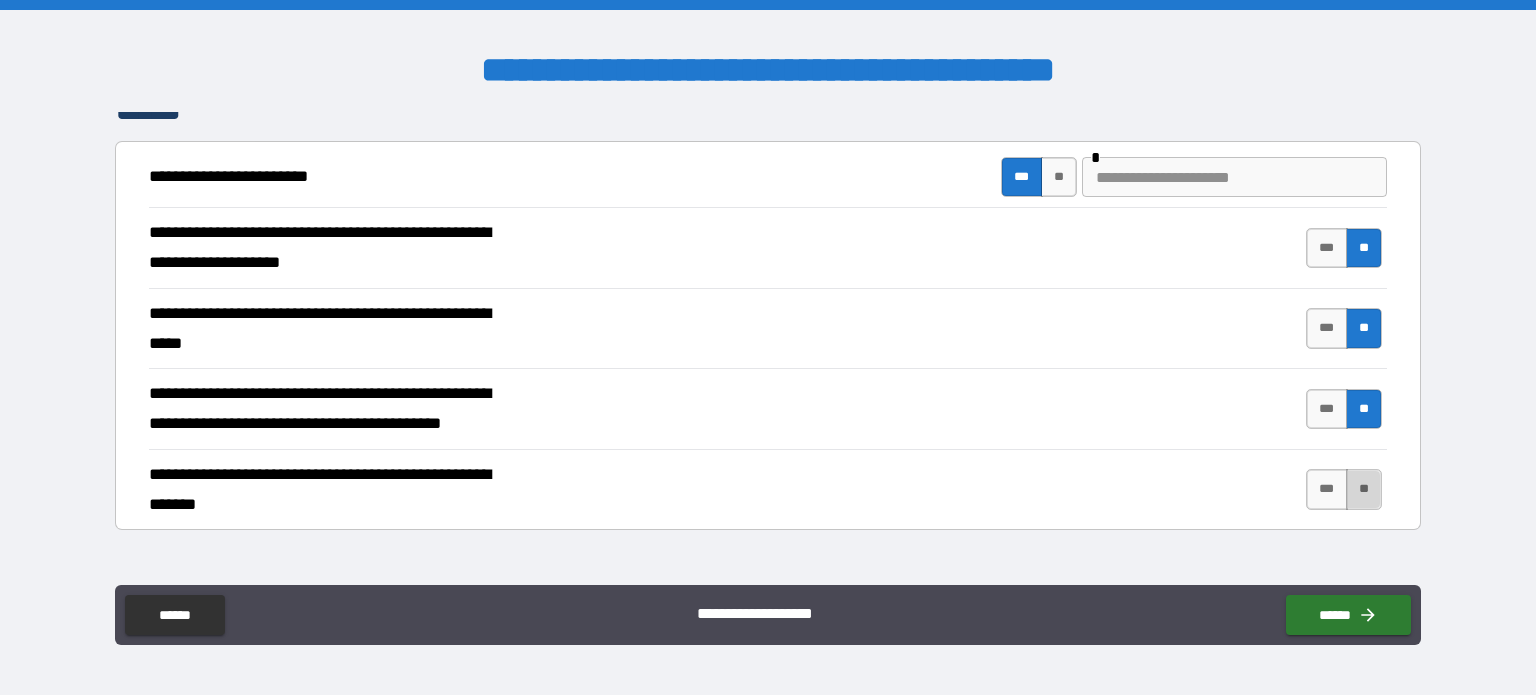 click on "**" at bounding box center (1364, 489) 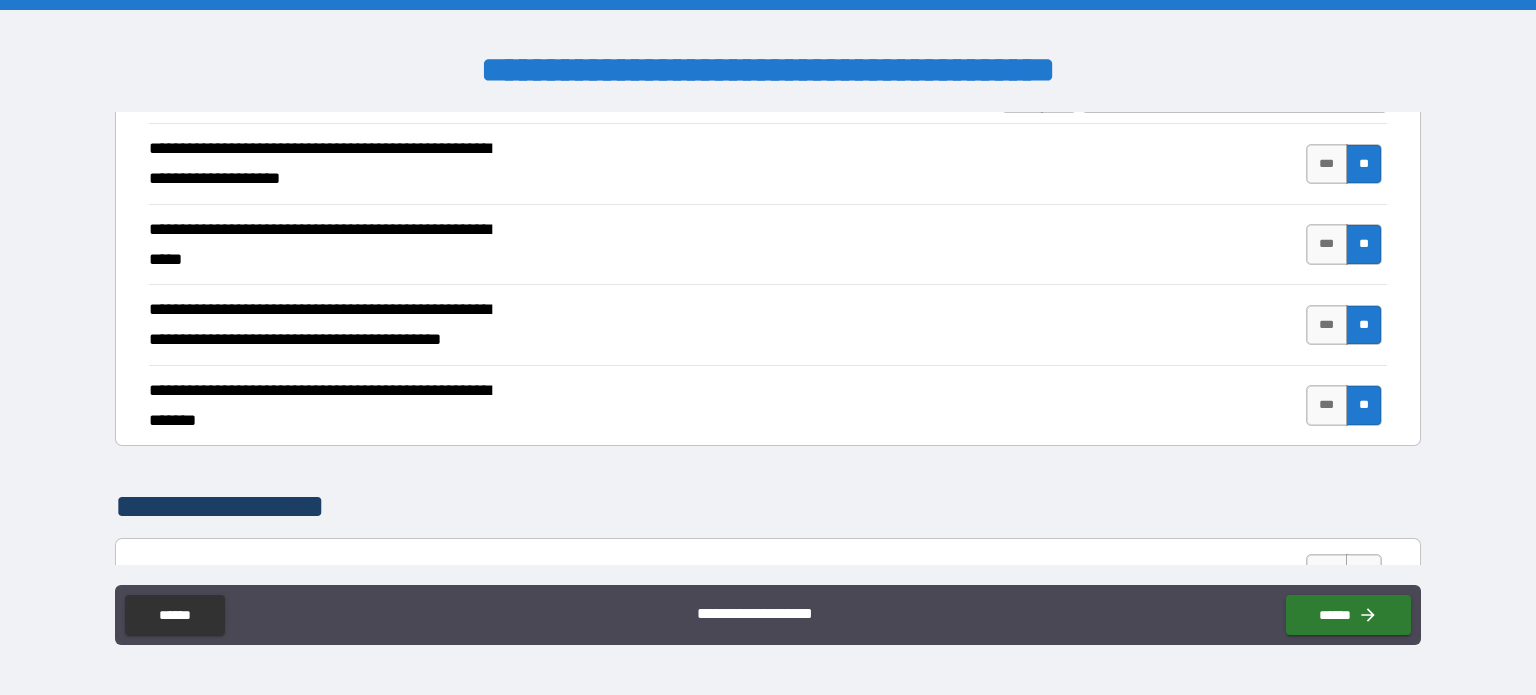 scroll, scrollTop: 5600, scrollLeft: 0, axis: vertical 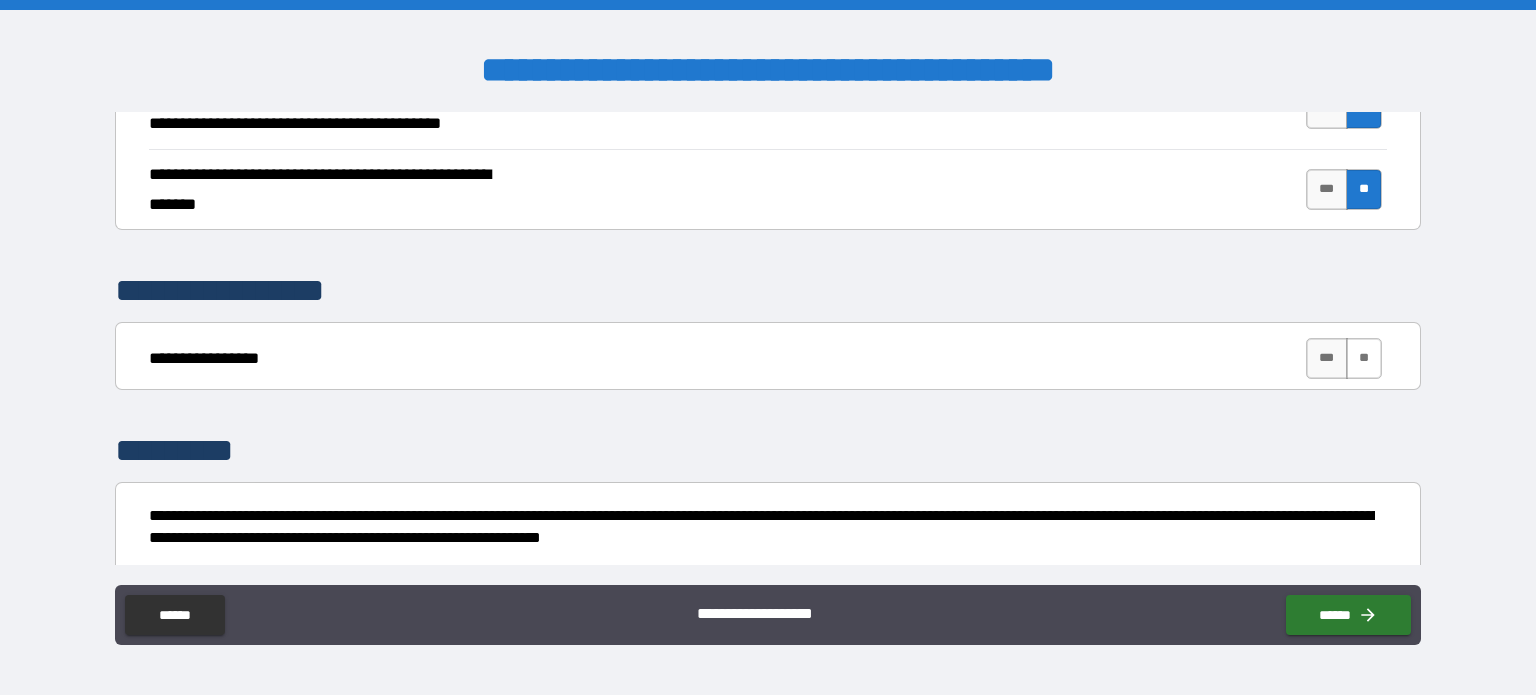 click on "**" at bounding box center [1364, 358] 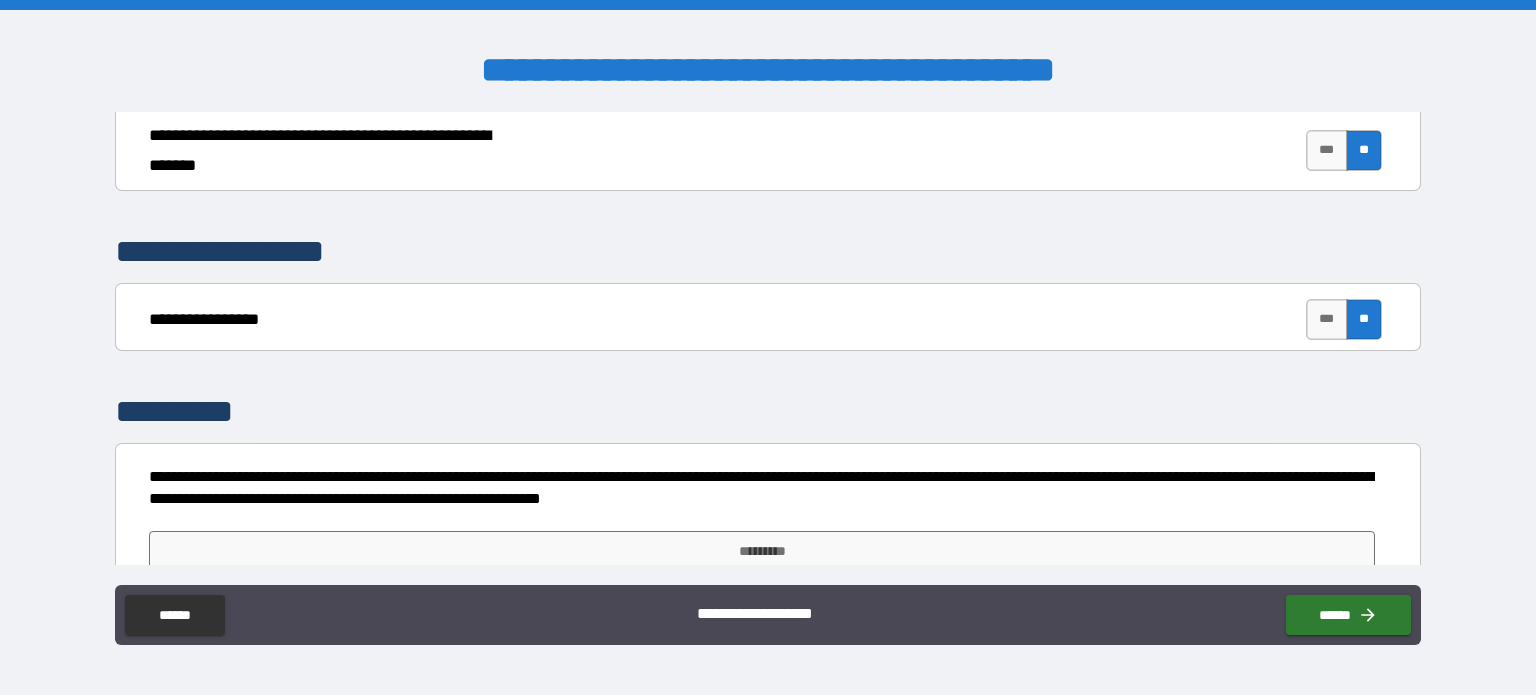 scroll, scrollTop: 5658, scrollLeft: 0, axis: vertical 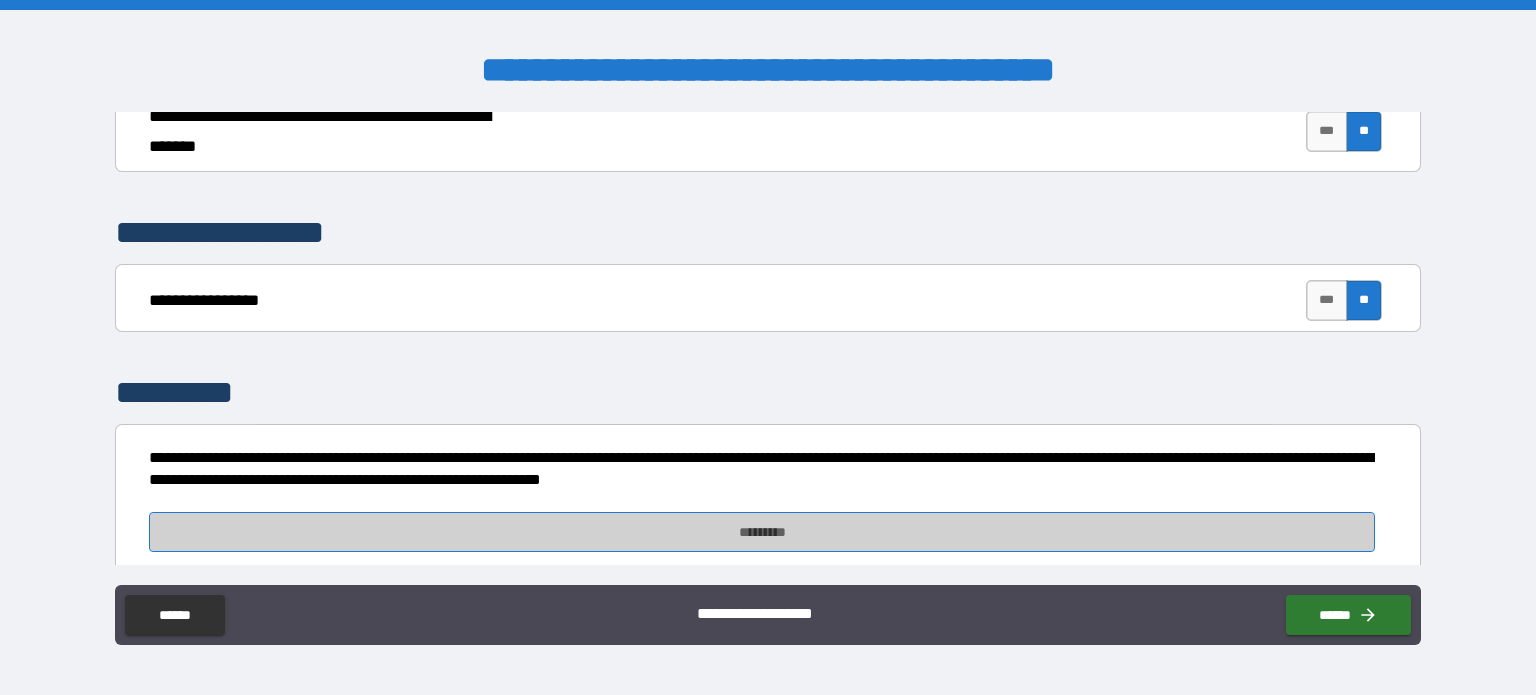 click on "*********" at bounding box center [762, 532] 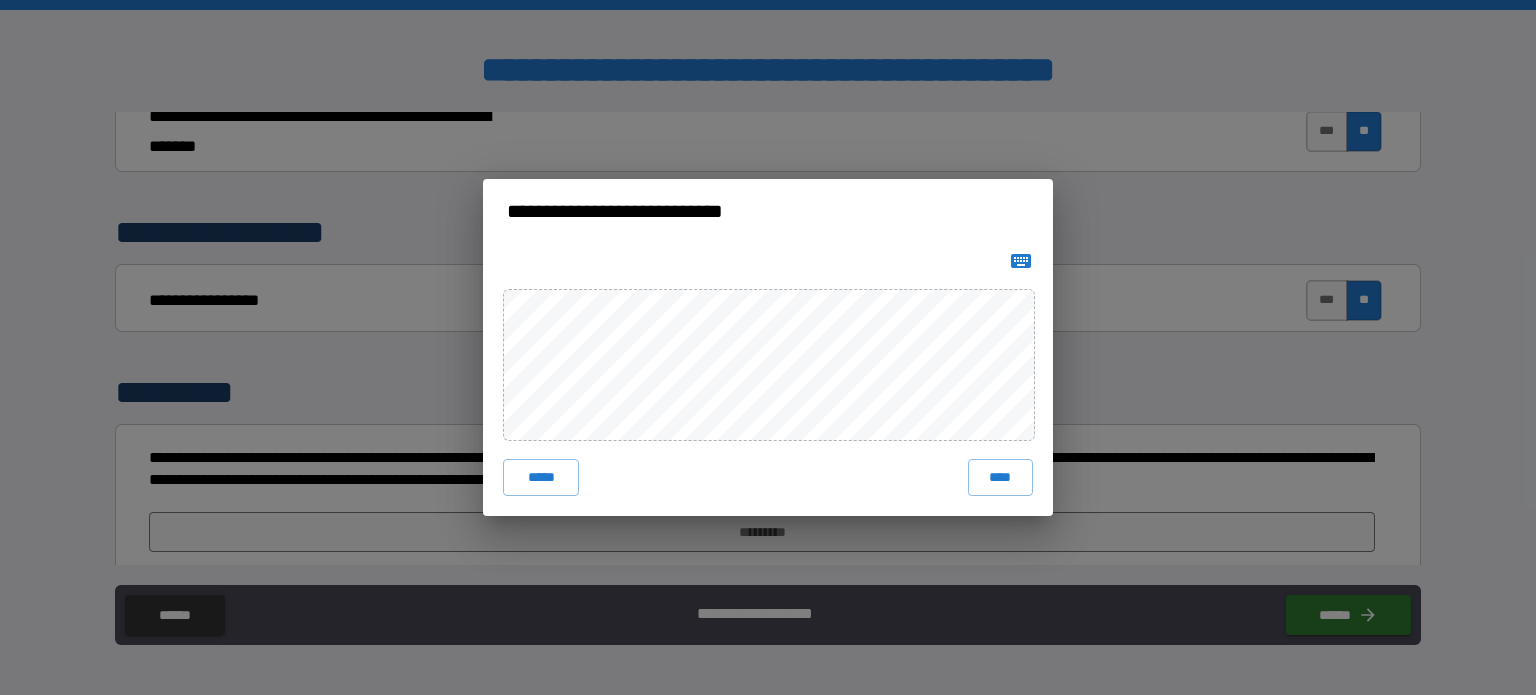 click on "***** ****" at bounding box center [768, 379] 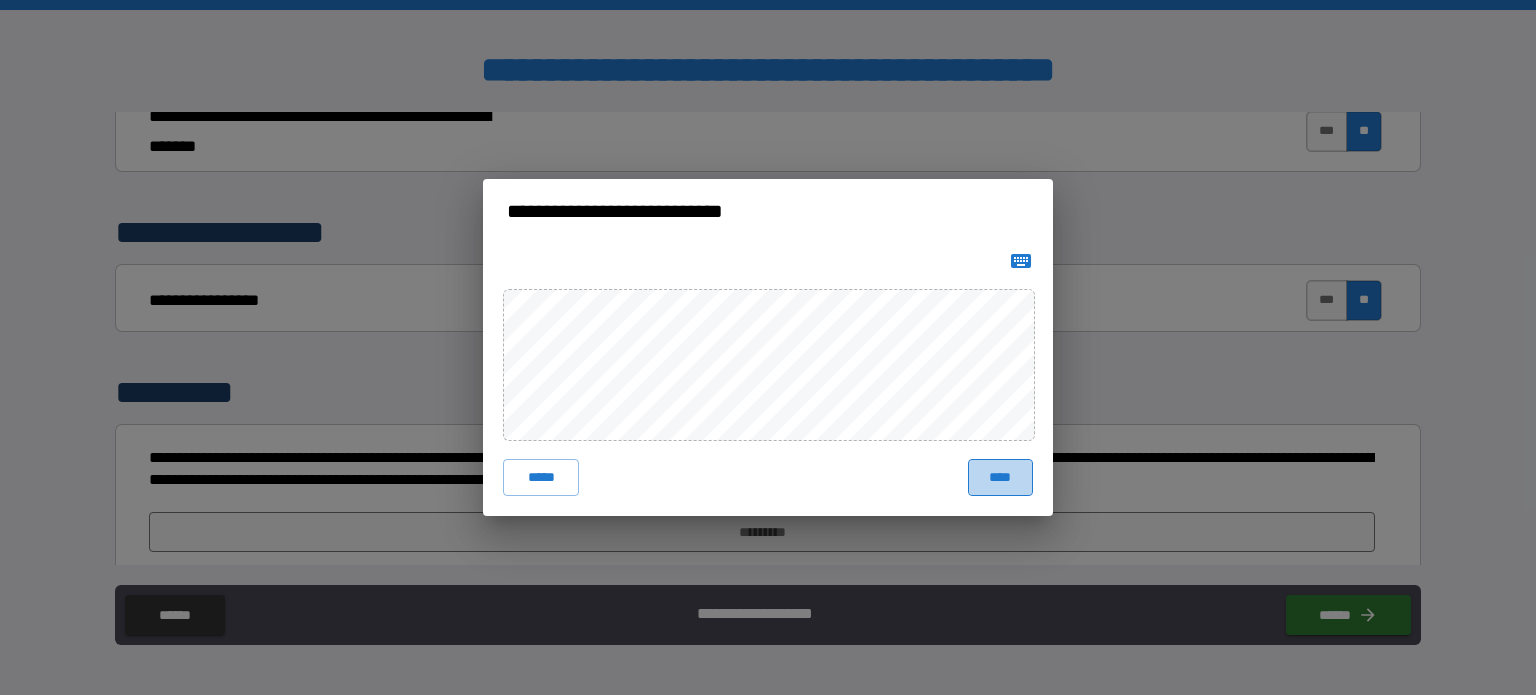 click on "****" at bounding box center [1000, 477] 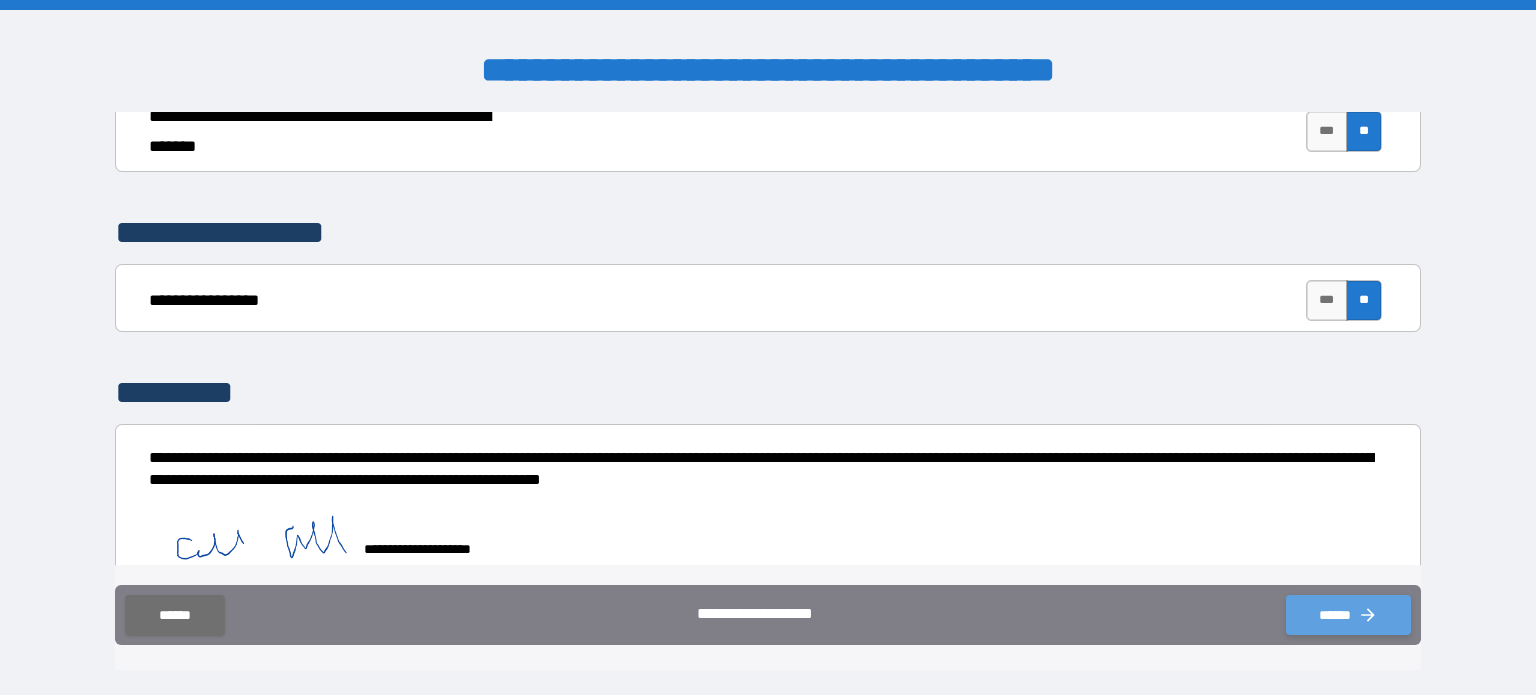 click on "******" at bounding box center [1348, 615] 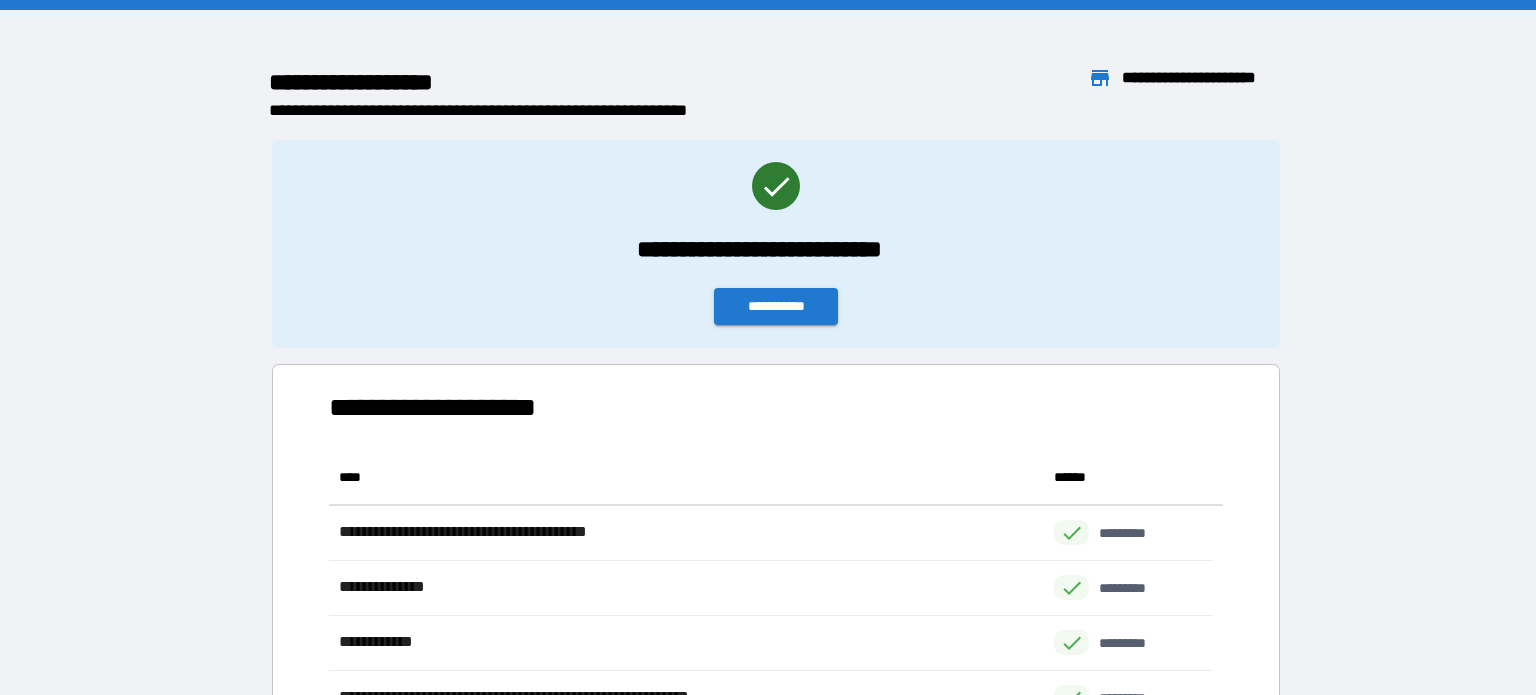 scroll, scrollTop: 16, scrollLeft: 16, axis: both 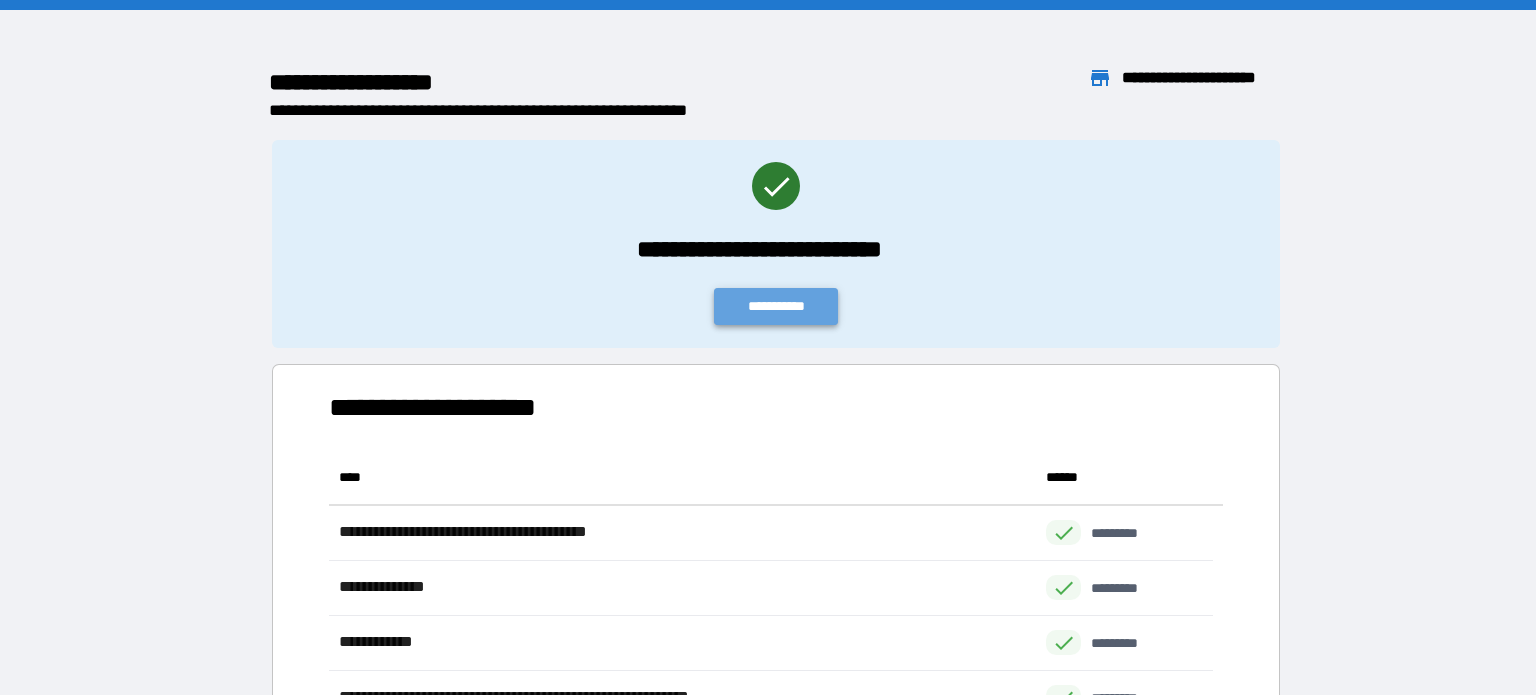 click on "**********" at bounding box center [776, 306] 